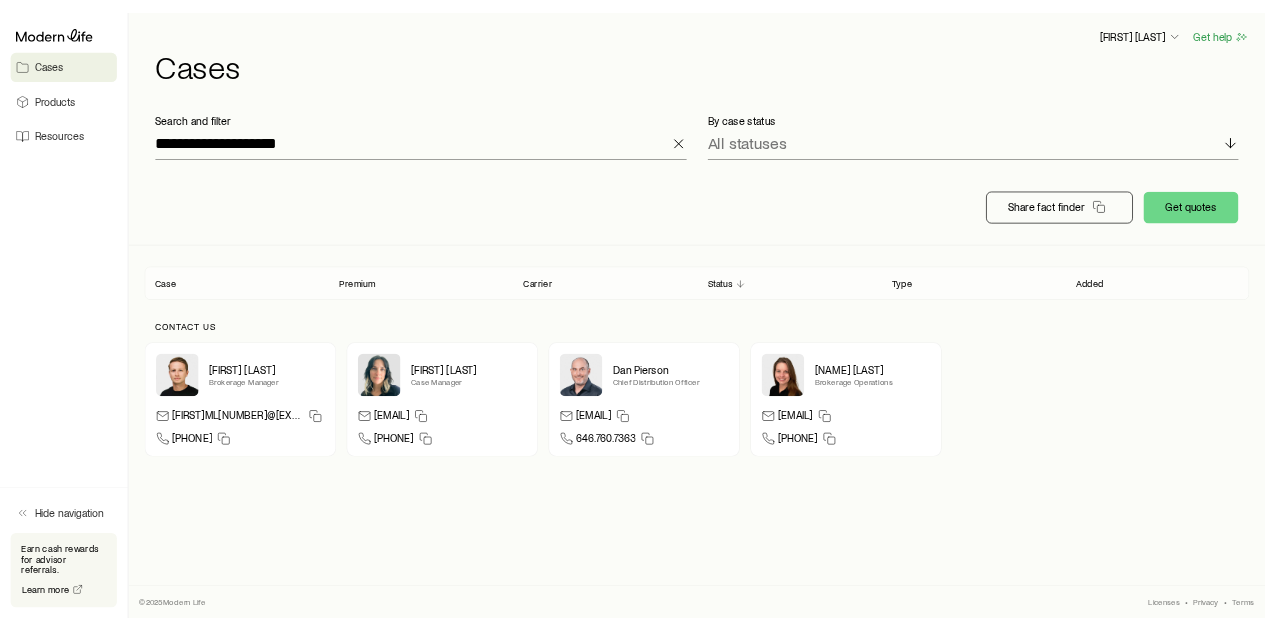 scroll, scrollTop: 0, scrollLeft: 0, axis: both 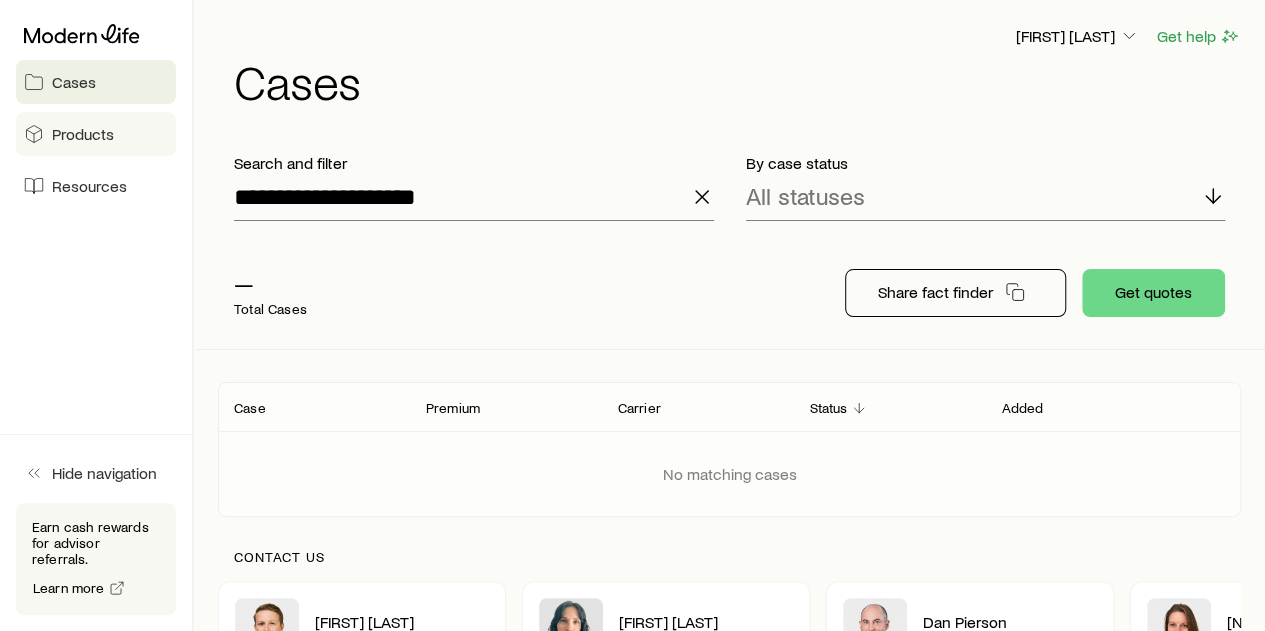 click on "Products" at bounding box center [83, 134] 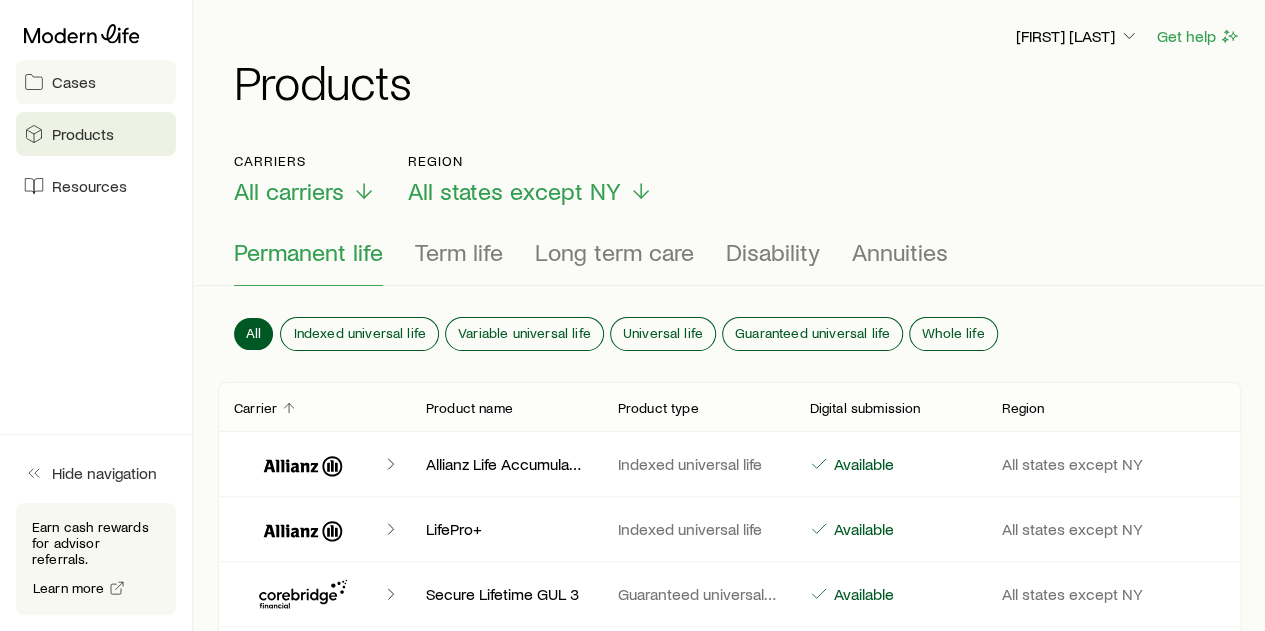 click on "Cases" at bounding box center (74, 82) 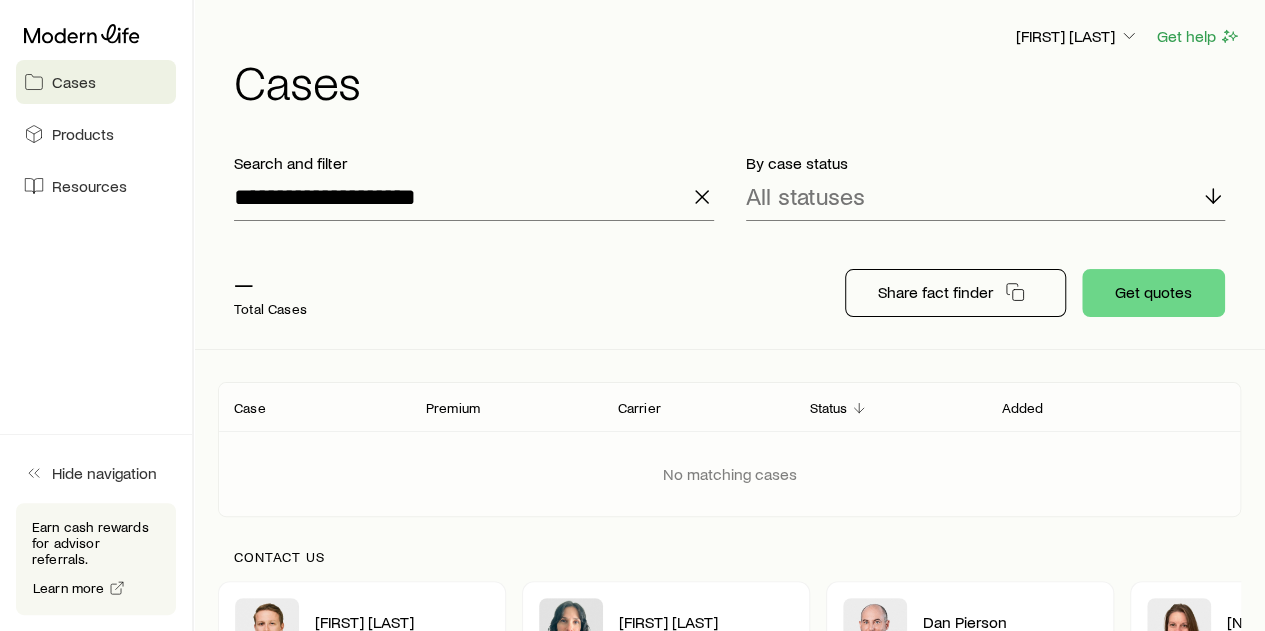 click 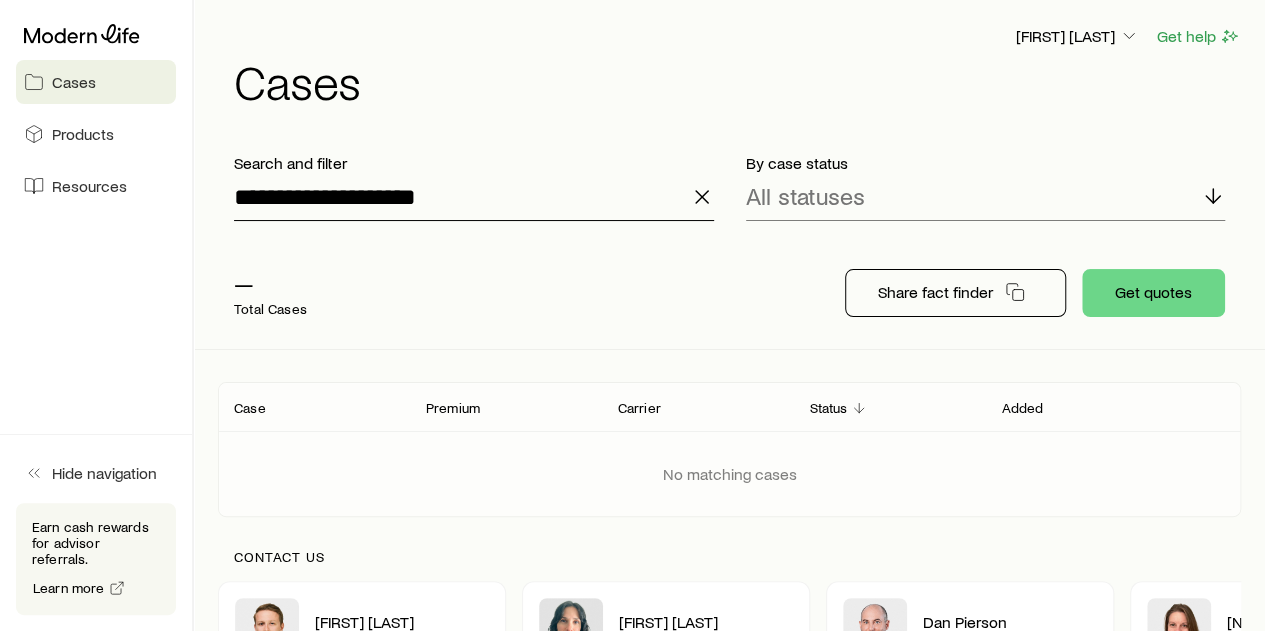 type 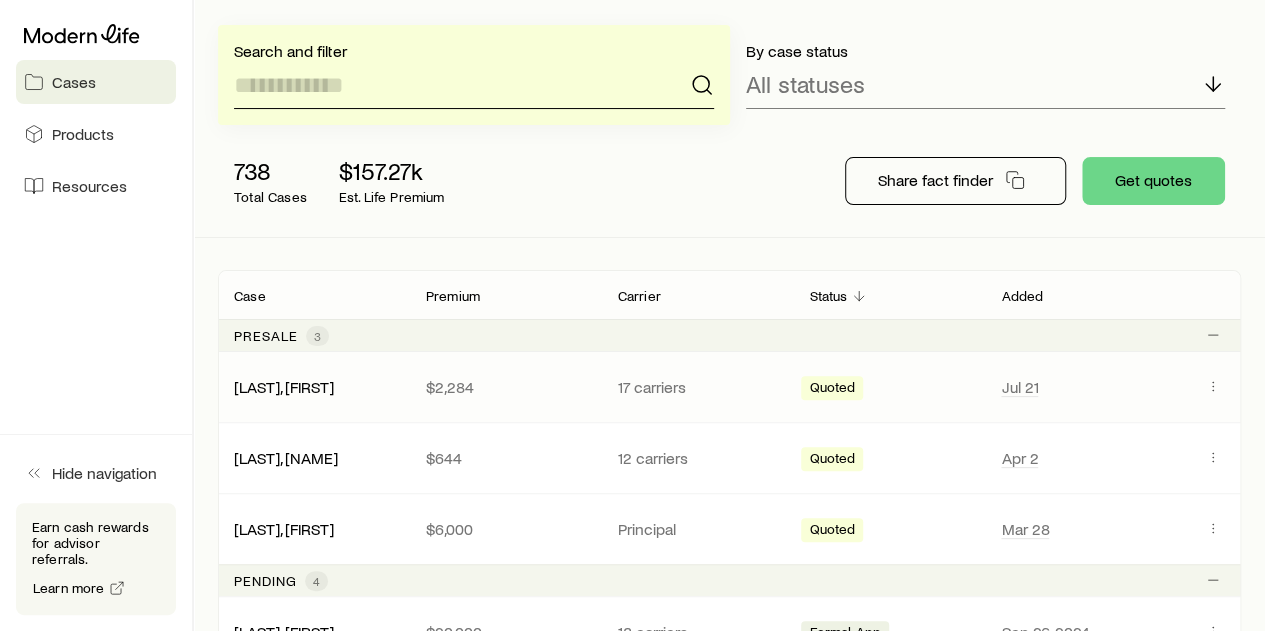 scroll, scrollTop: 0, scrollLeft: 0, axis: both 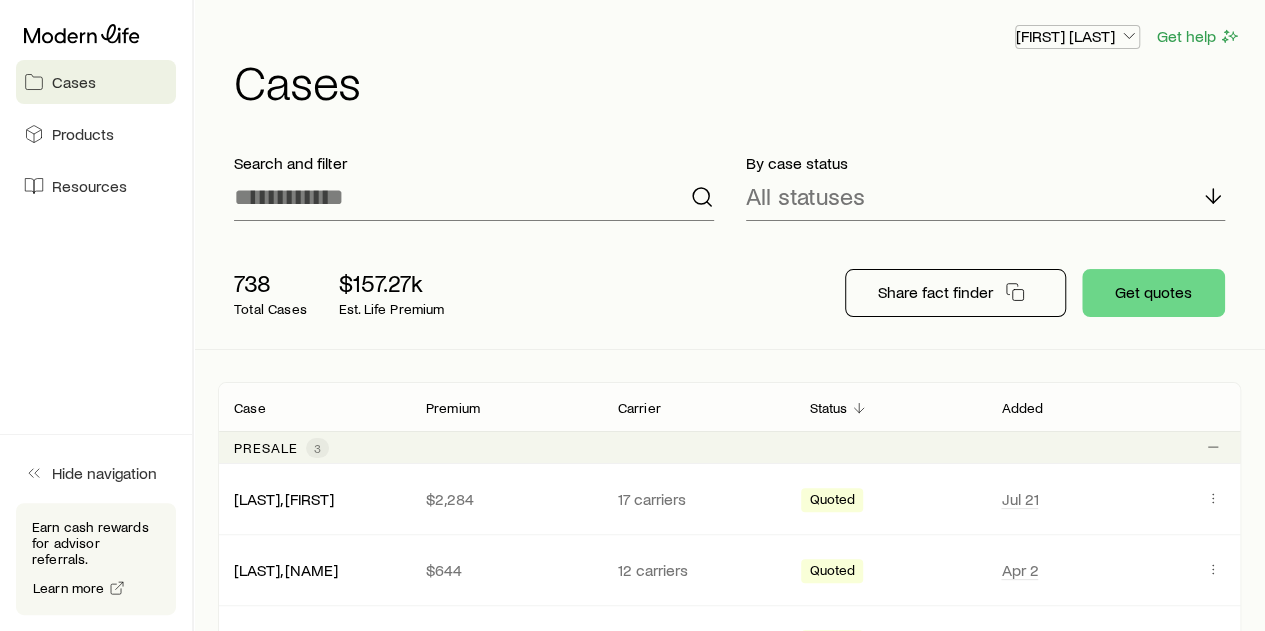 click 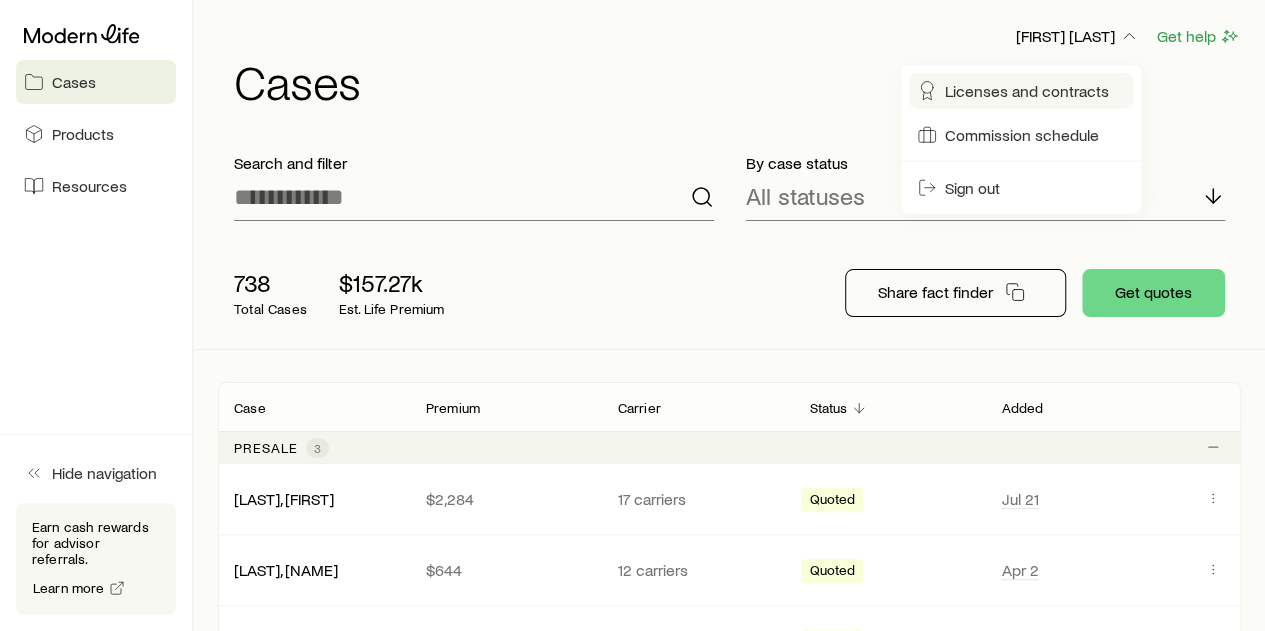 click on "Licenses and contracts" at bounding box center (1027, 91) 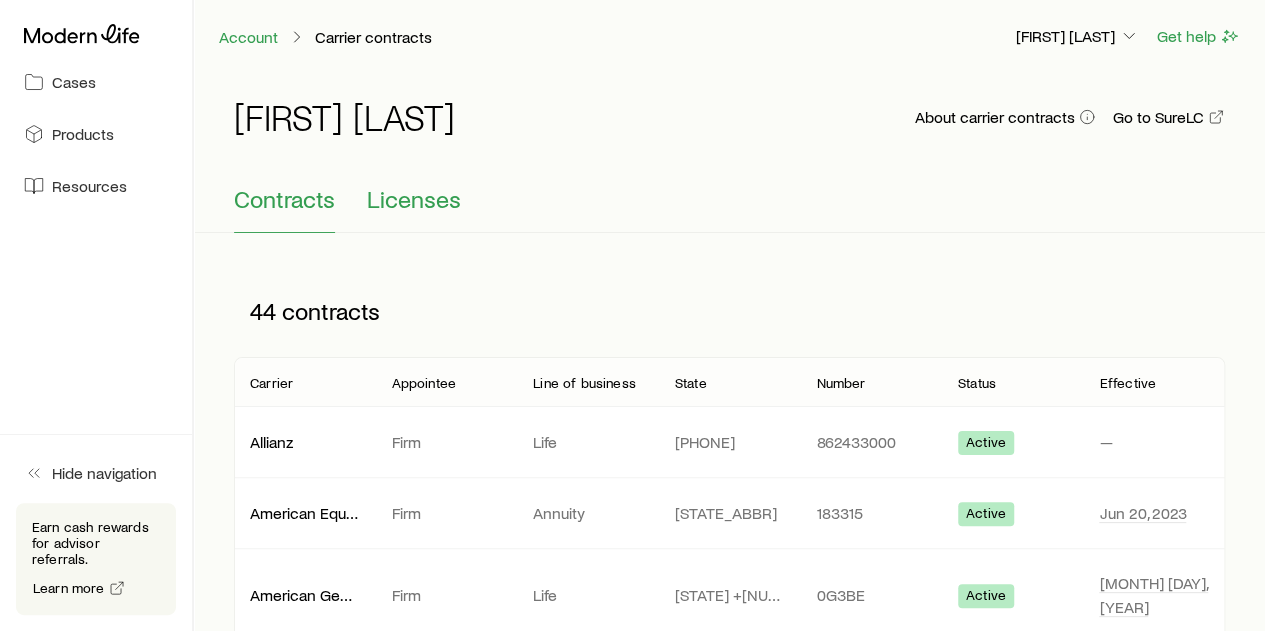 click on "Licenses" at bounding box center [414, 199] 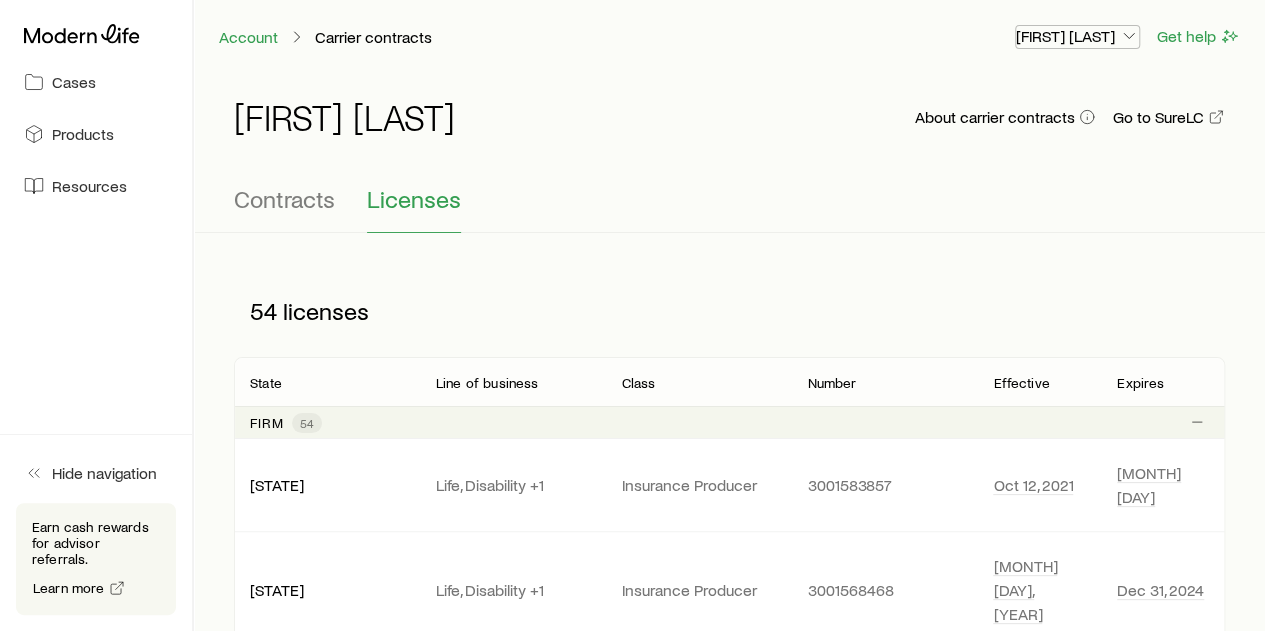 click 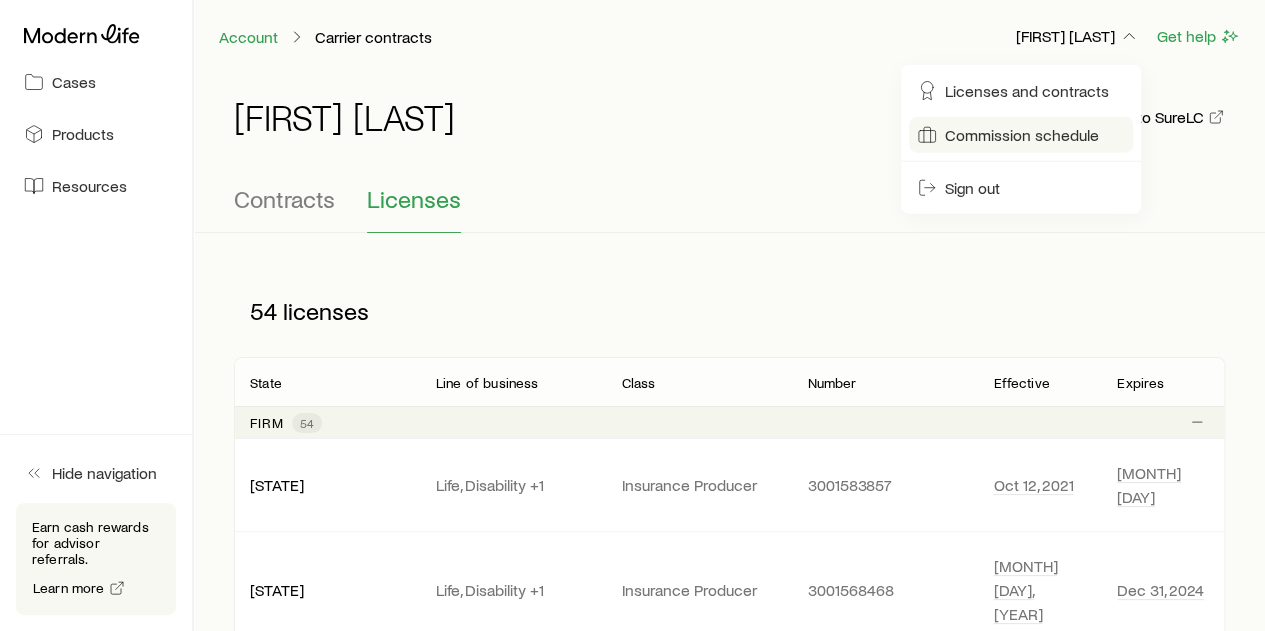 click on "Commission schedule" at bounding box center [1022, 135] 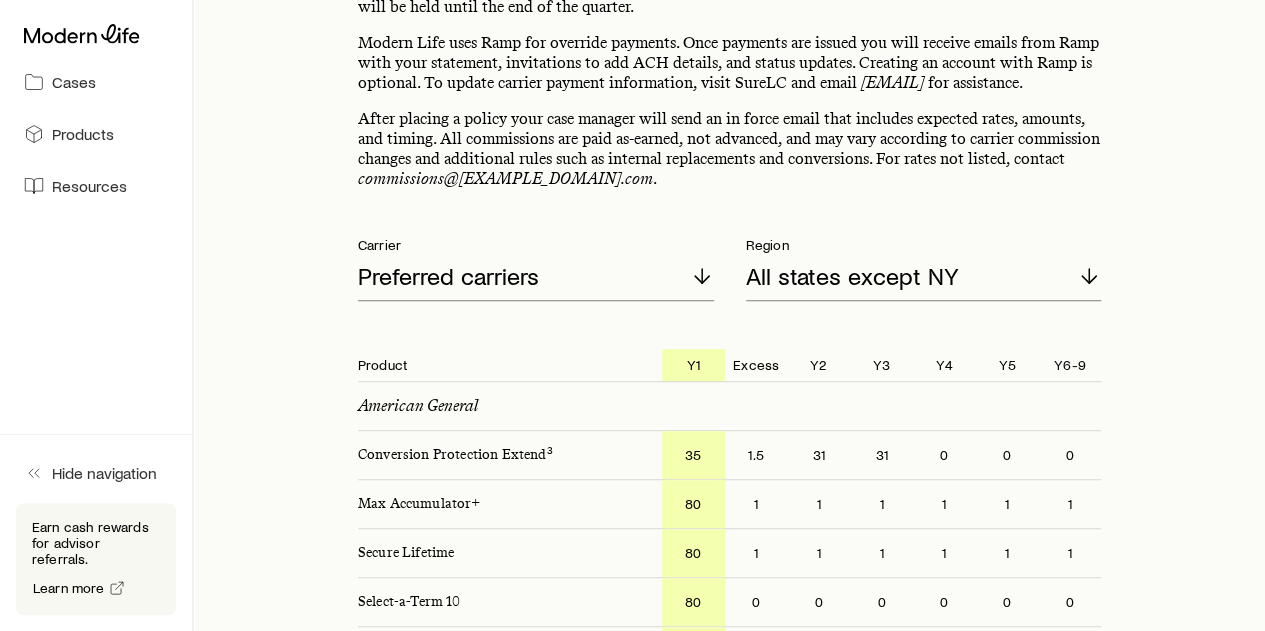 scroll, scrollTop: 0, scrollLeft: 0, axis: both 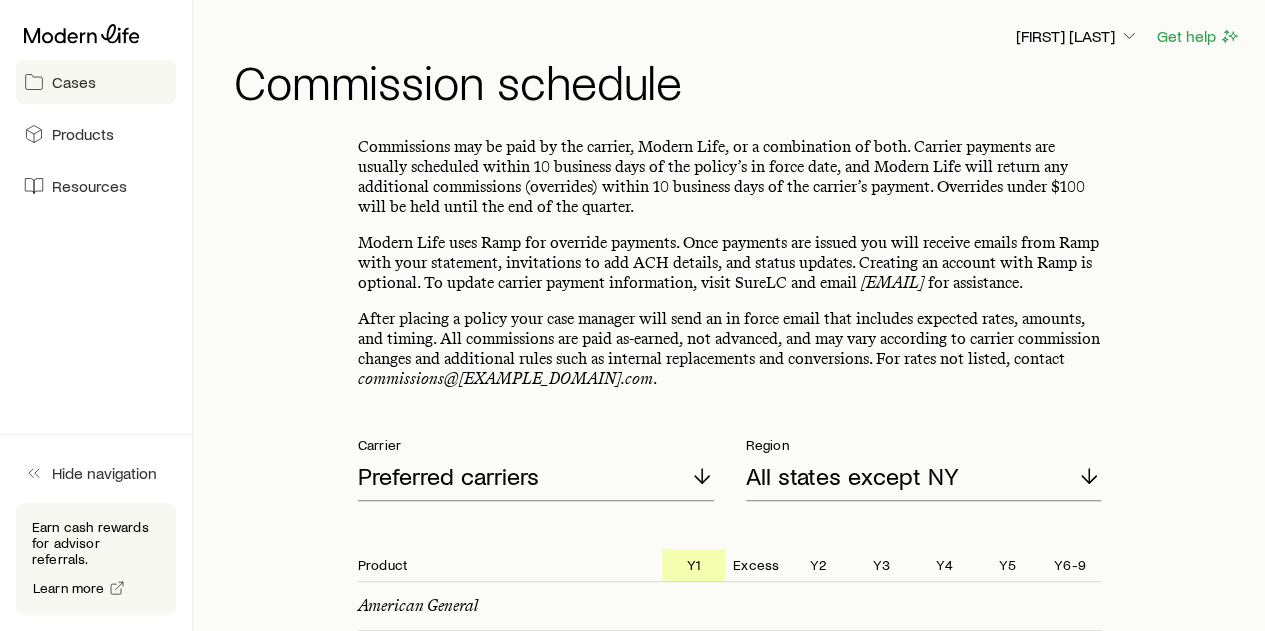 click on "Cases" at bounding box center [74, 82] 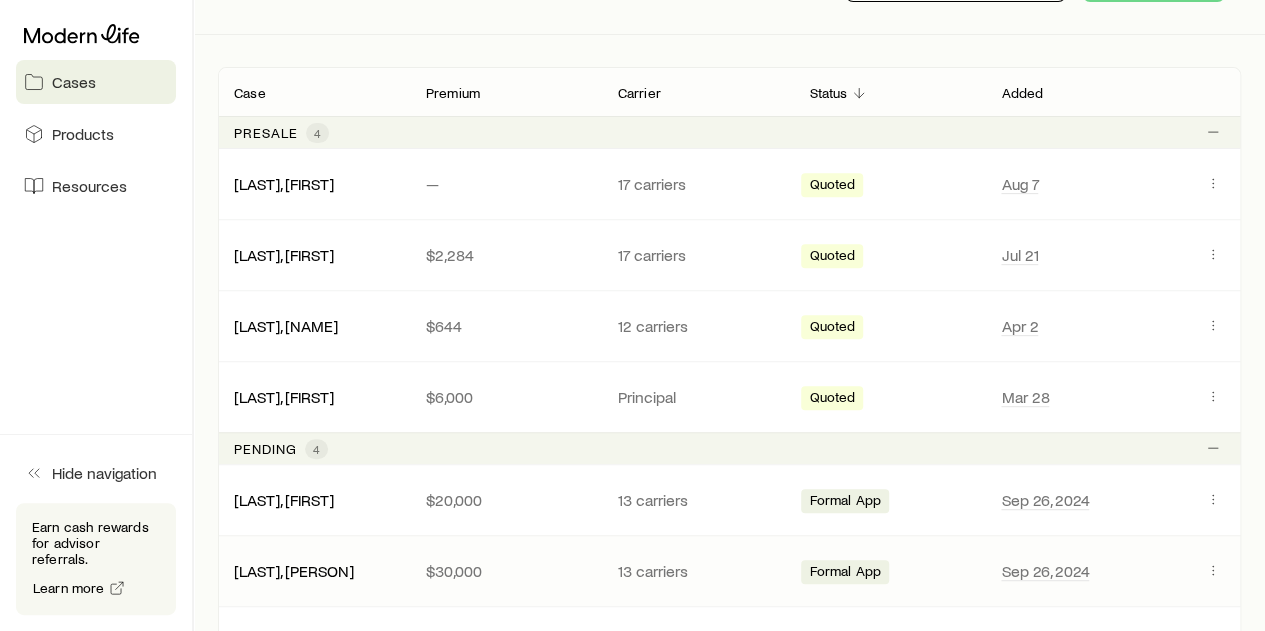 scroll, scrollTop: 200, scrollLeft: 0, axis: vertical 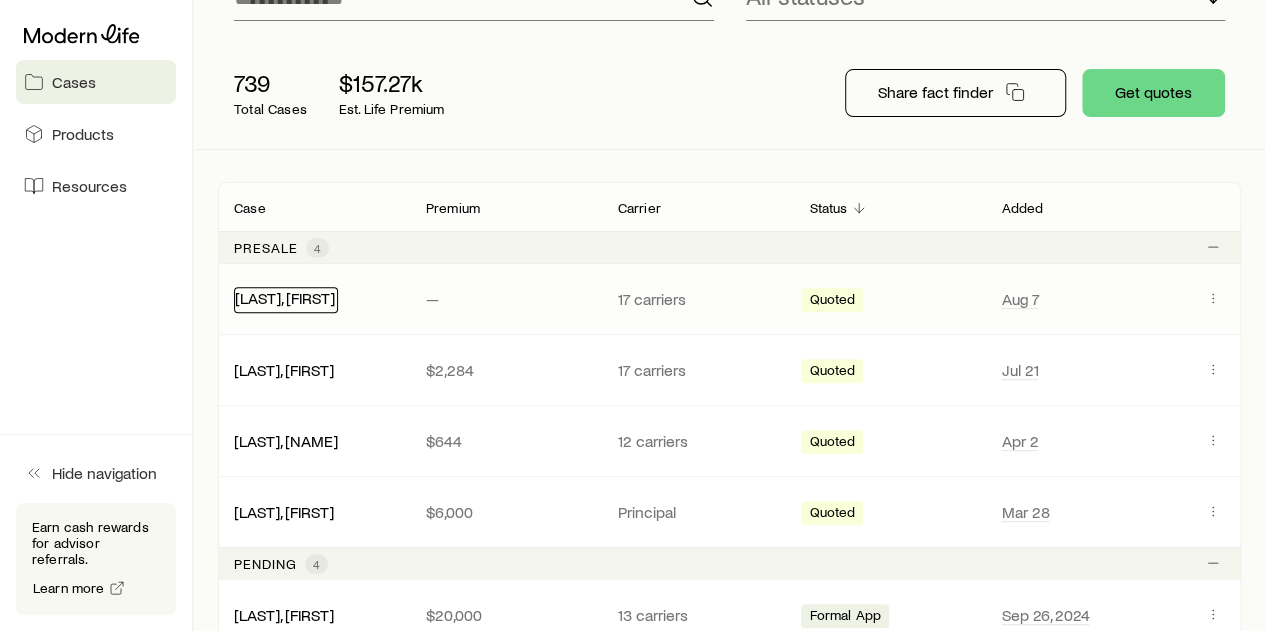 click on "[LAST], [FIRST]" at bounding box center (285, 297) 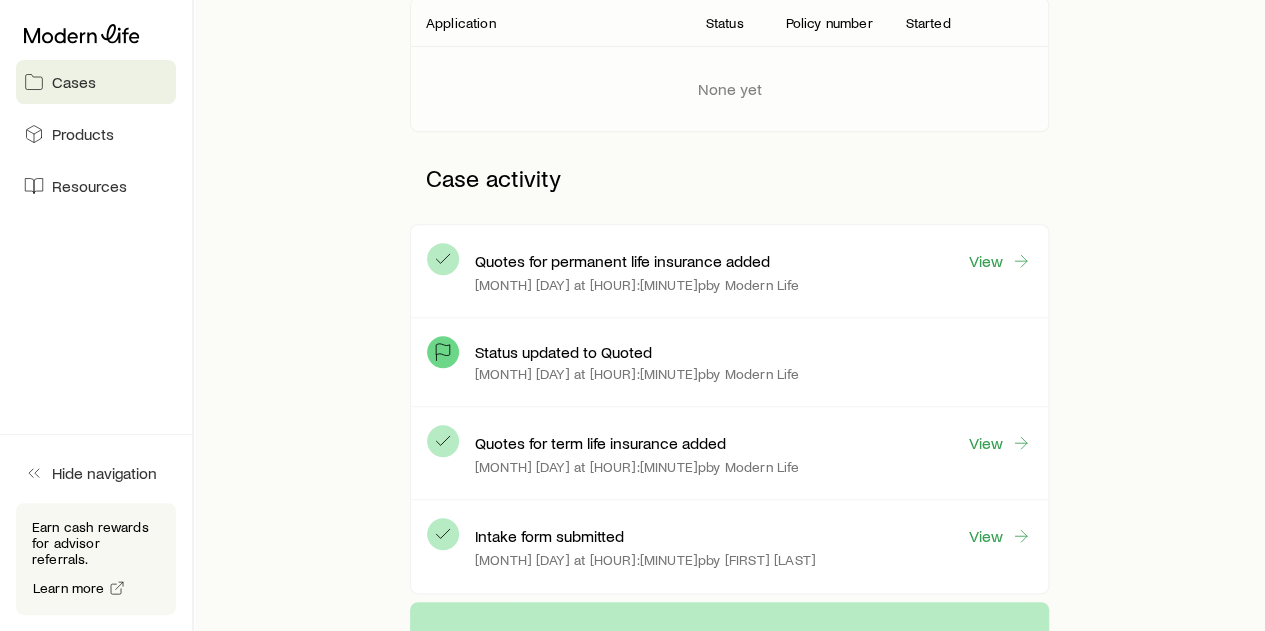 scroll, scrollTop: 400, scrollLeft: 0, axis: vertical 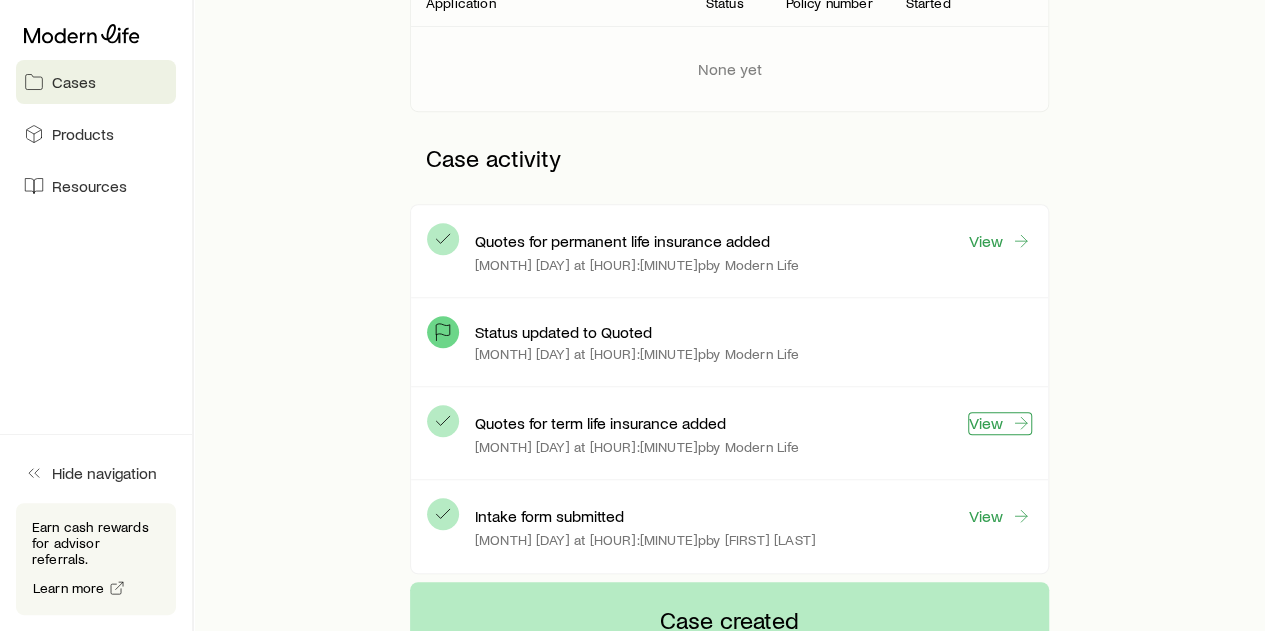 click on "View" at bounding box center (1000, 423) 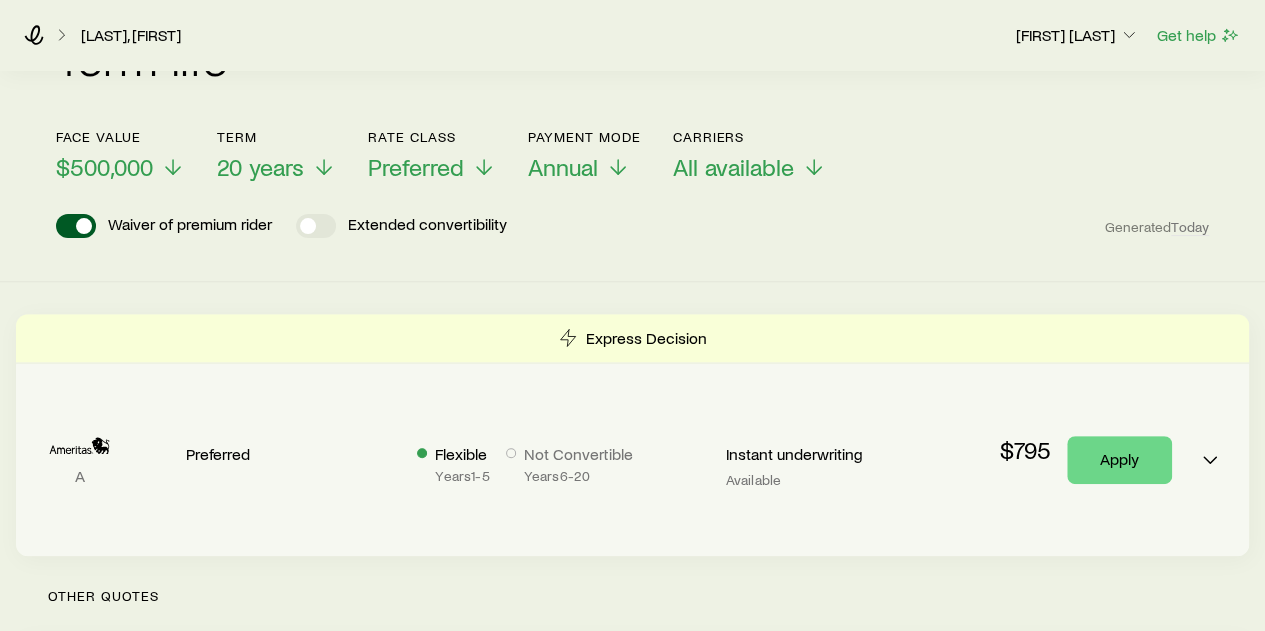 scroll, scrollTop: 0, scrollLeft: 0, axis: both 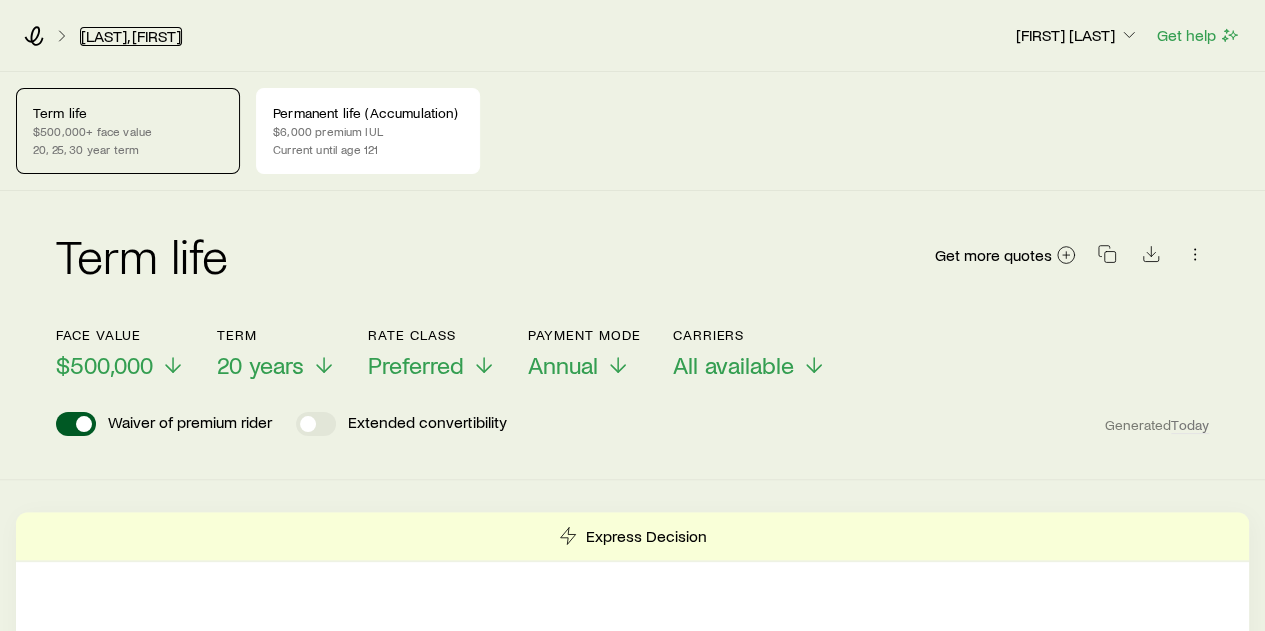 click on "[LAST], [FIRST]" at bounding box center [131, 36] 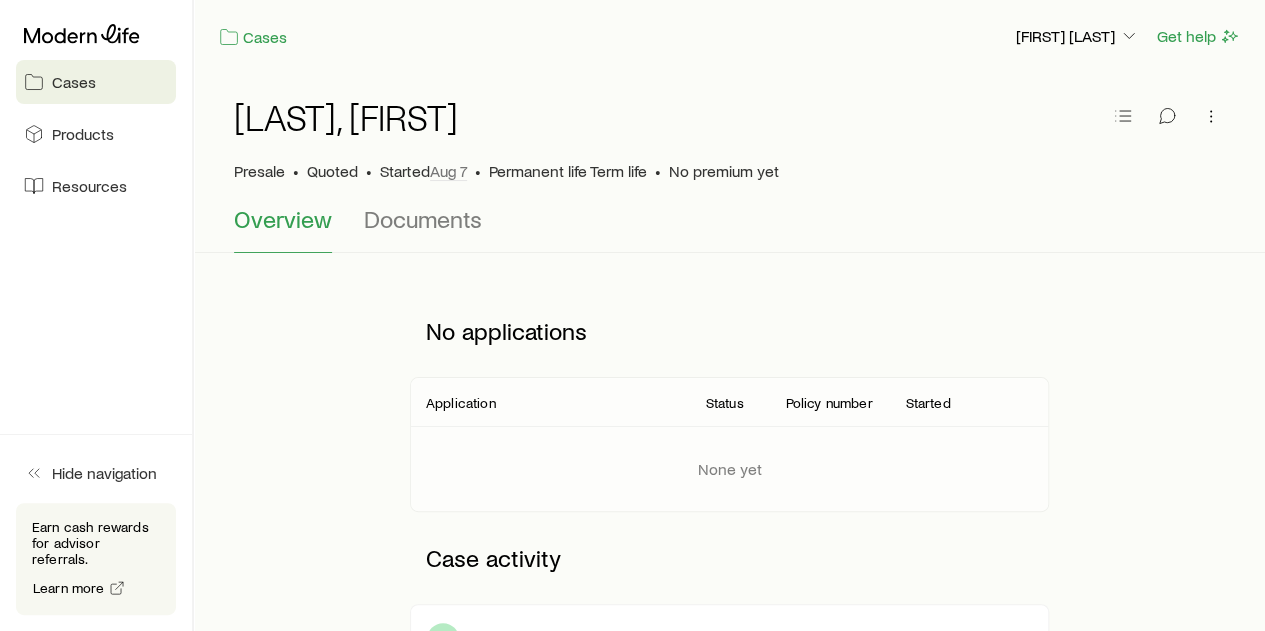 click on "Cases" at bounding box center [74, 82] 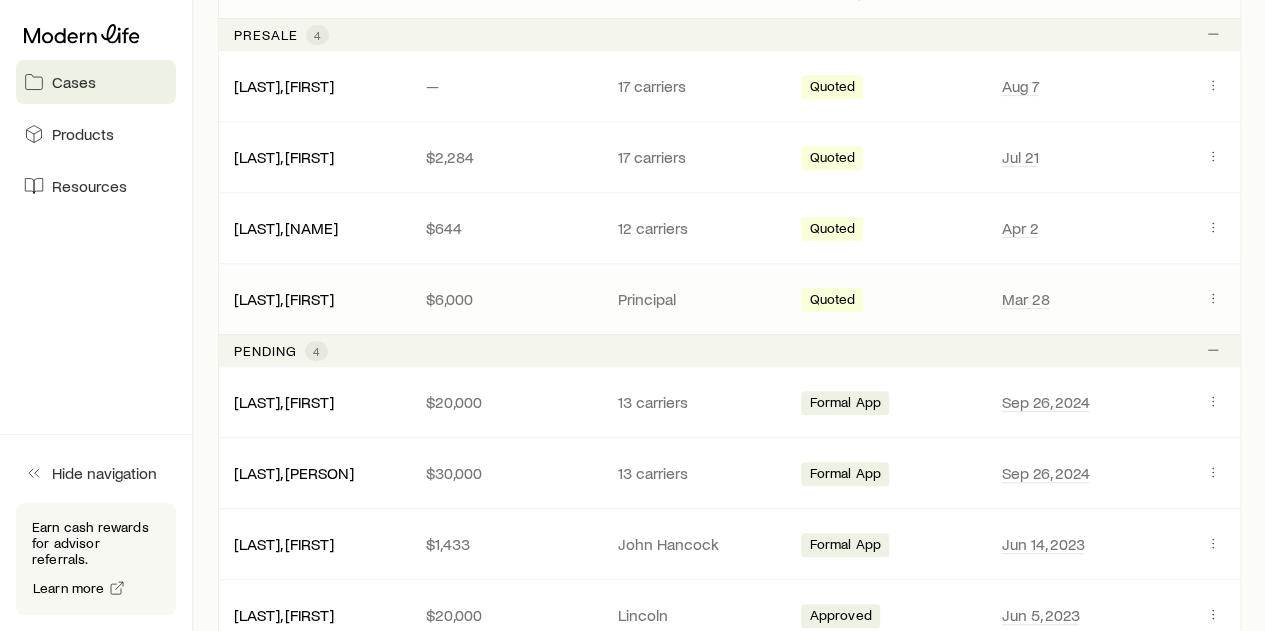 scroll, scrollTop: 500, scrollLeft: 0, axis: vertical 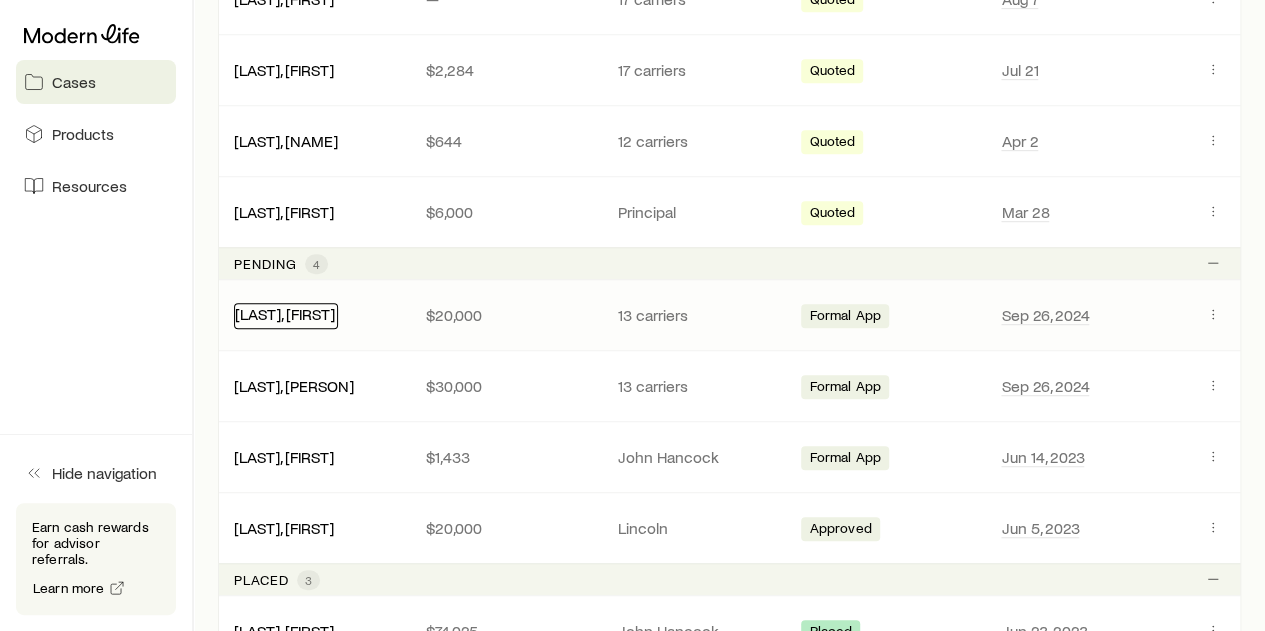 click on "[LAST], [FIRST]" at bounding box center (285, 313) 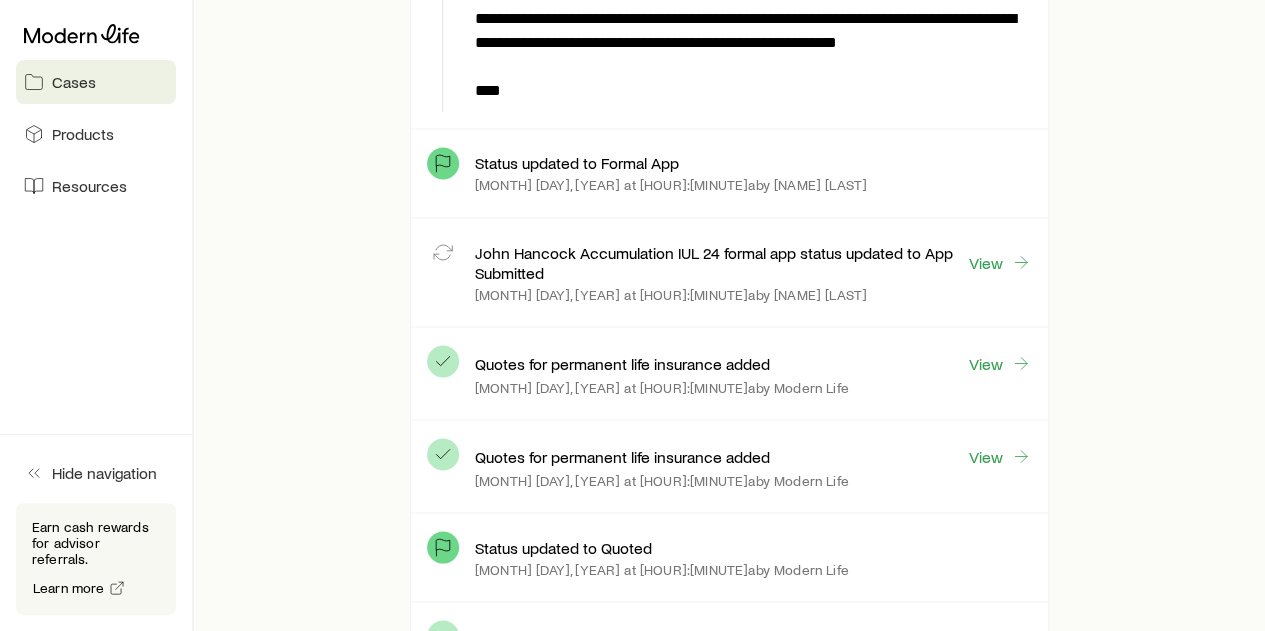 scroll, scrollTop: 1700, scrollLeft: 0, axis: vertical 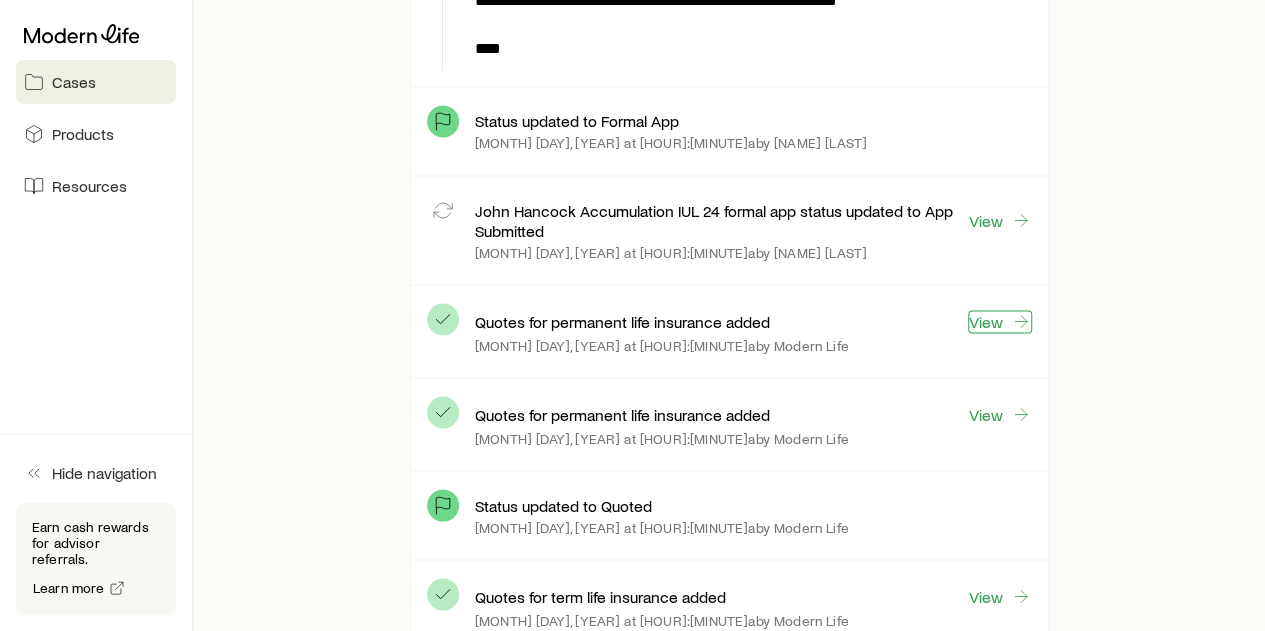 click on "View" at bounding box center [1000, 321] 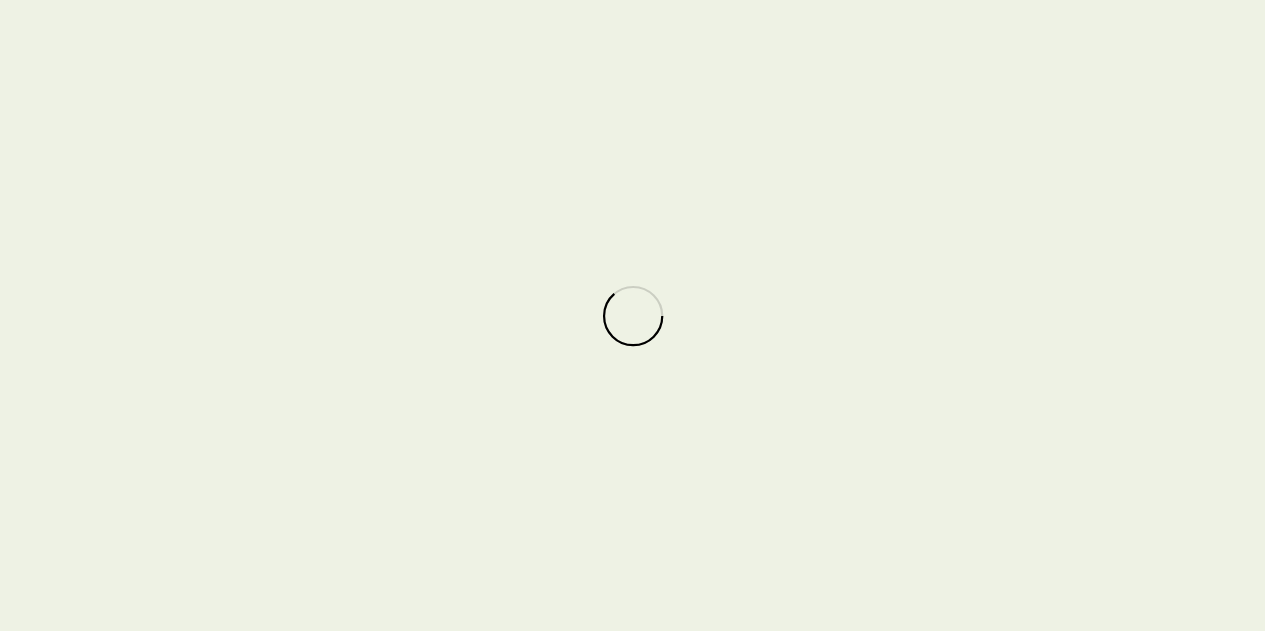scroll, scrollTop: 0, scrollLeft: 0, axis: both 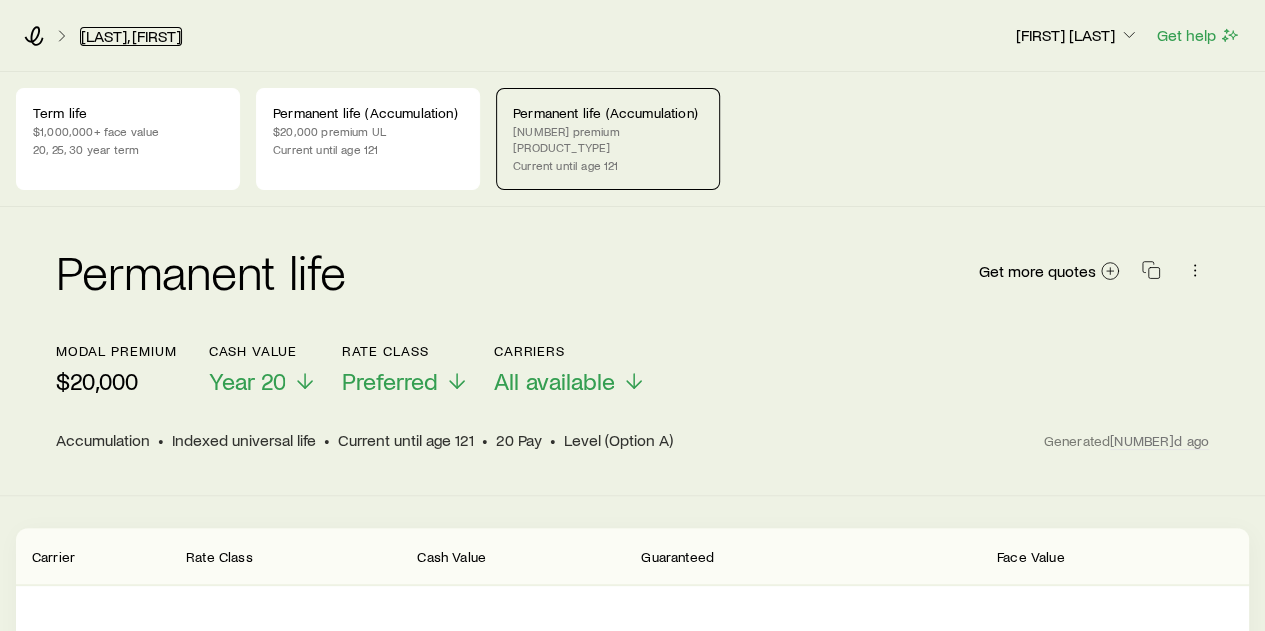 click on "[LAST], [FIRST]" at bounding box center (131, 36) 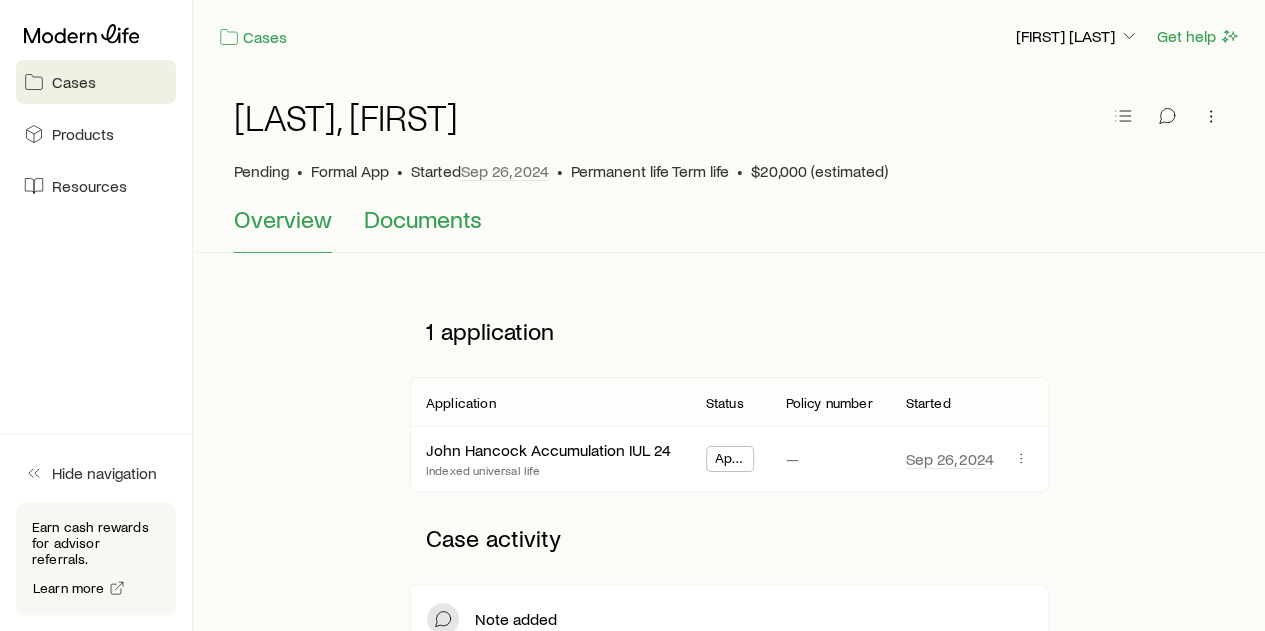 click on "Documents" at bounding box center (423, 219) 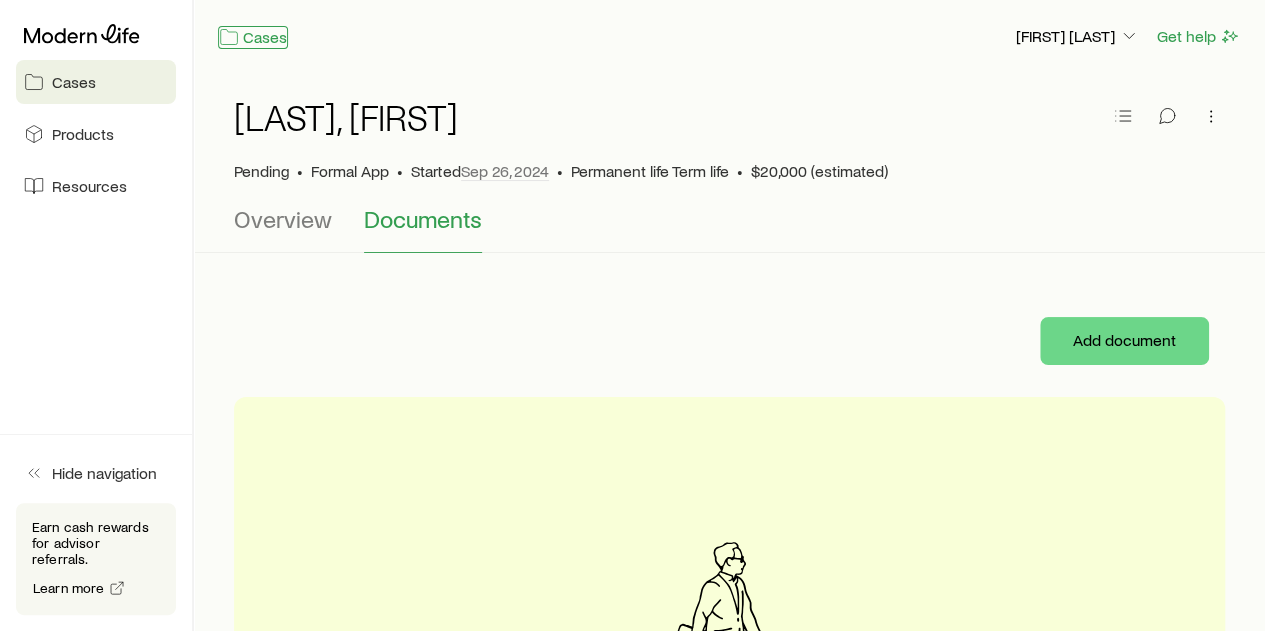 click on "Cases" at bounding box center (253, 37) 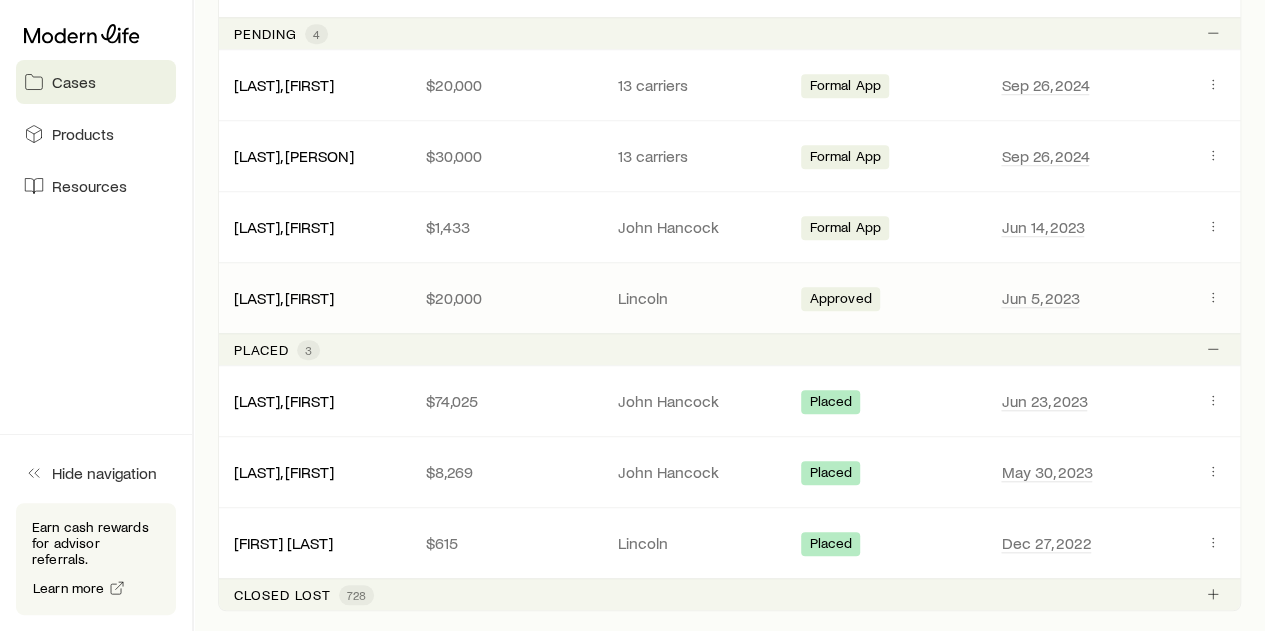 scroll, scrollTop: 800, scrollLeft: 0, axis: vertical 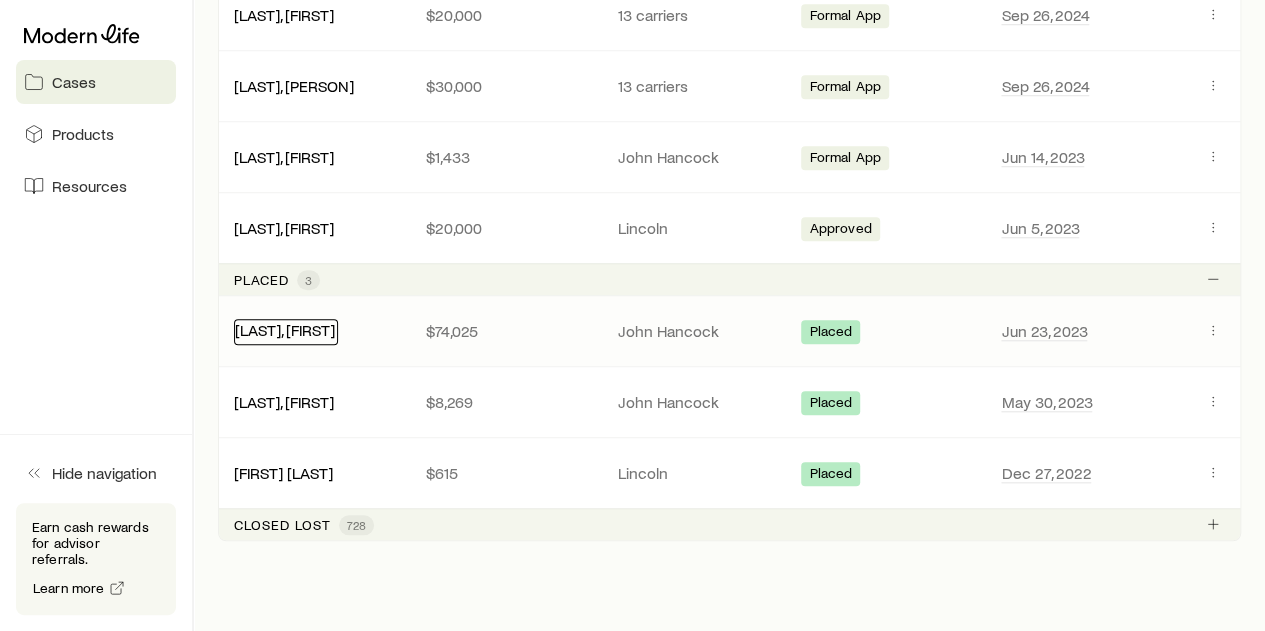 click on "[LAST], [FIRST]" at bounding box center [285, 329] 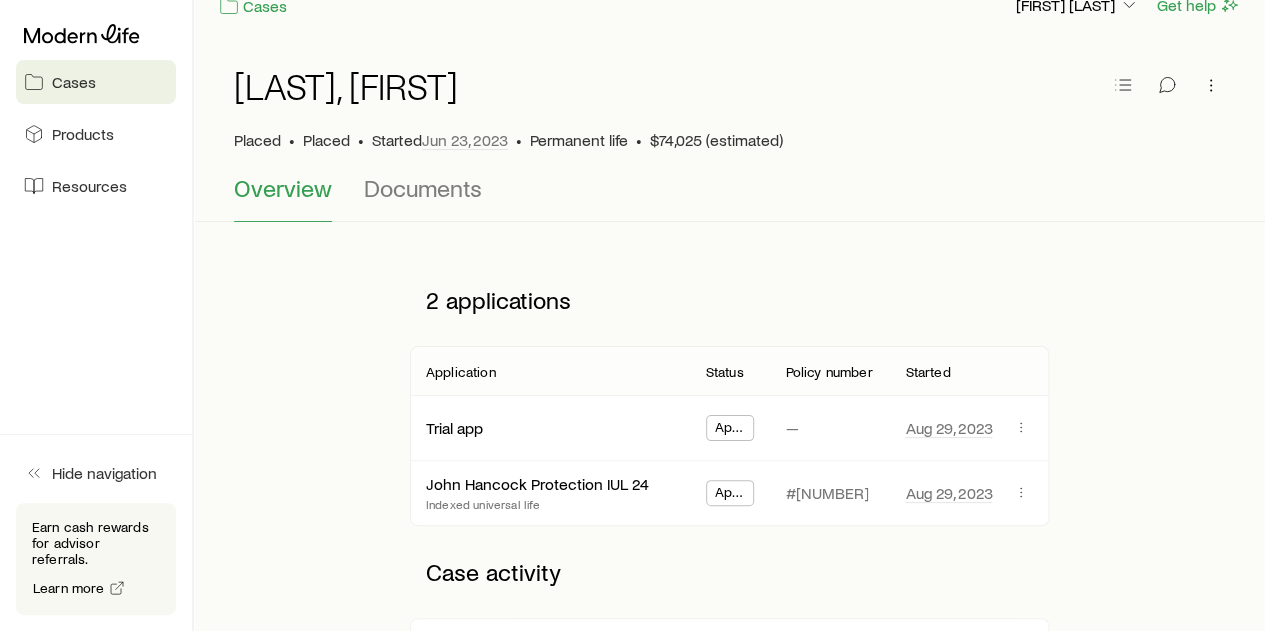 scroll, scrollTop: 0, scrollLeft: 0, axis: both 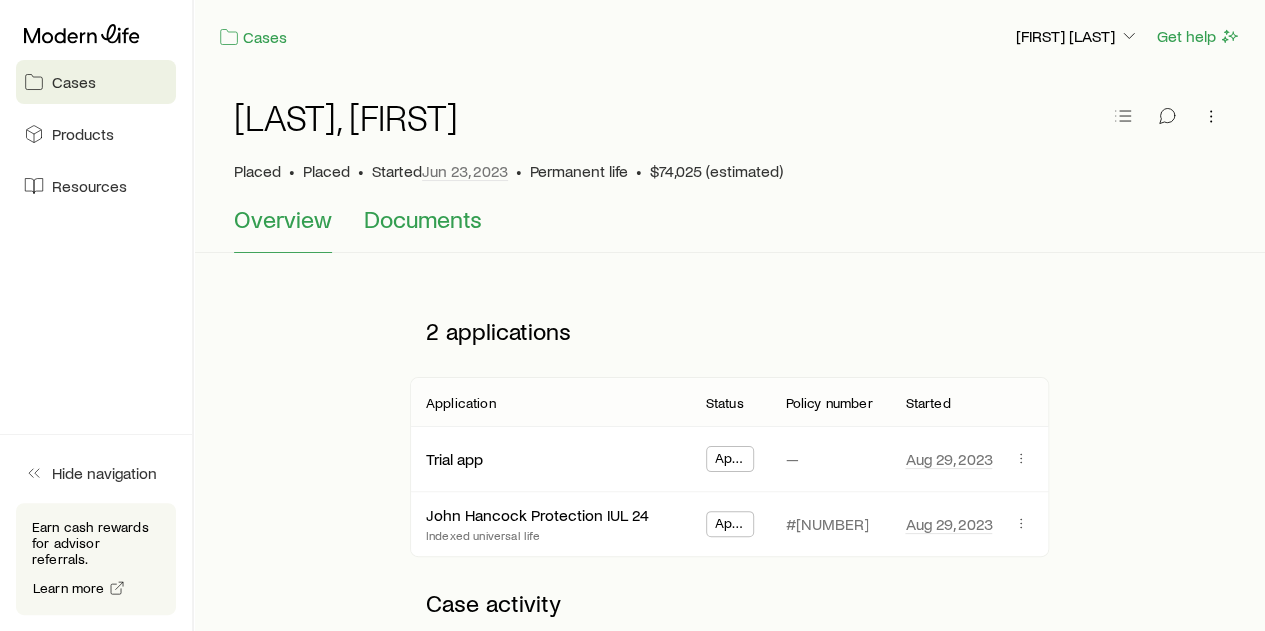 click on "Documents" at bounding box center [423, 219] 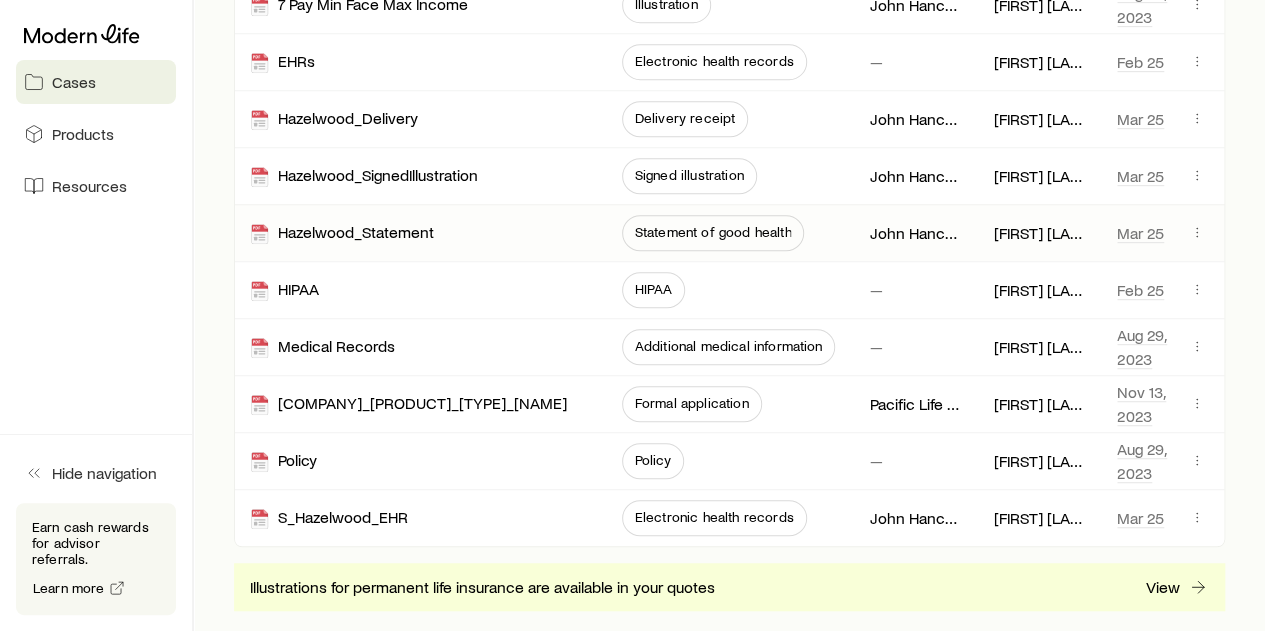 scroll, scrollTop: 500, scrollLeft: 0, axis: vertical 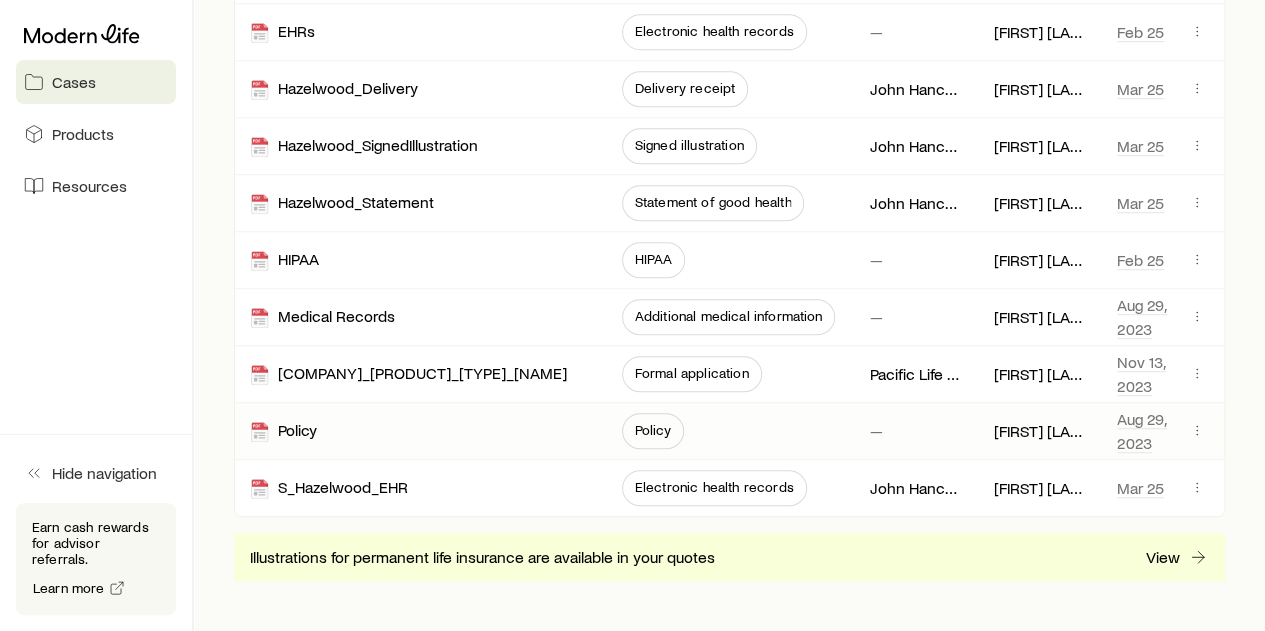 click on "Policy" at bounding box center (653, 430) 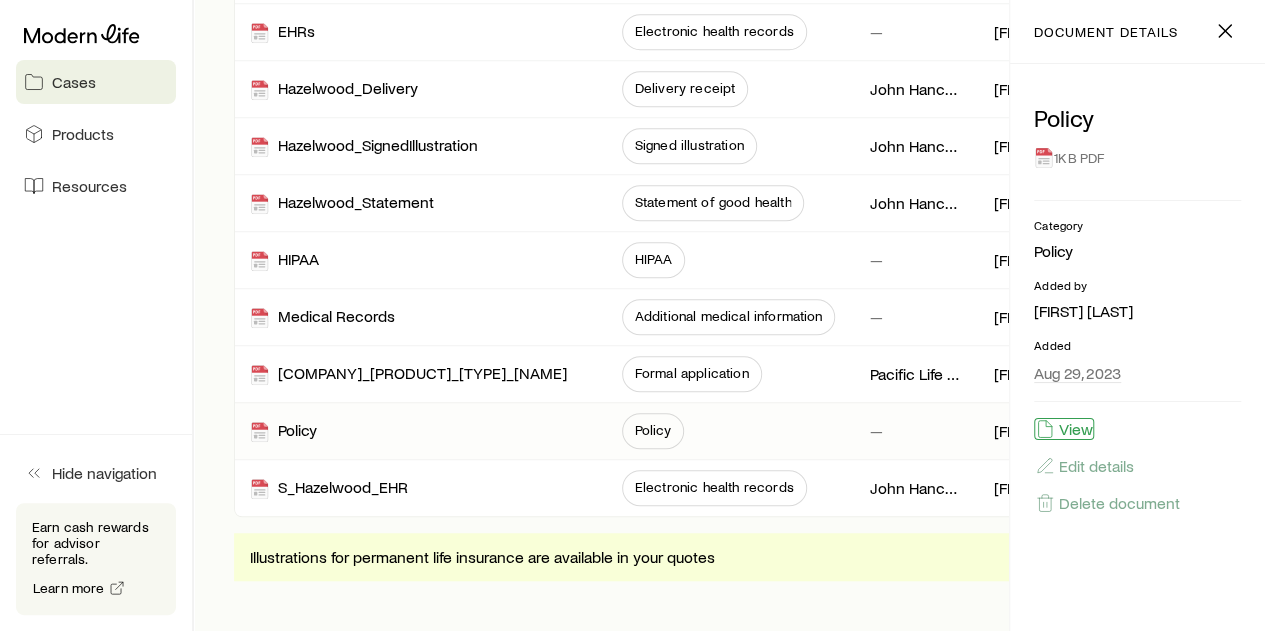 click on "View" at bounding box center (1064, 429) 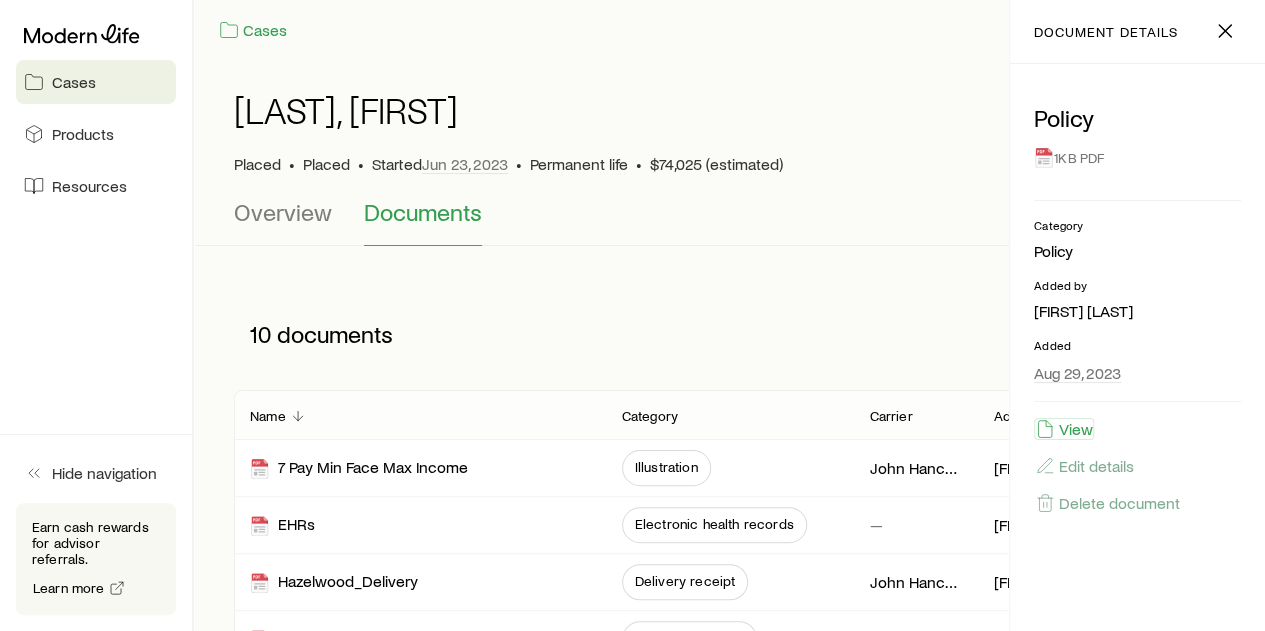 scroll, scrollTop: 0, scrollLeft: 0, axis: both 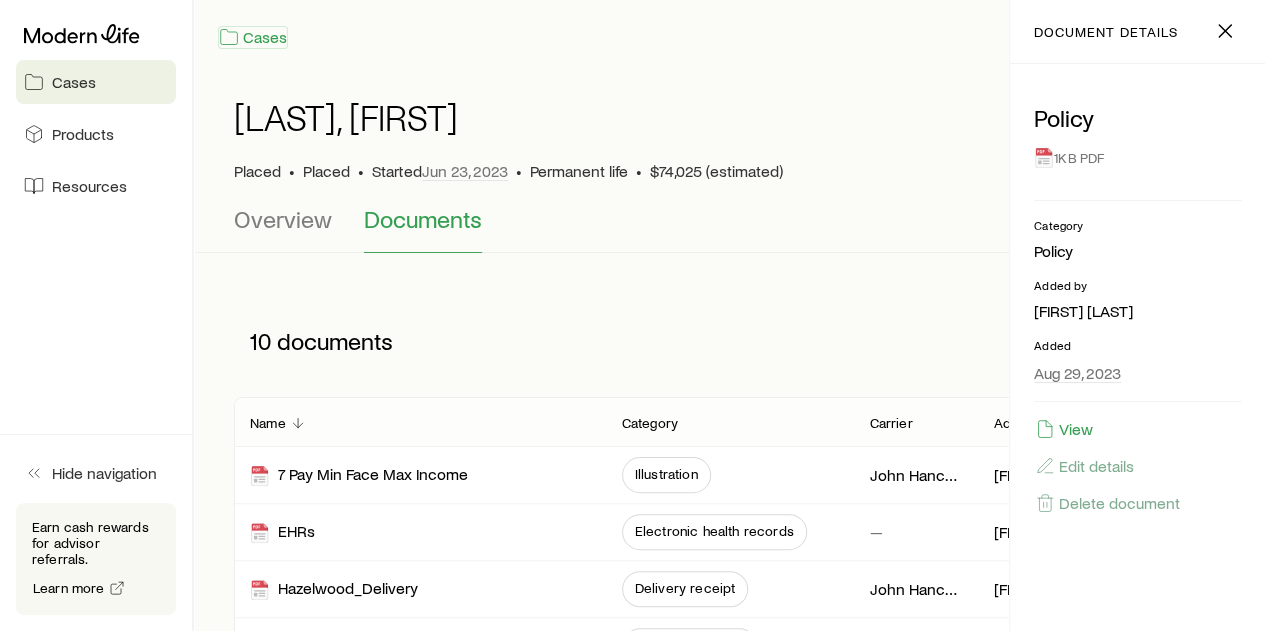 click on "Cases" at bounding box center [253, 37] 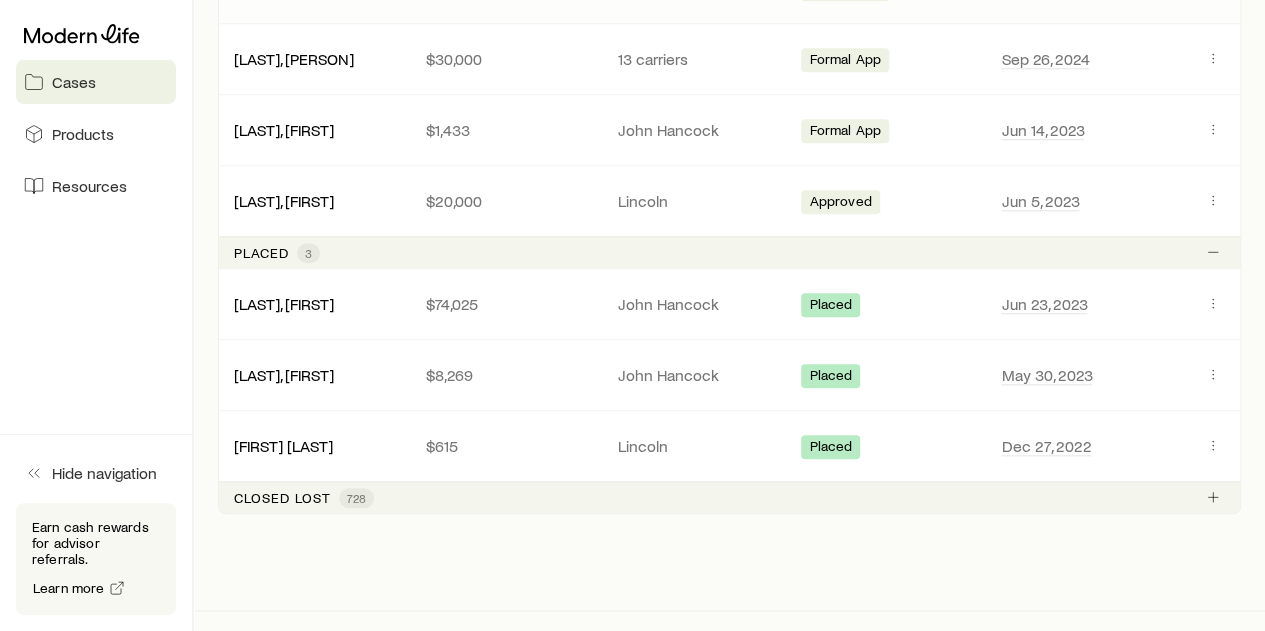 scroll, scrollTop: 849, scrollLeft: 0, axis: vertical 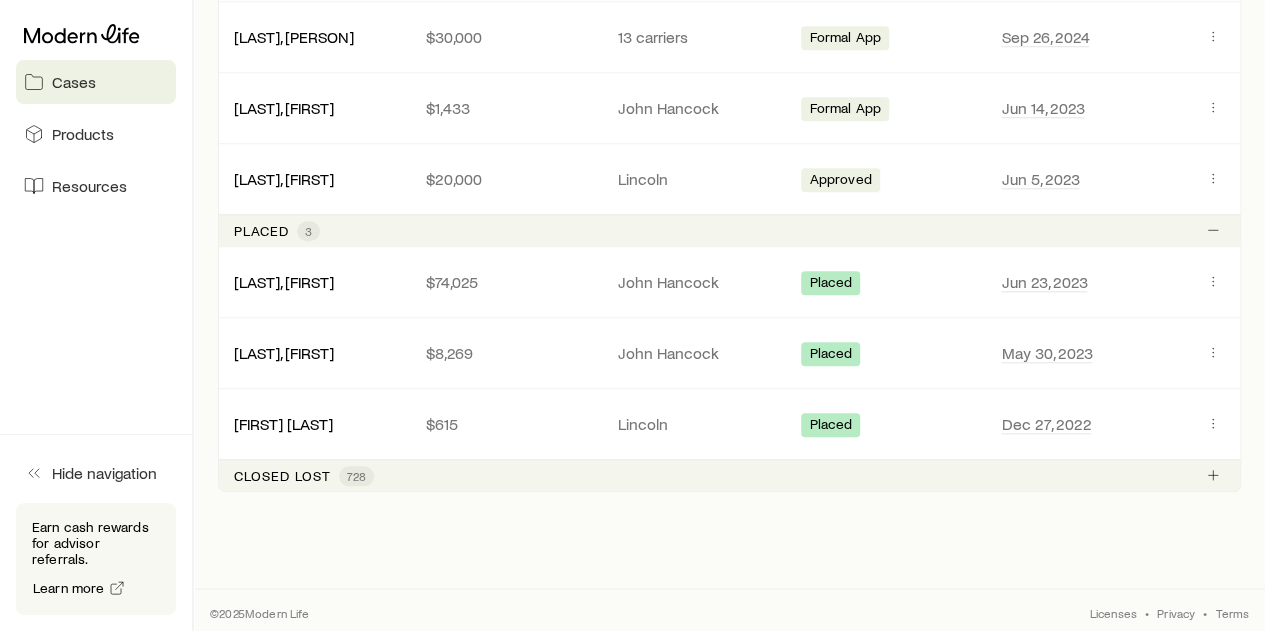 click on "Closed lost" at bounding box center (282, 476) 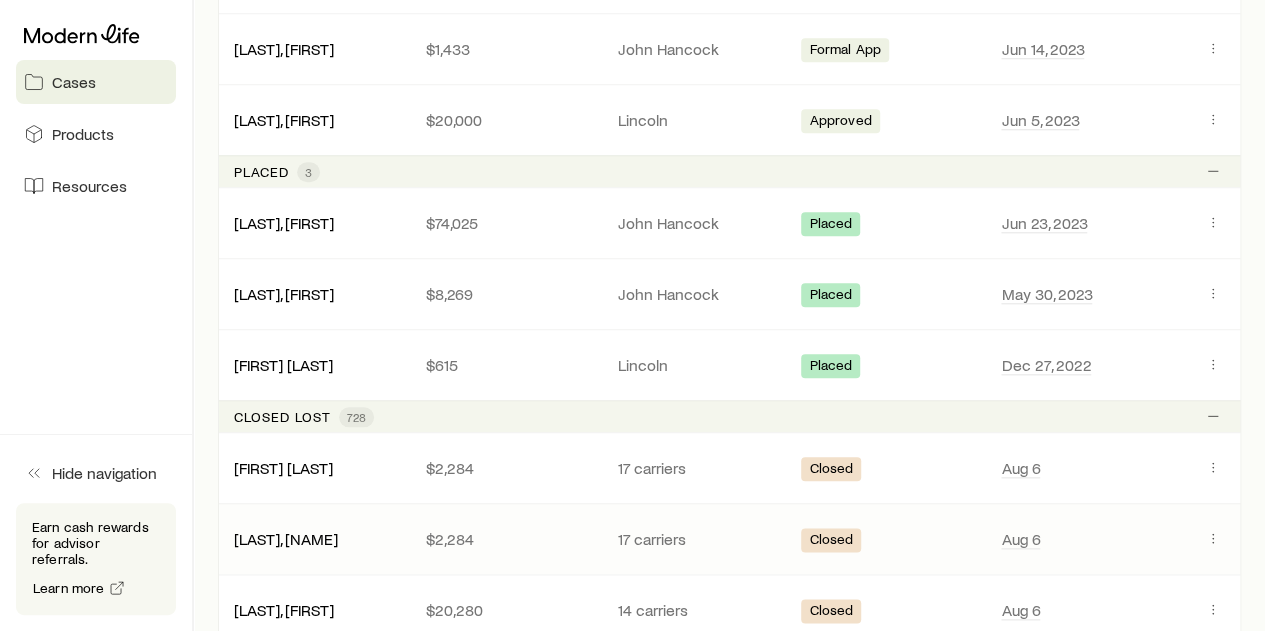 scroll, scrollTop: 949, scrollLeft: 0, axis: vertical 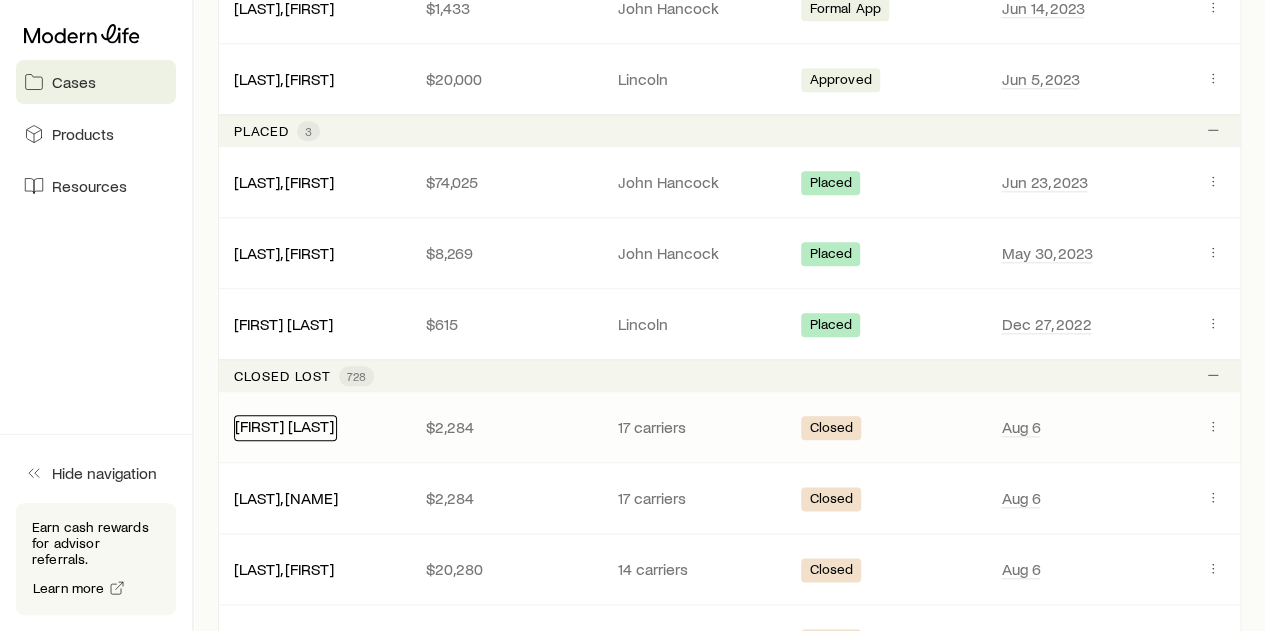 click on "[FIRST] [LAST]" at bounding box center [284, 425] 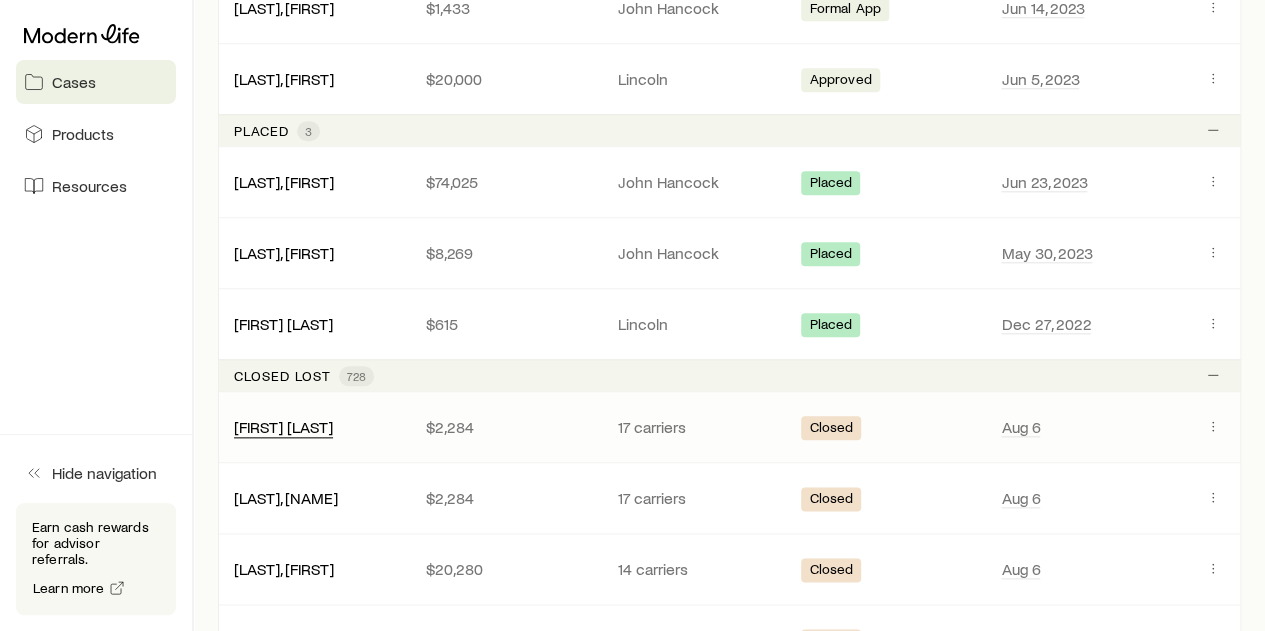 scroll, scrollTop: 0, scrollLeft: 0, axis: both 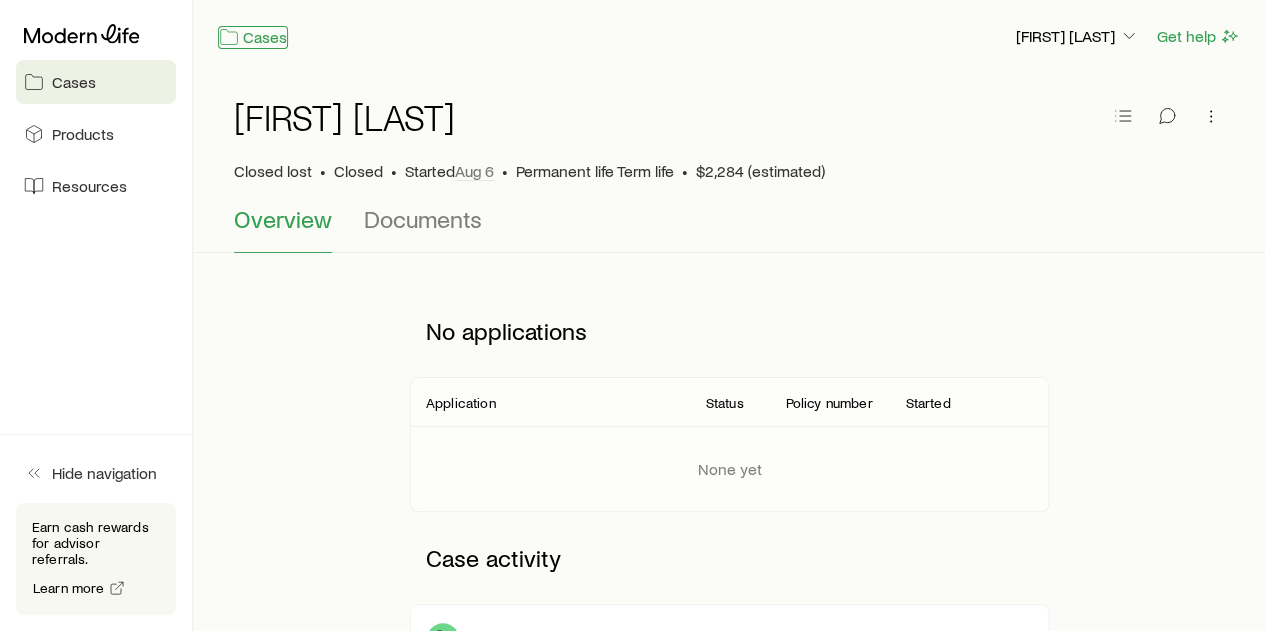 click on "Cases" at bounding box center [253, 37] 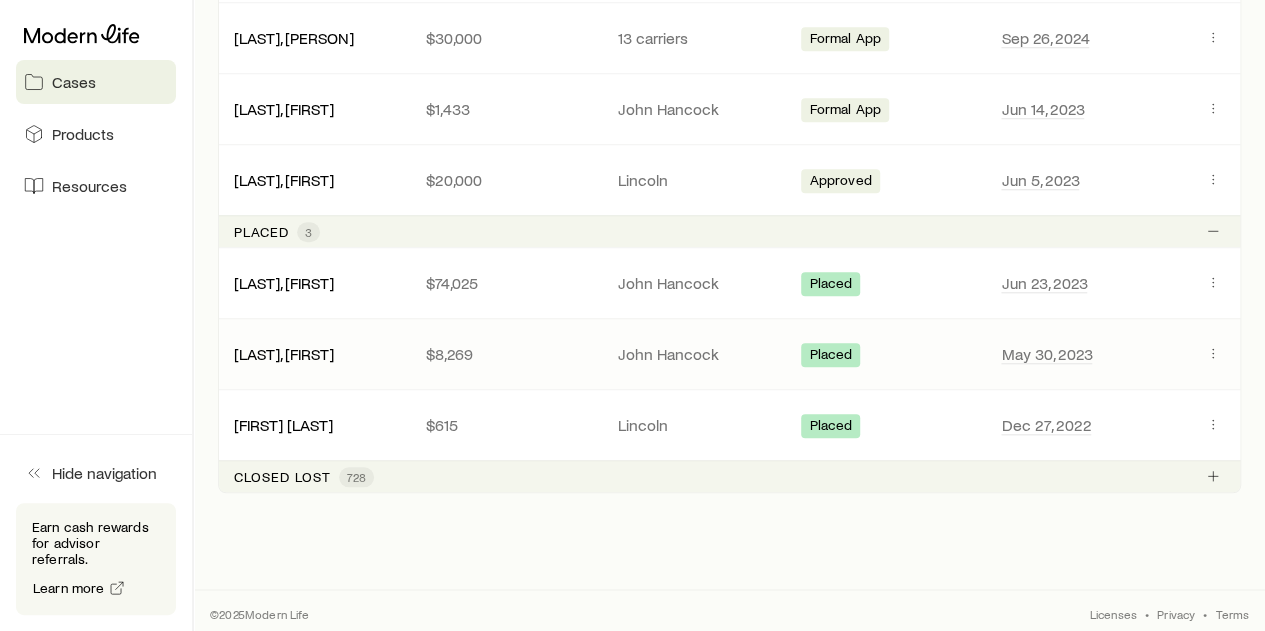 scroll, scrollTop: 749, scrollLeft: 0, axis: vertical 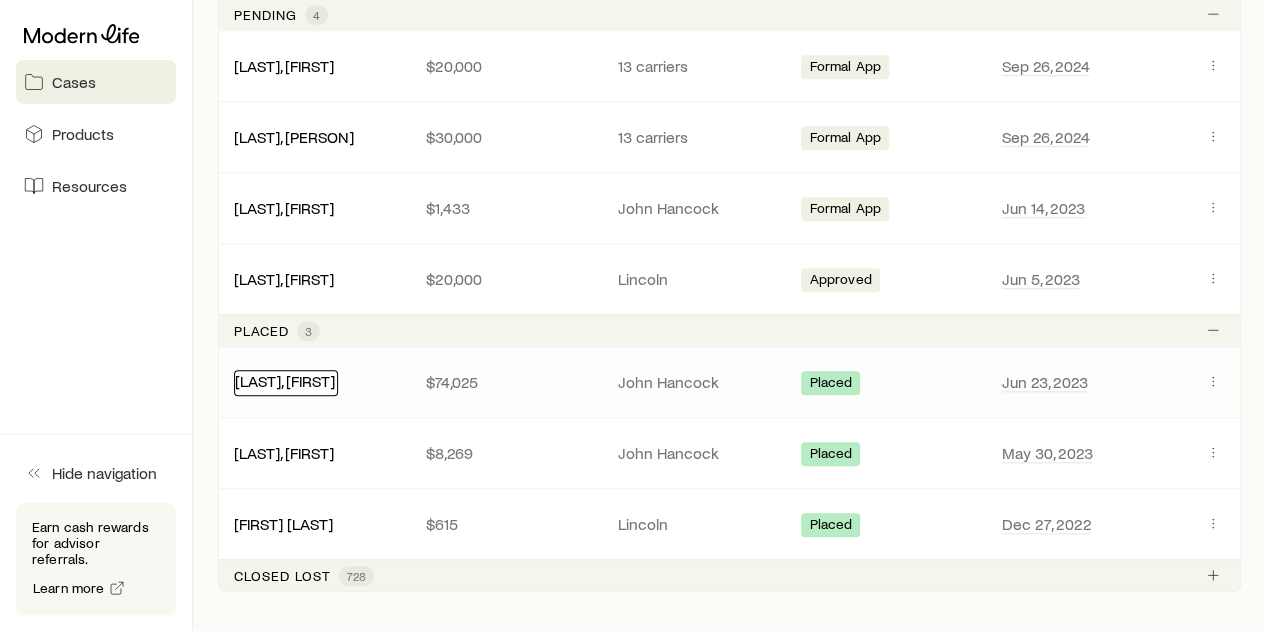 click on "[LAST], [FIRST]" at bounding box center [285, 380] 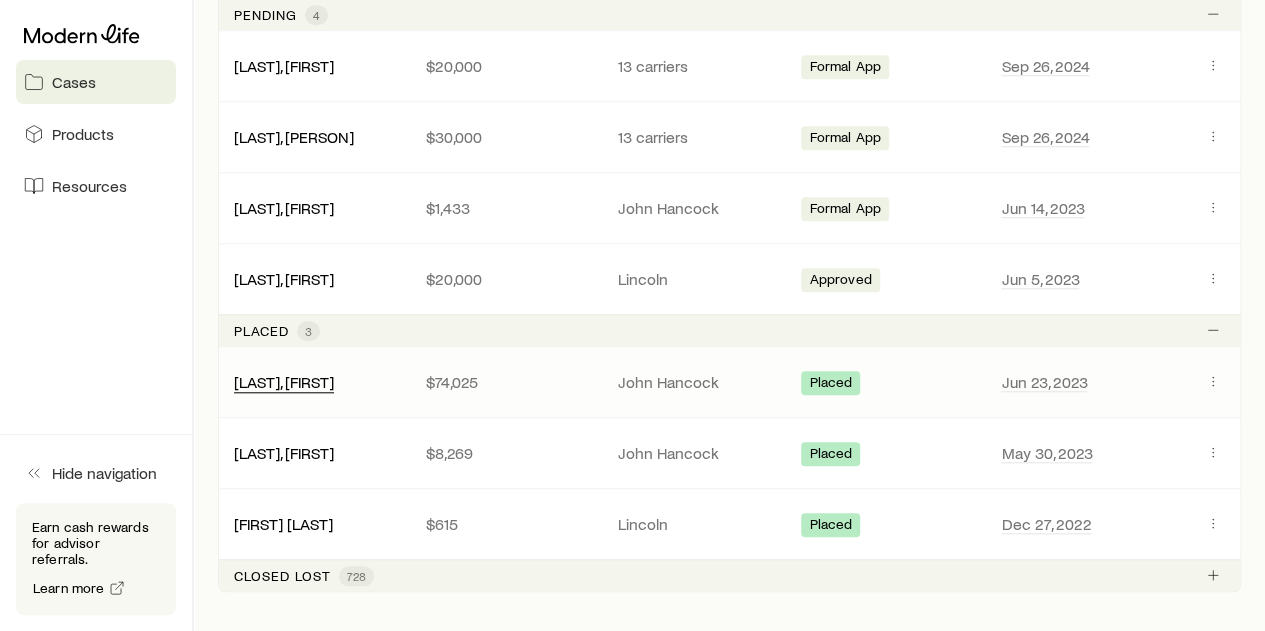 scroll, scrollTop: 0, scrollLeft: 0, axis: both 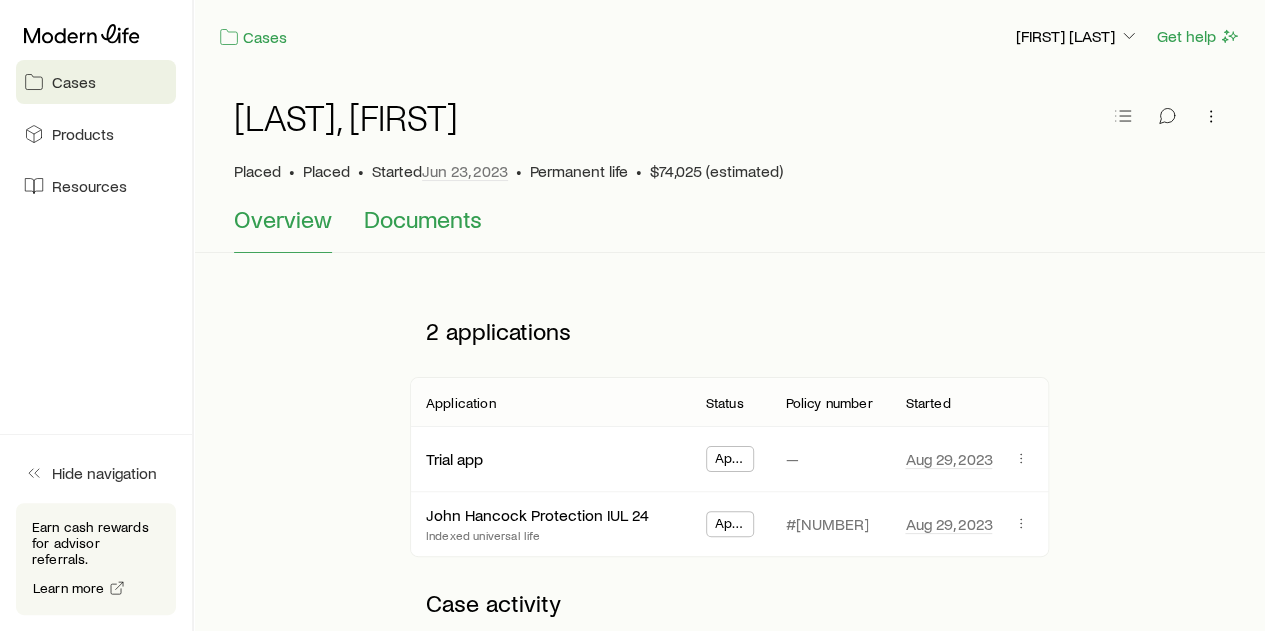 click on "Documents" at bounding box center [423, 219] 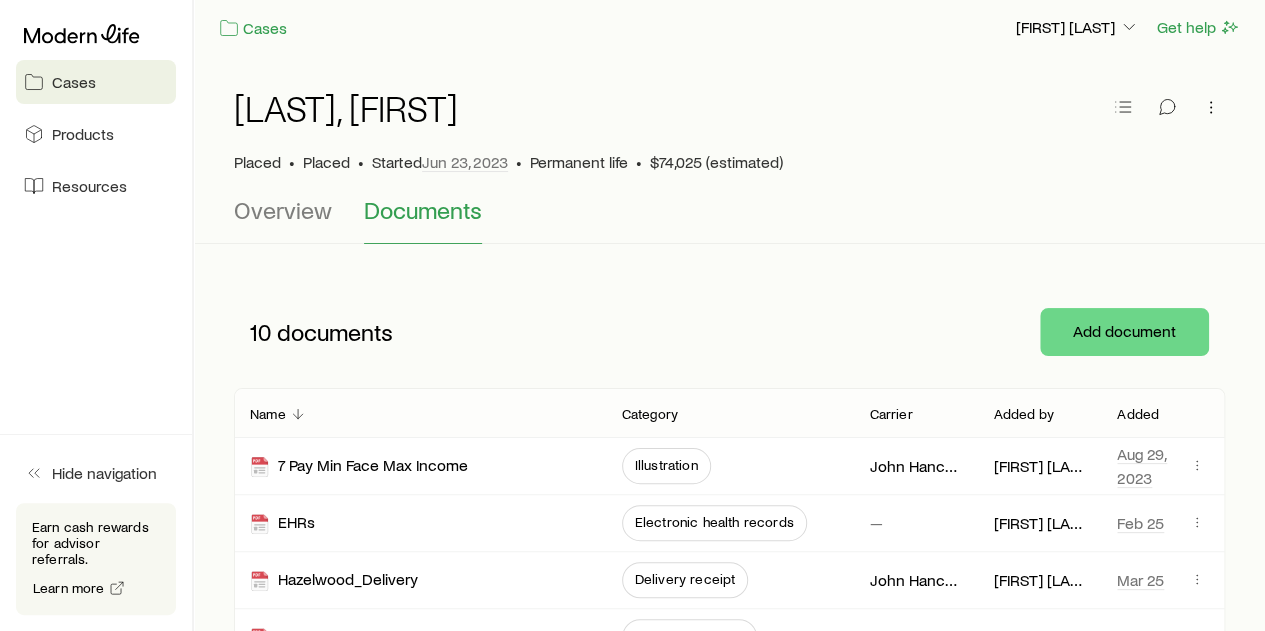 scroll, scrollTop: 0, scrollLeft: 0, axis: both 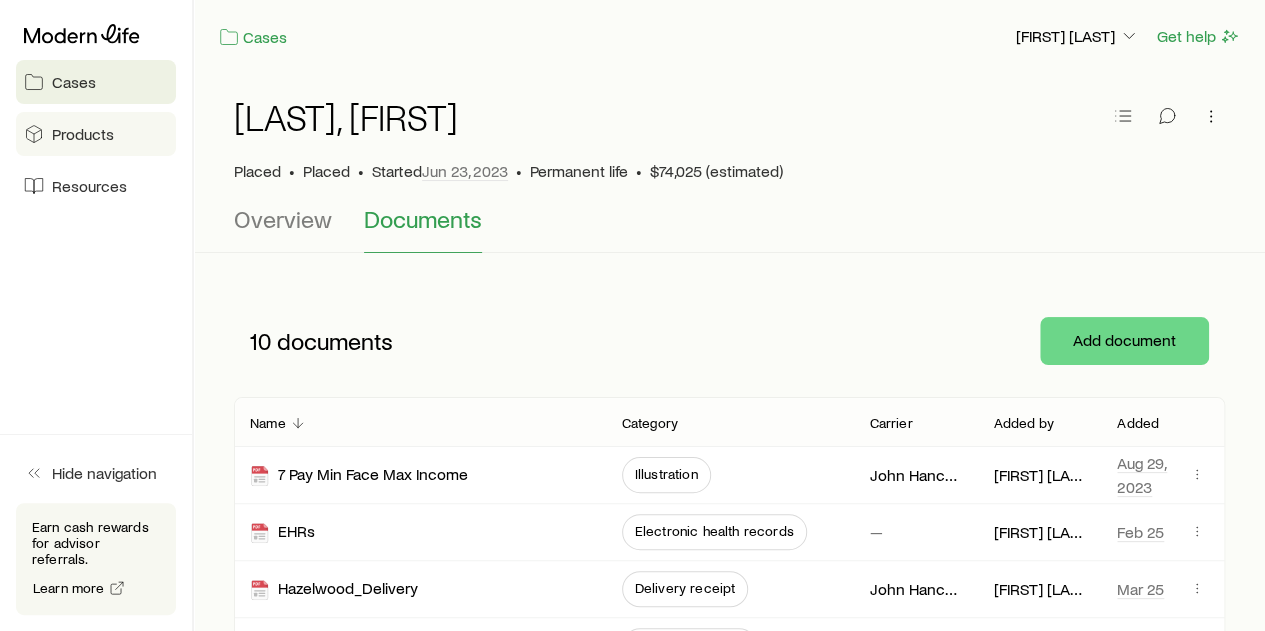 click on "Products" at bounding box center [83, 134] 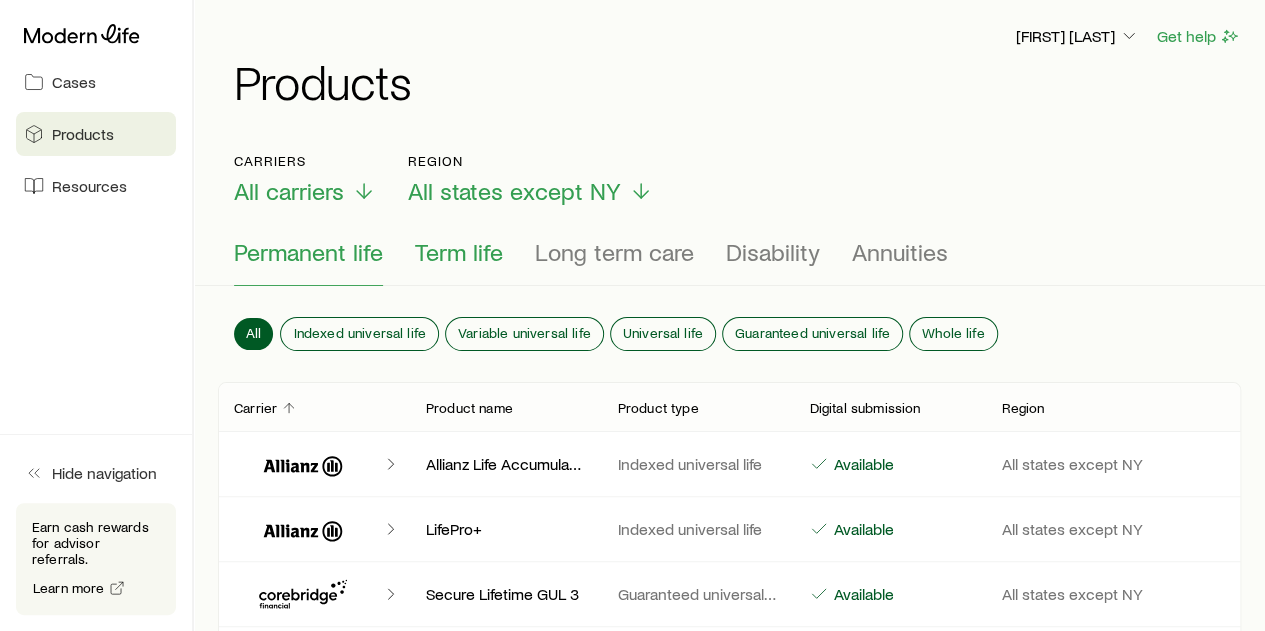 click on "Term life" at bounding box center (459, 252) 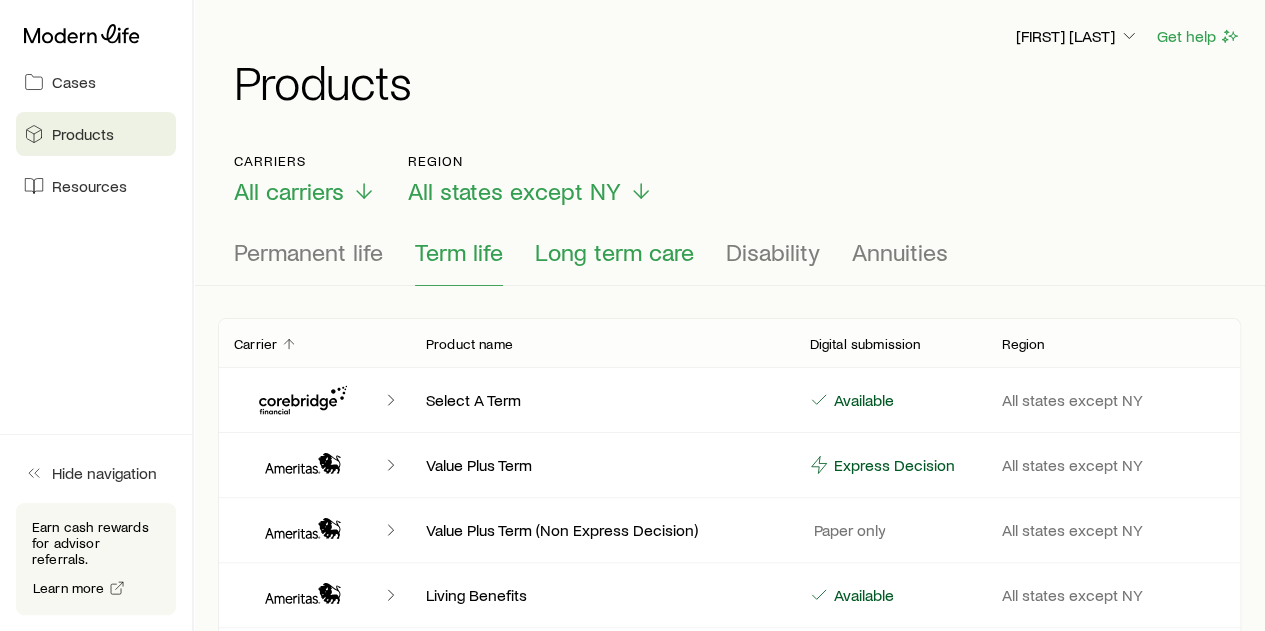 click on "Long term care" at bounding box center [614, 252] 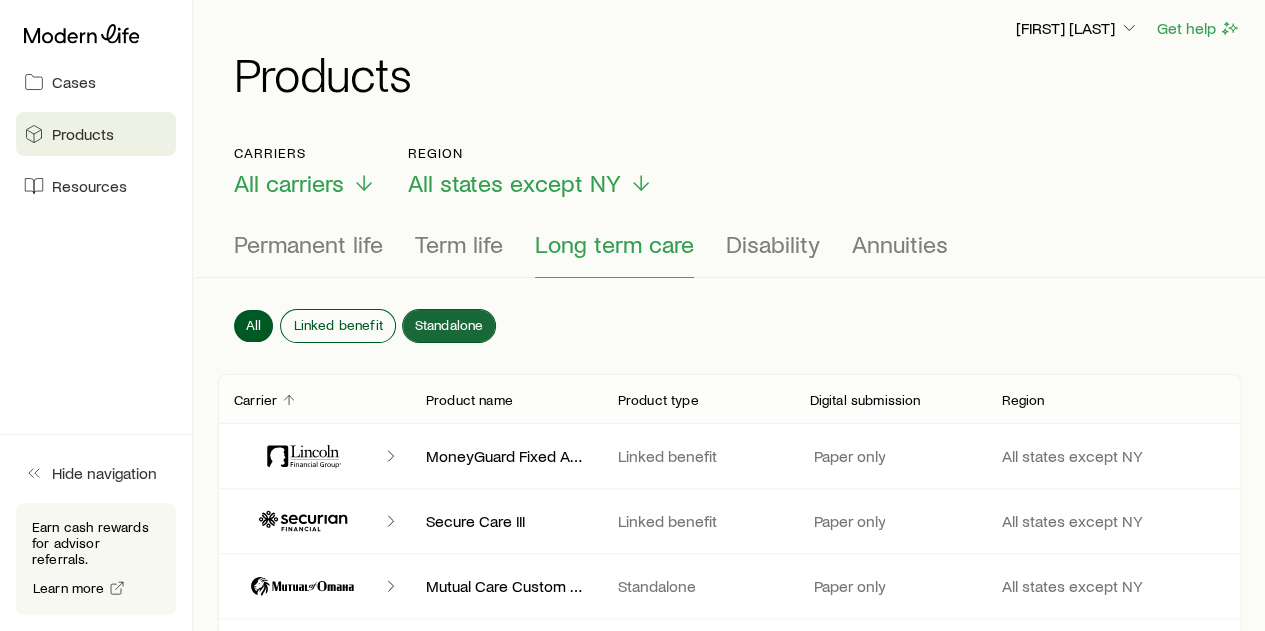 scroll, scrollTop: 0, scrollLeft: 0, axis: both 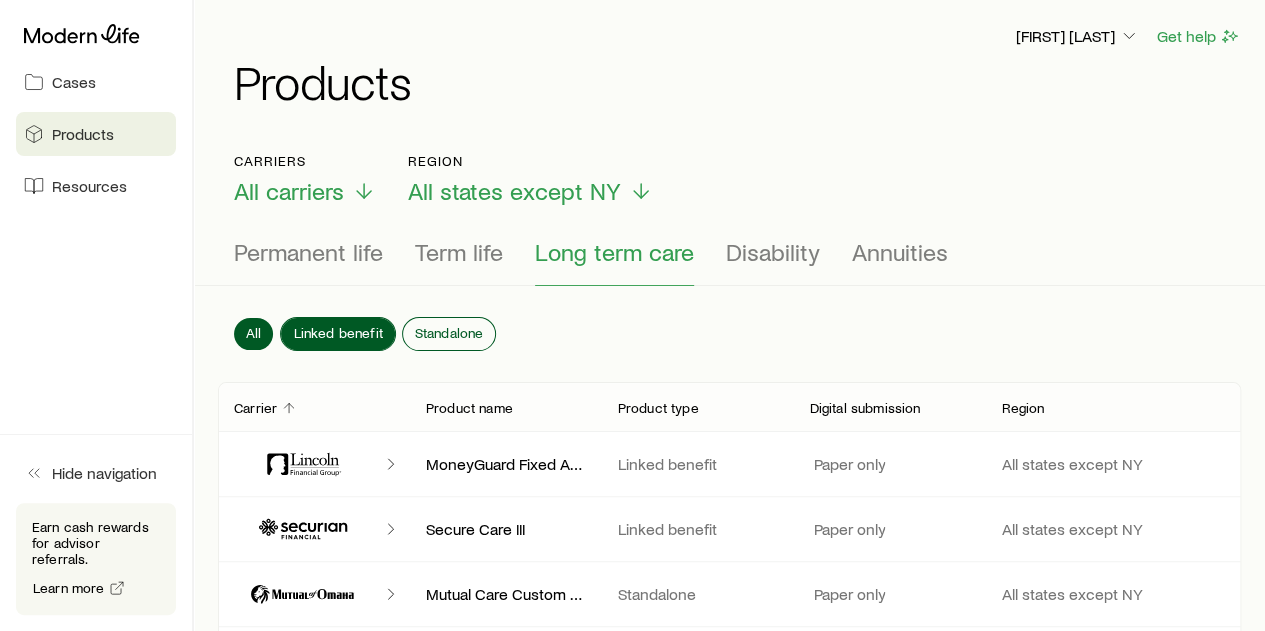 click on "Linked benefit" at bounding box center (337, 333) 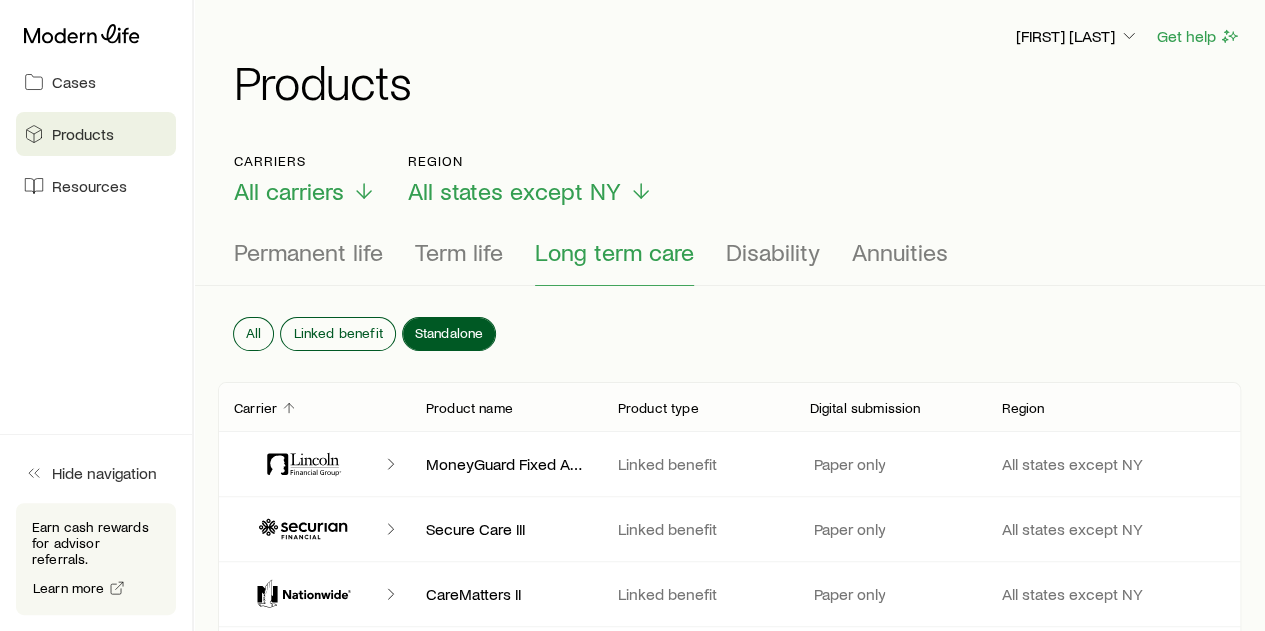 click on "Standalone" at bounding box center [449, 333] 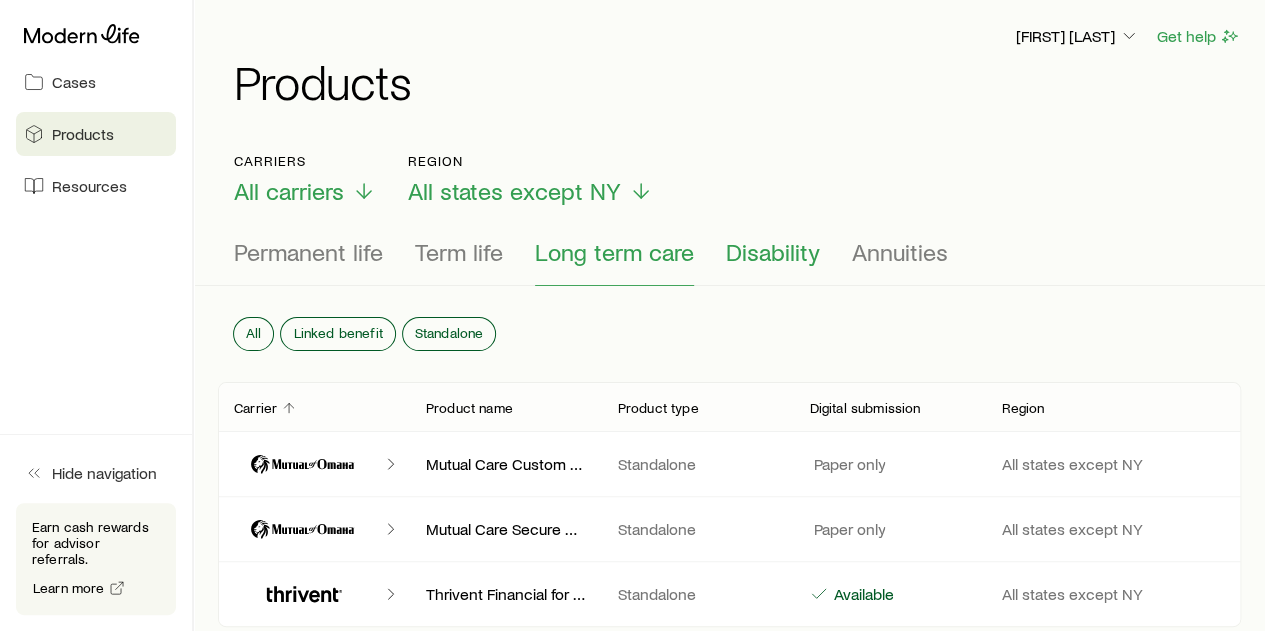 click on "Disability" at bounding box center (773, 252) 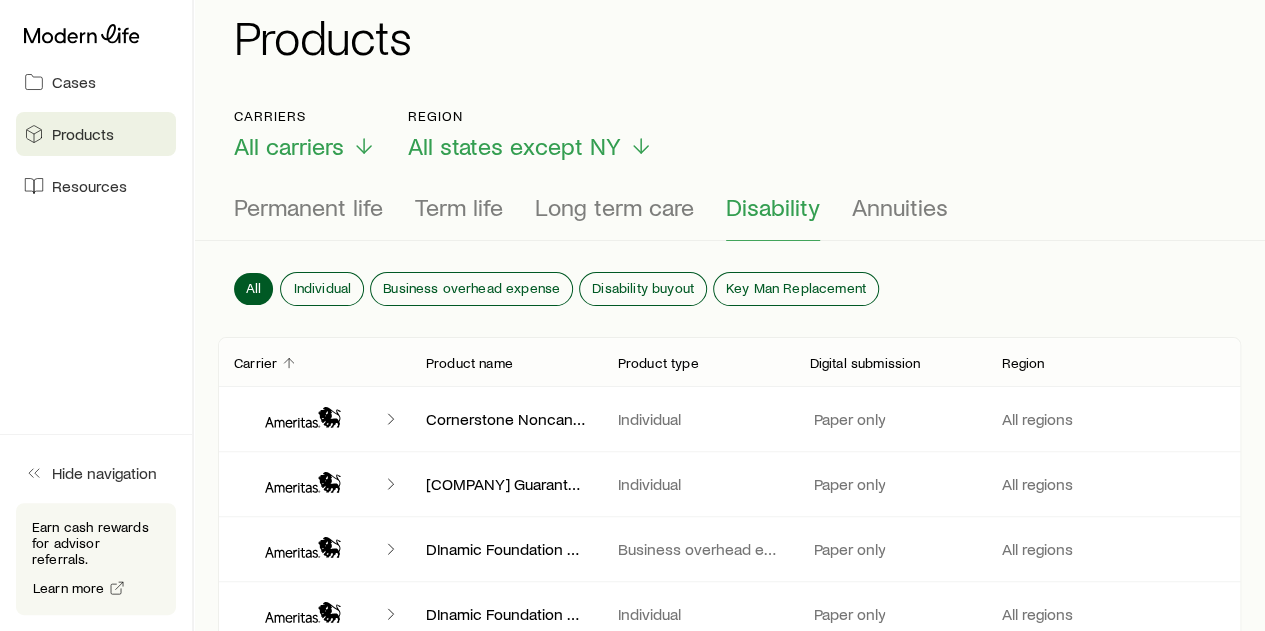 scroll, scrollTop: 0, scrollLeft: 0, axis: both 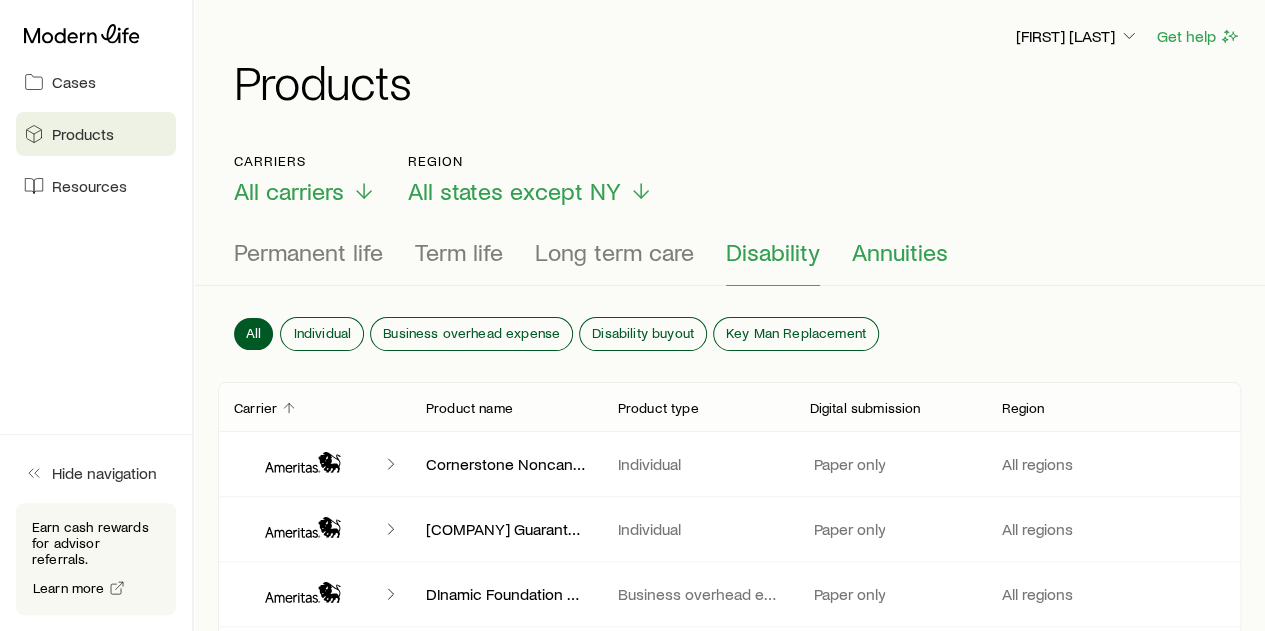 click on "Annuities" at bounding box center (900, 252) 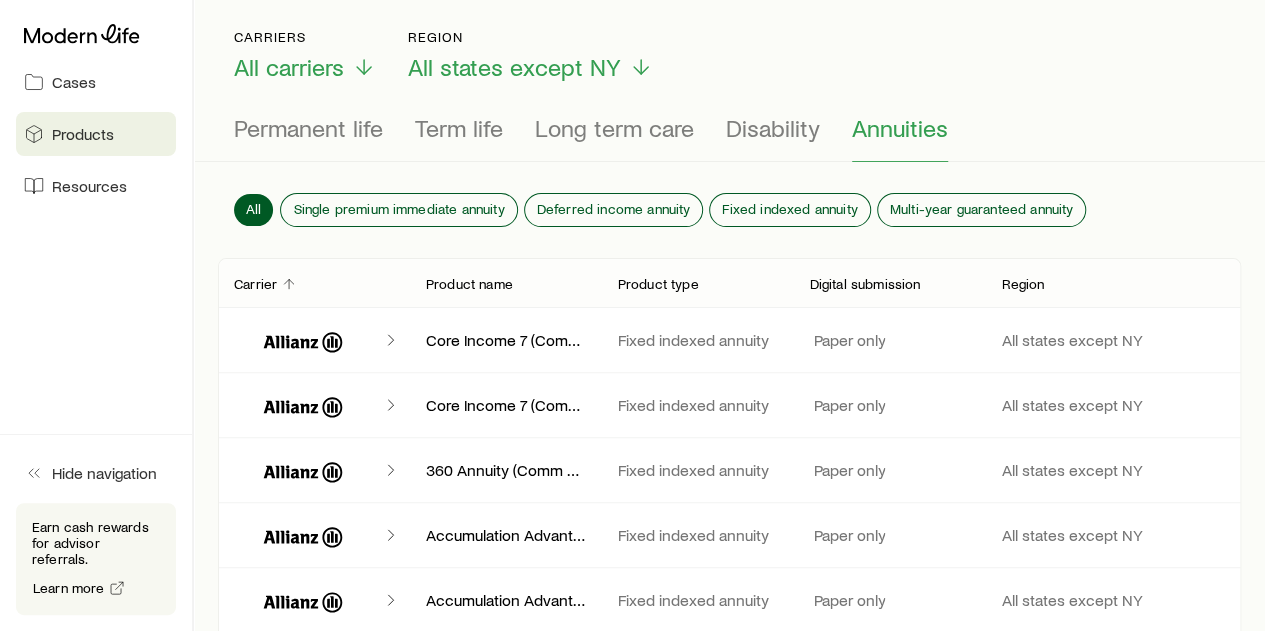 scroll, scrollTop: 0, scrollLeft: 0, axis: both 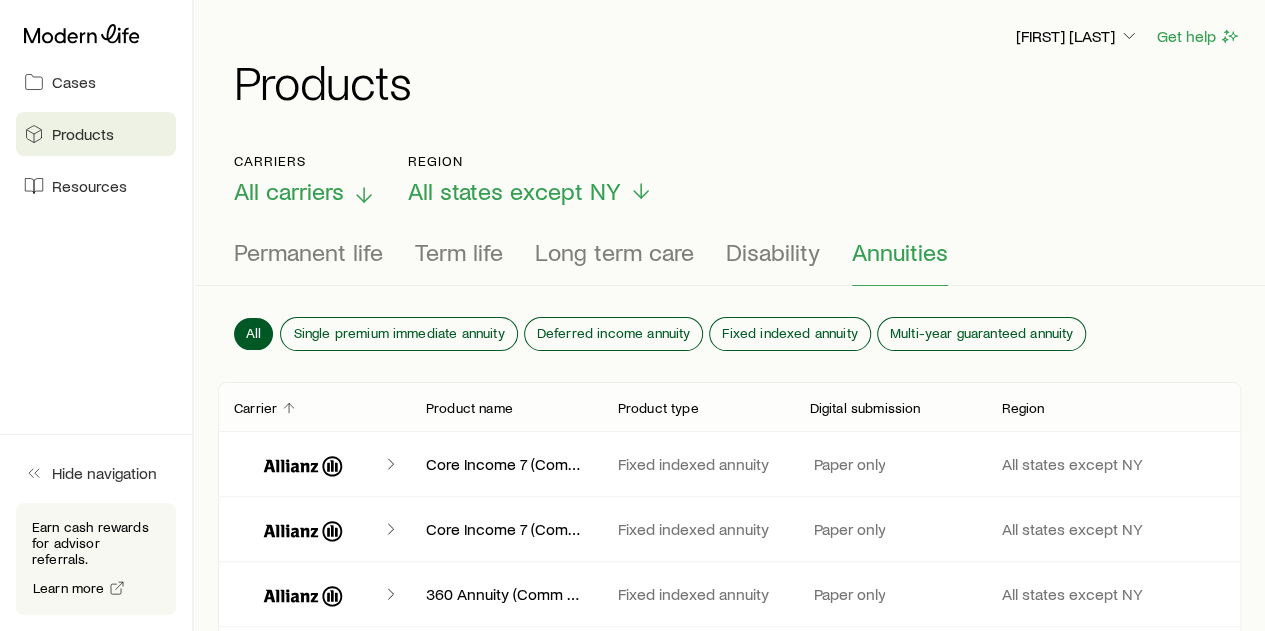 click 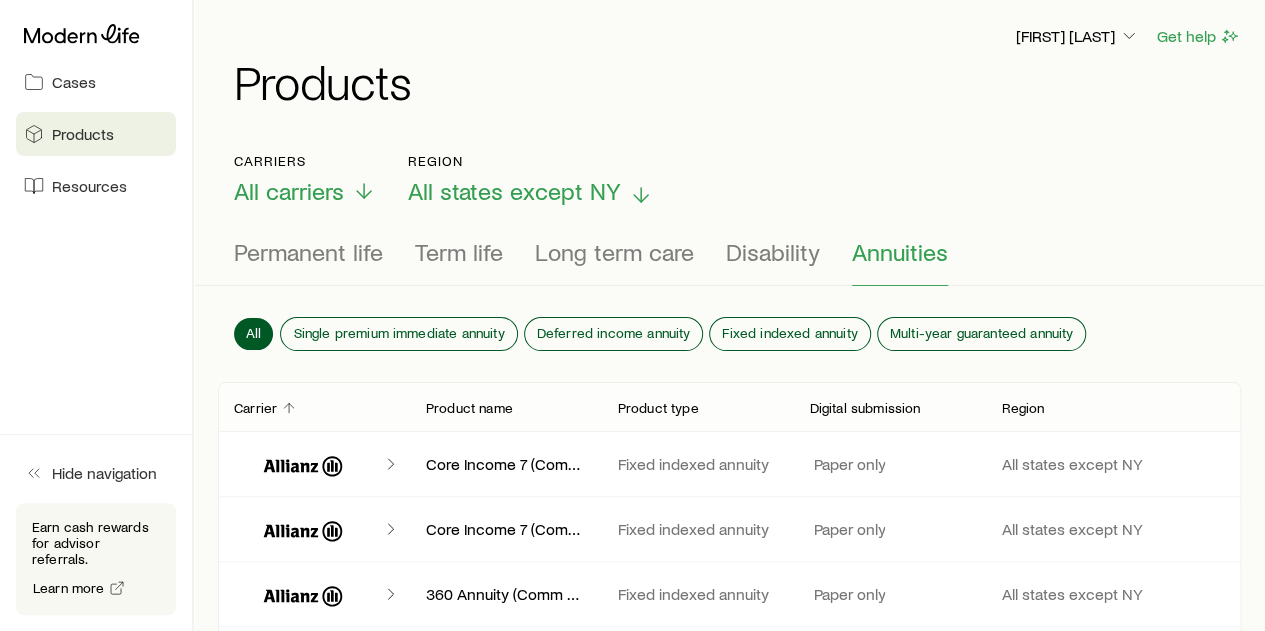 click 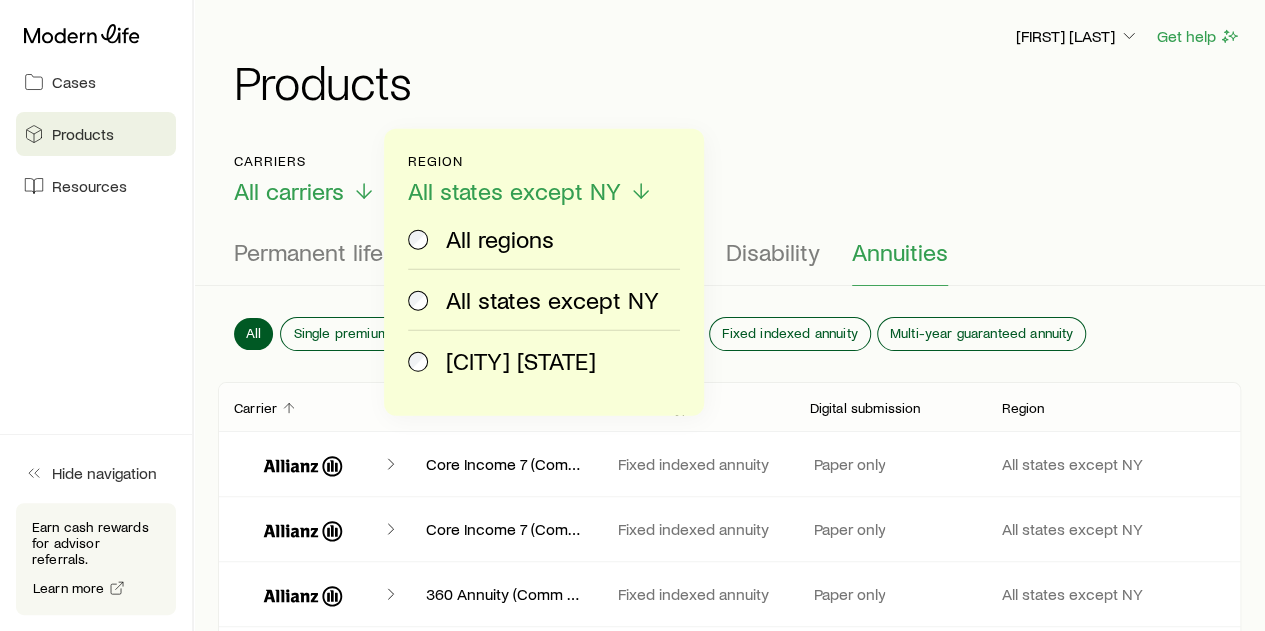 click on "Carriers All carriers Region All states except NY All regions All states except NY [STATE] State" at bounding box center [729, 179] 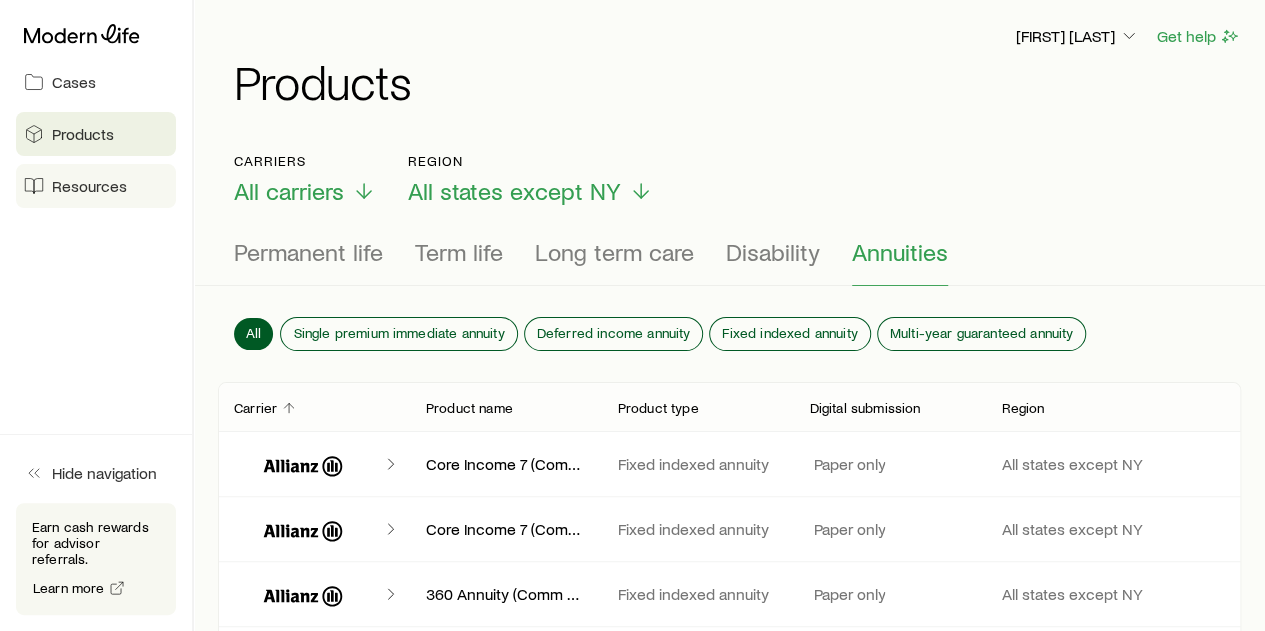 click on "Resources" at bounding box center (89, 186) 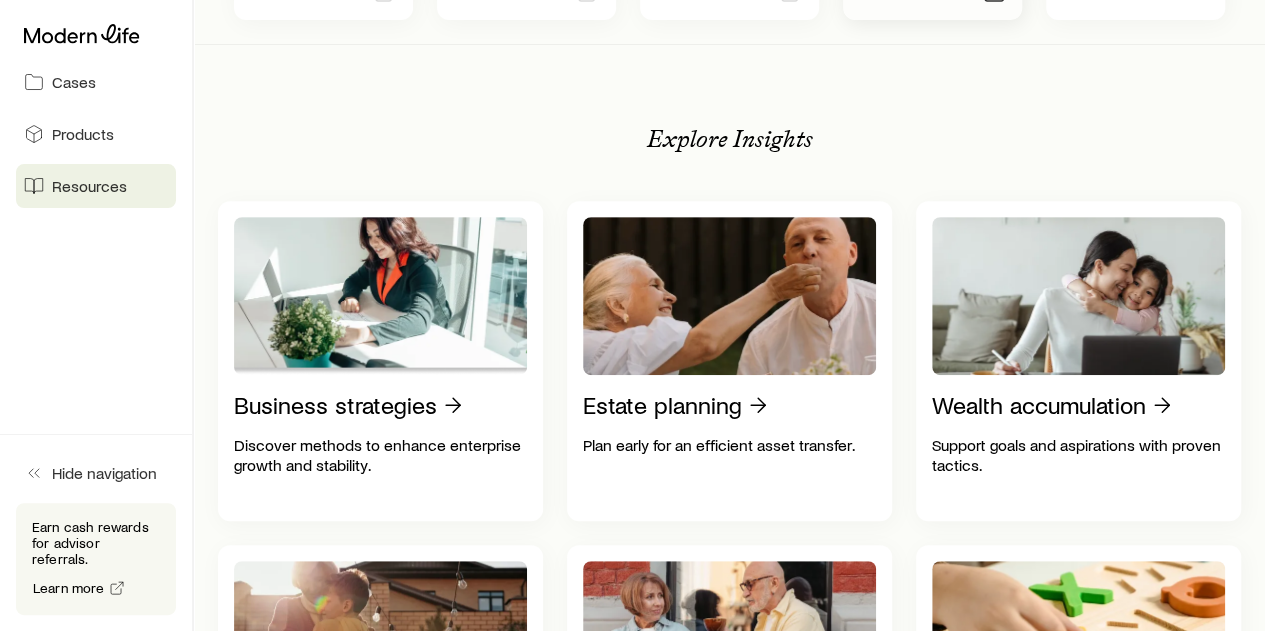 scroll, scrollTop: 300, scrollLeft: 0, axis: vertical 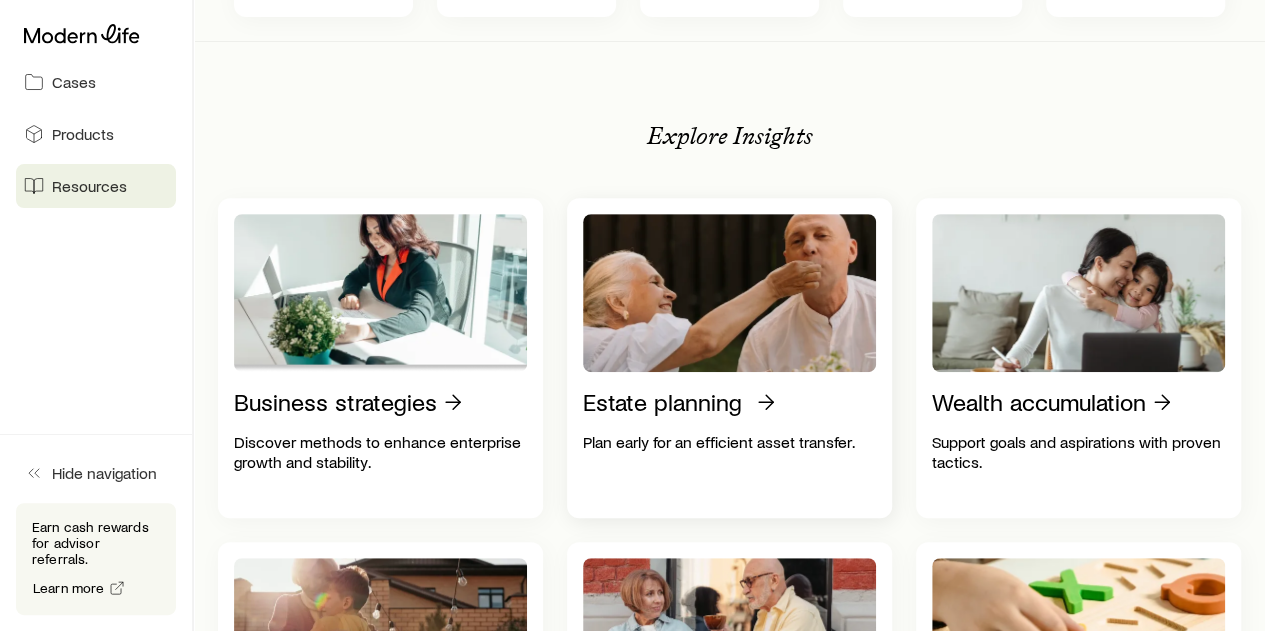 click on "Estate planning" at bounding box center (662, 402) 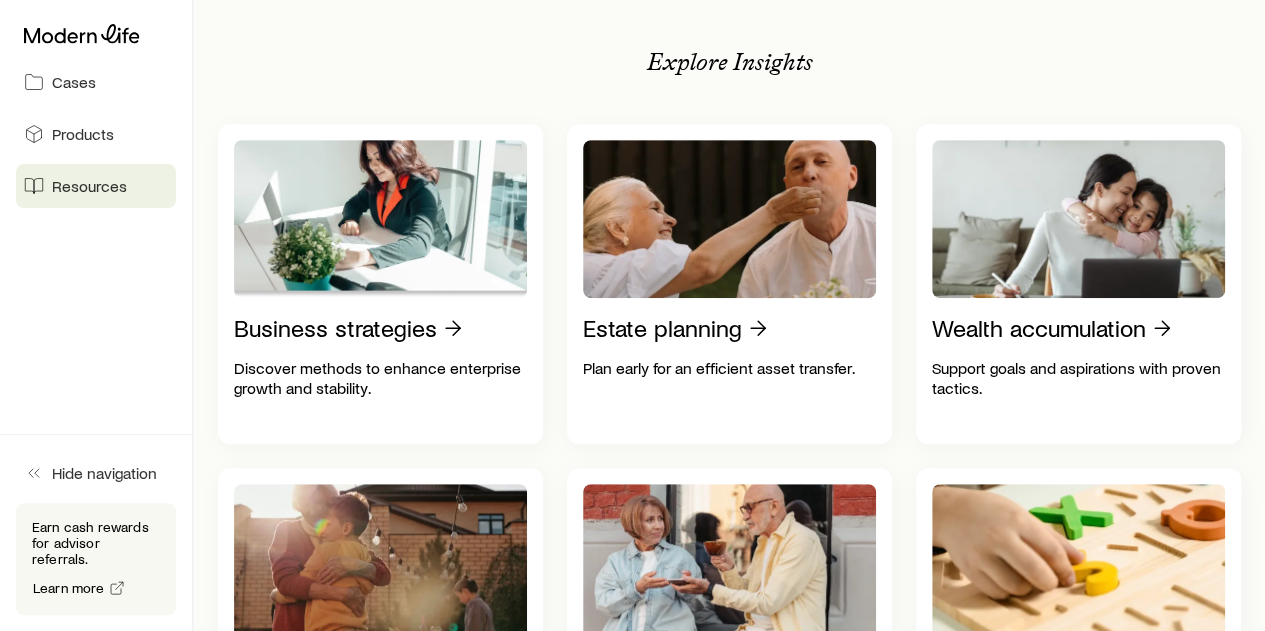scroll, scrollTop: 100, scrollLeft: 0, axis: vertical 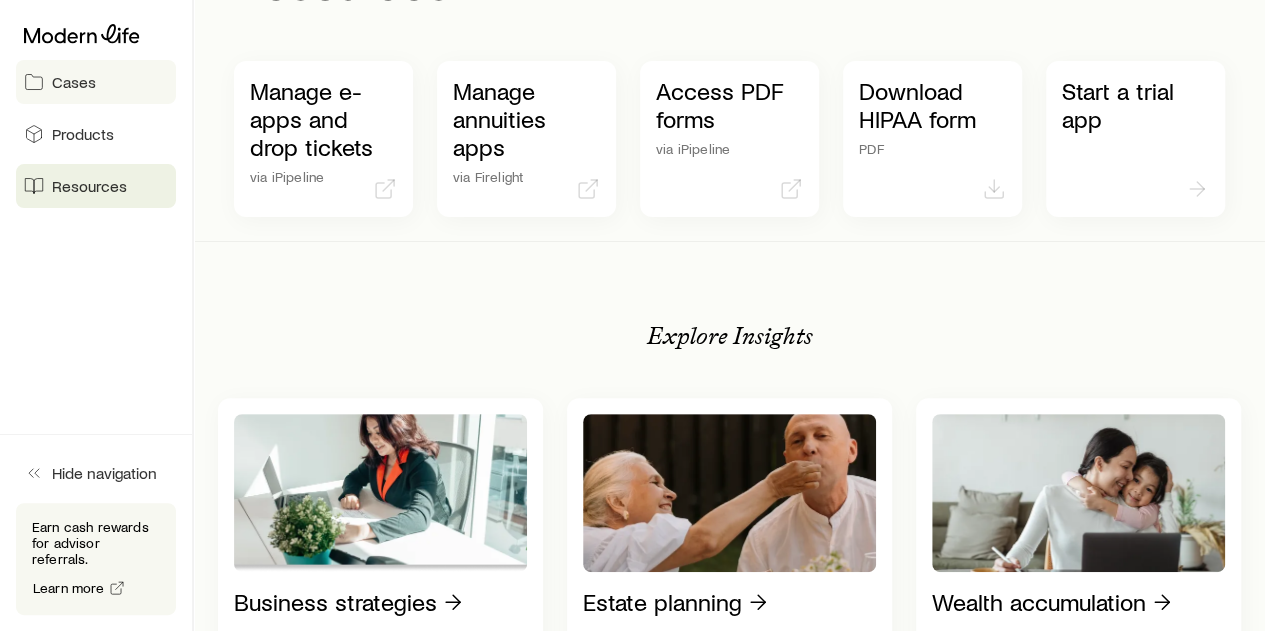 click on "Cases" at bounding box center (74, 82) 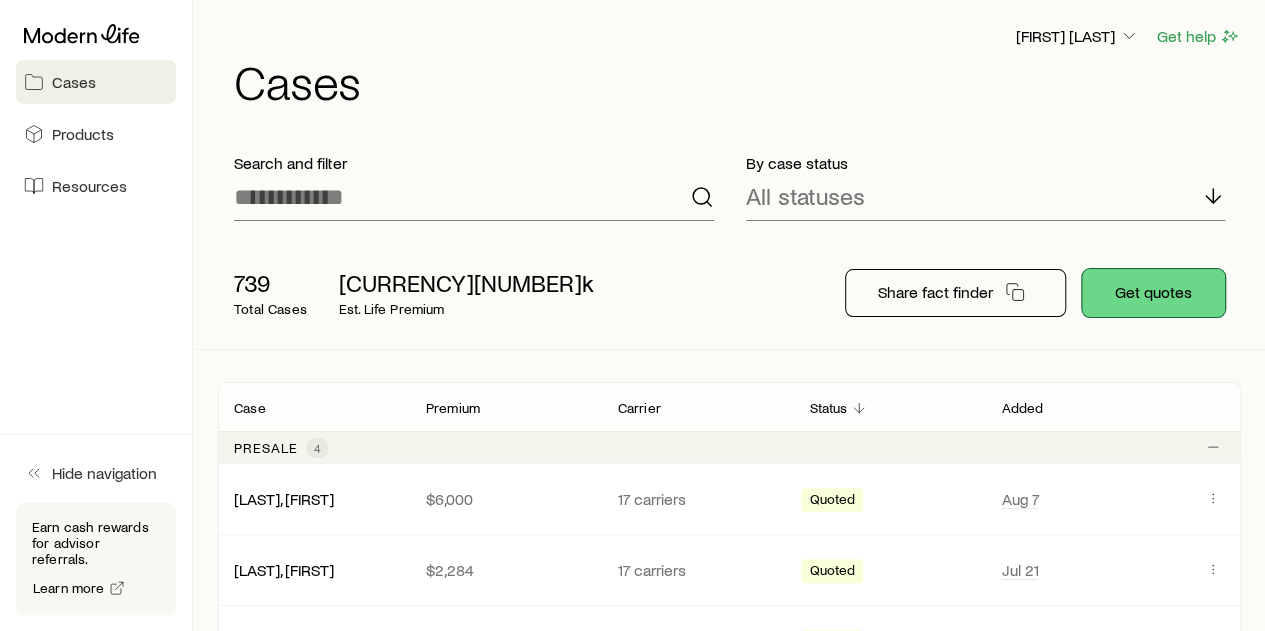 click on "Get quotes" at bounding box center (1153, 293) 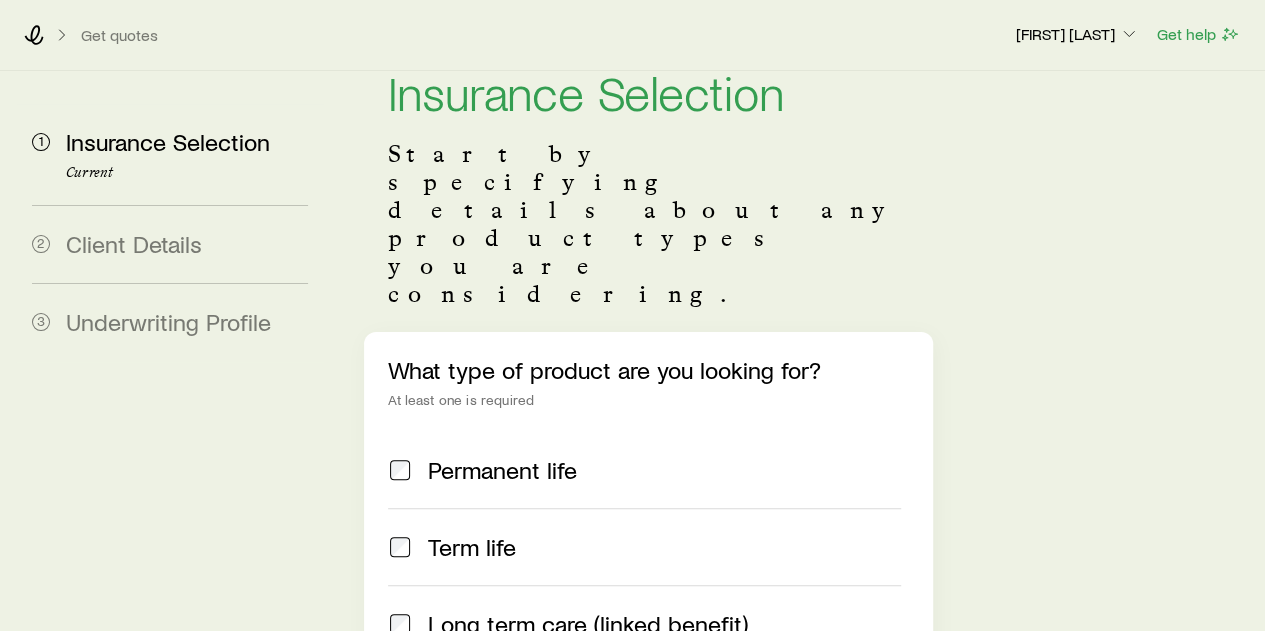 scroll, scrollTop: 100, scrollLeft: 0, axis: vertical 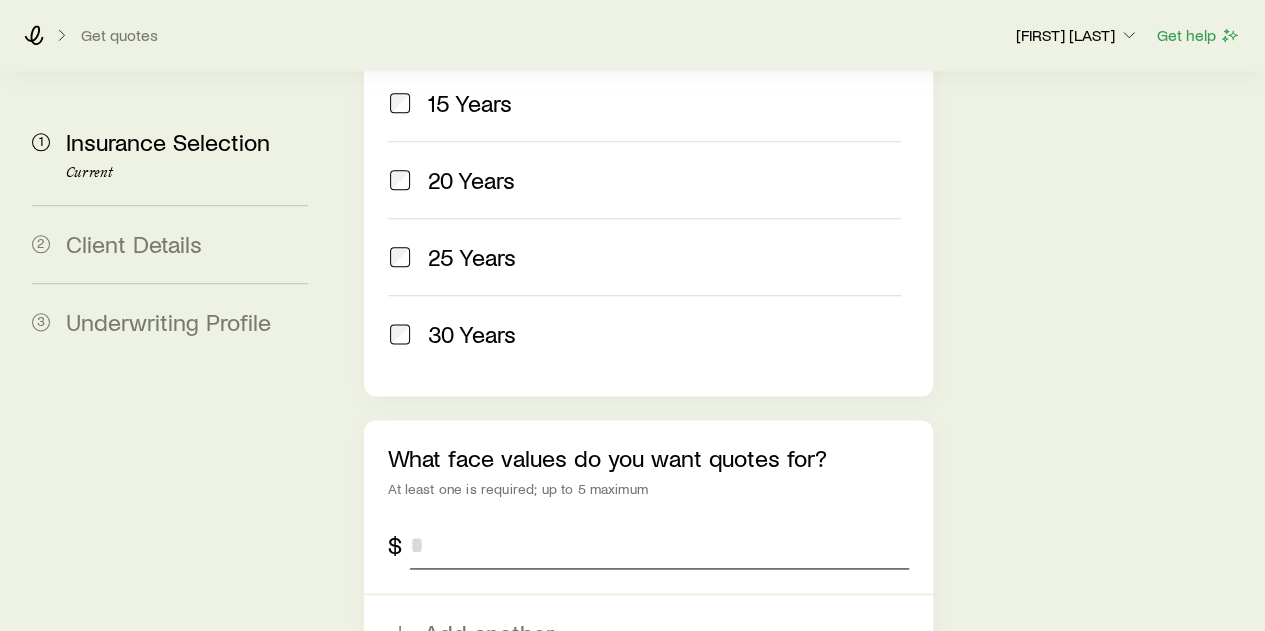 click at bounding box center [659, 545] 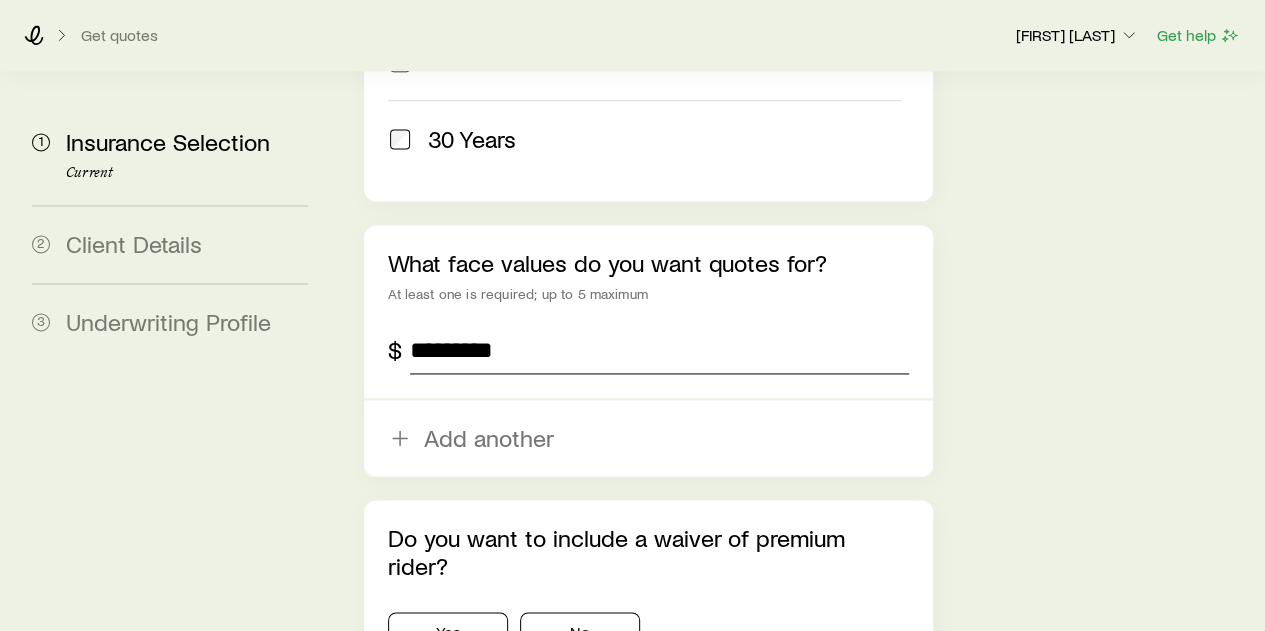 scroll, scrollTop: 1300, scrollLeft: 0, axis: vertical 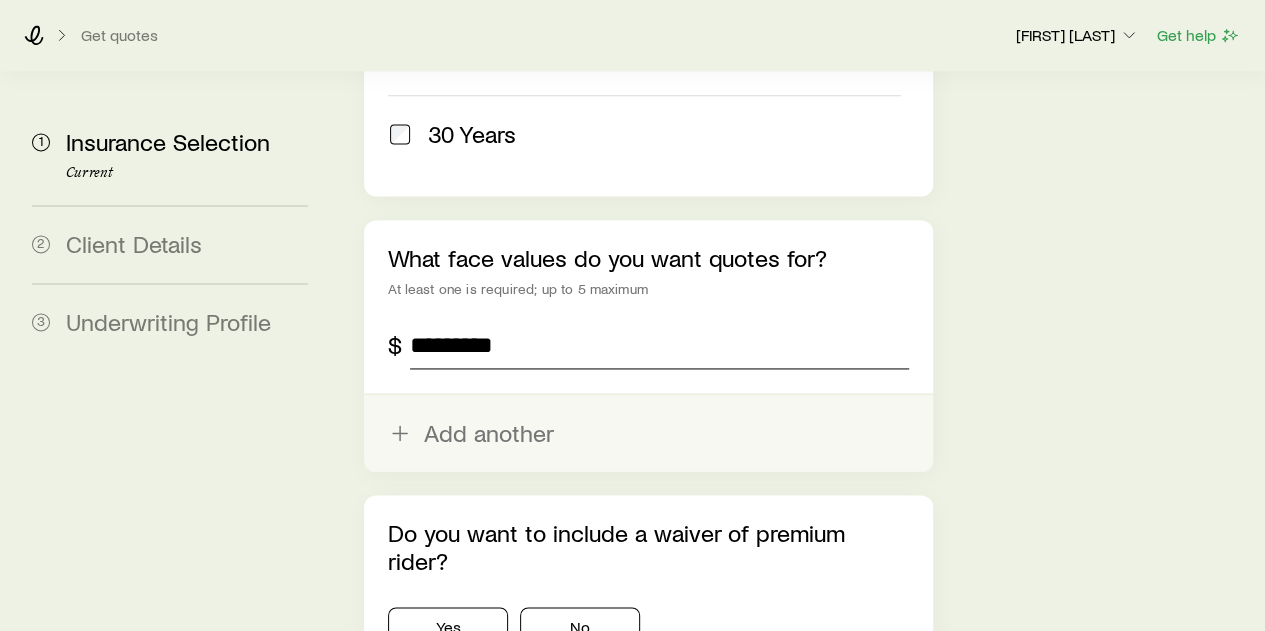 type on "*********" 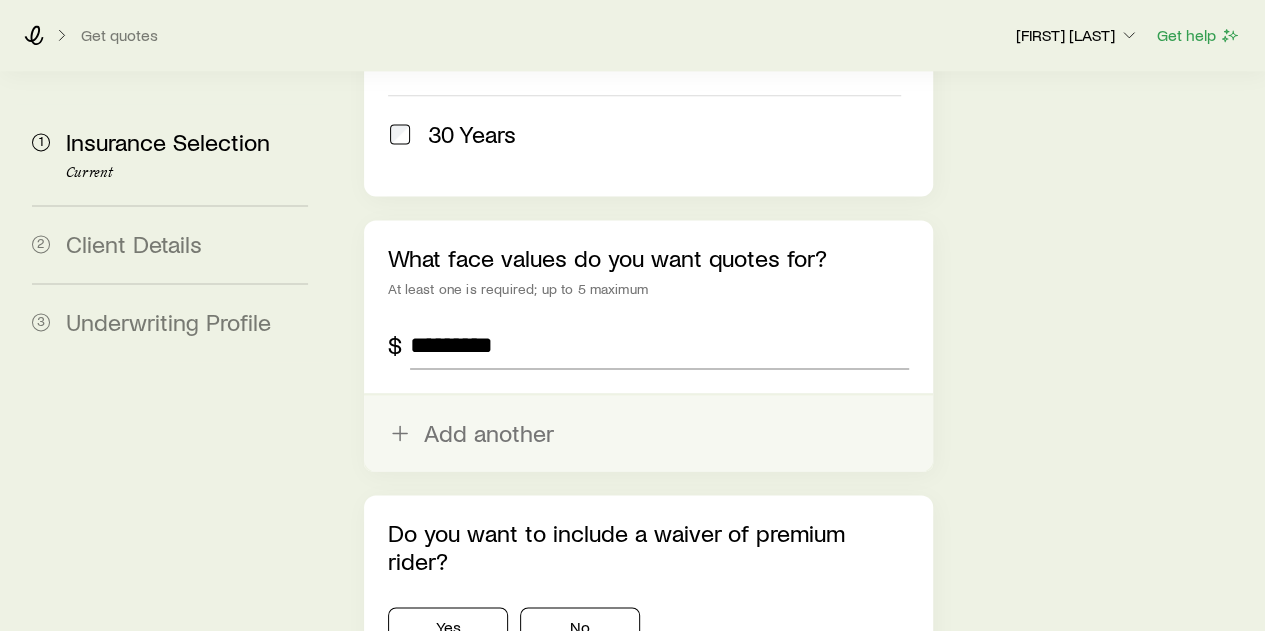 click on "Add another" at bounding box center (648, 433) 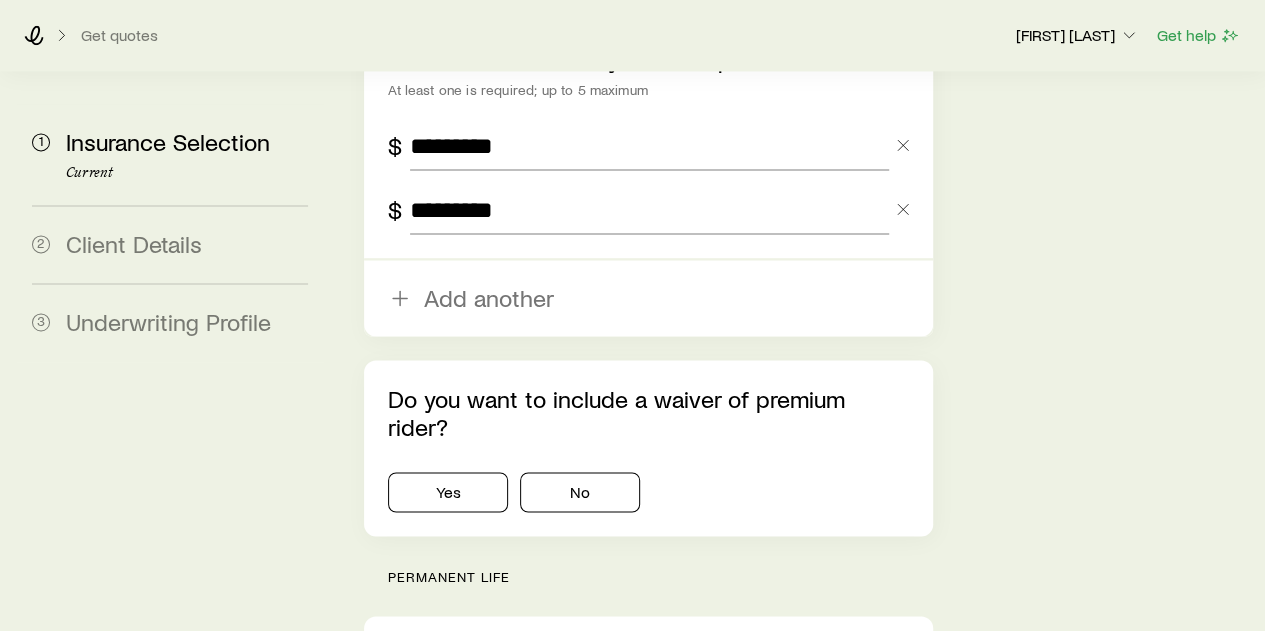 scroll, scrollTop: 1500, scrollLeft: 0, axis: vertical 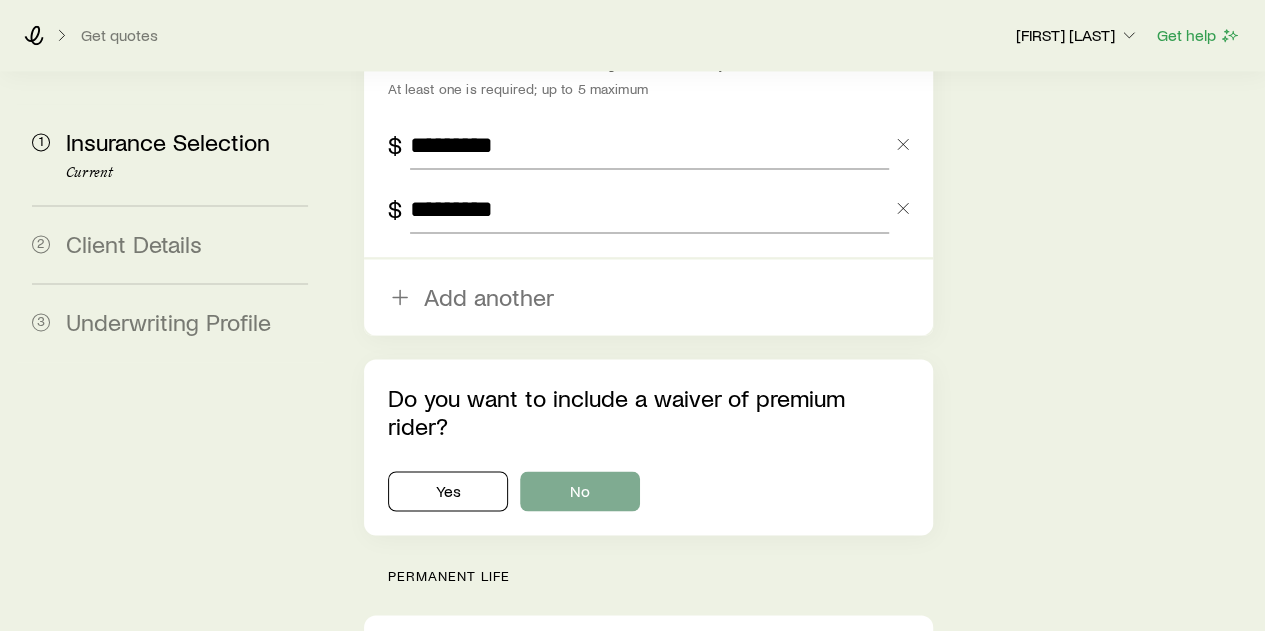 type on "*********" 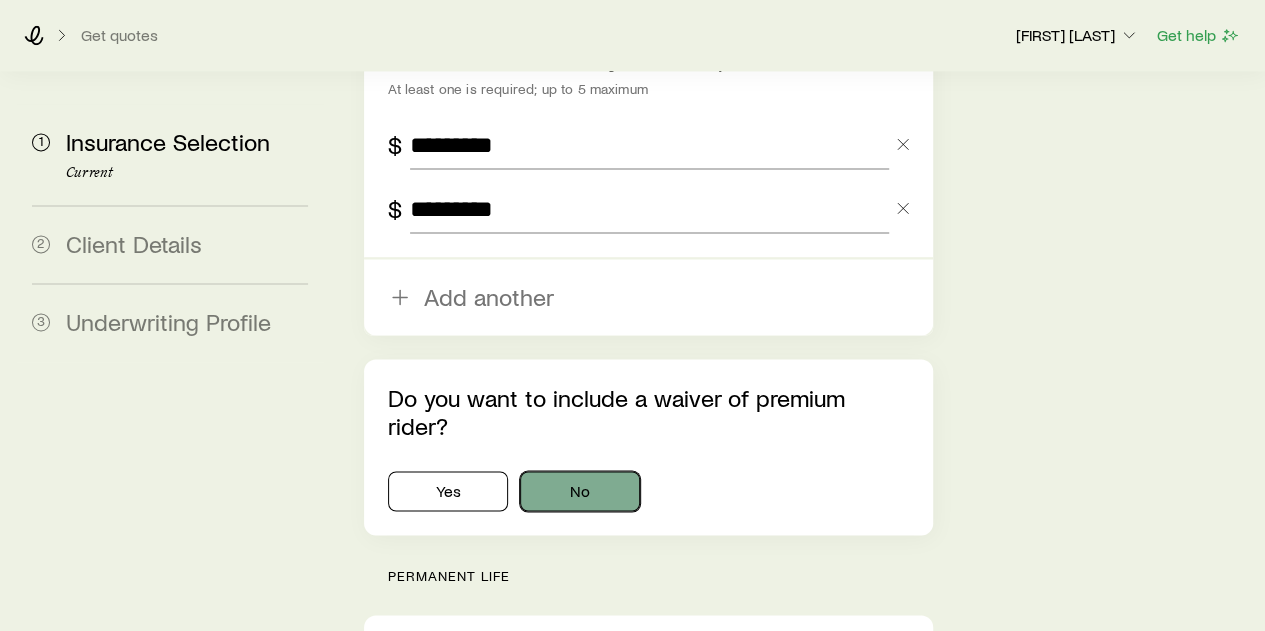click on "No" at bounding box center (580, 491) 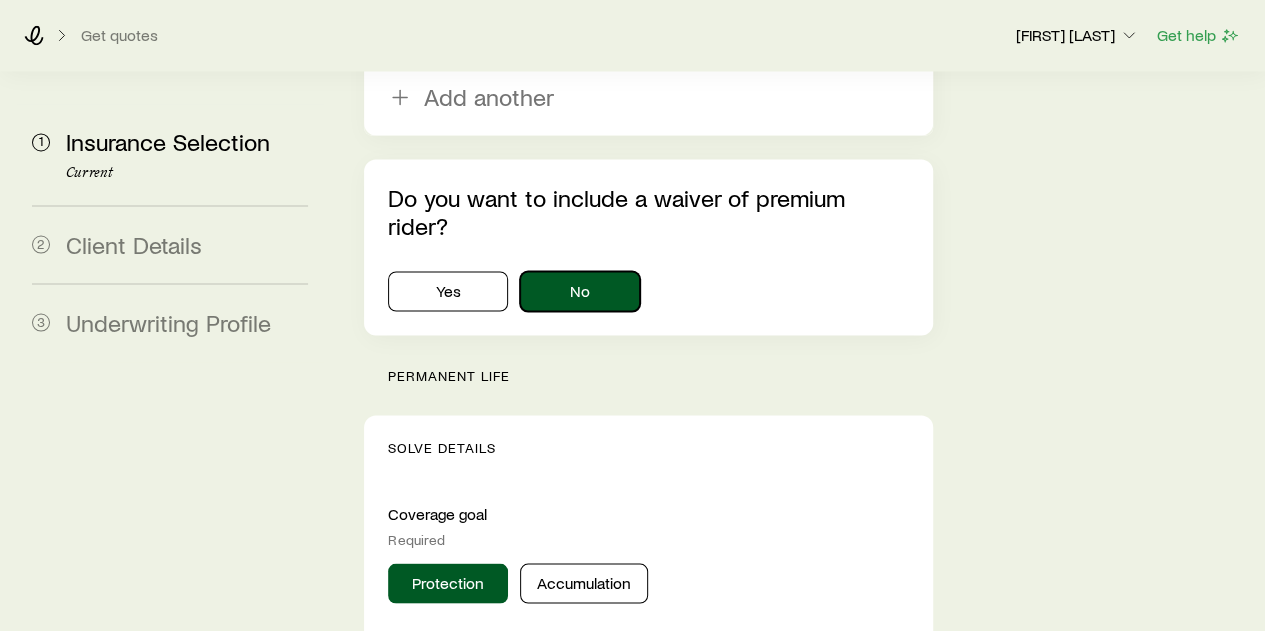 scroll, scrollTop: 1800, scrollLeft: 0, axis: vertical 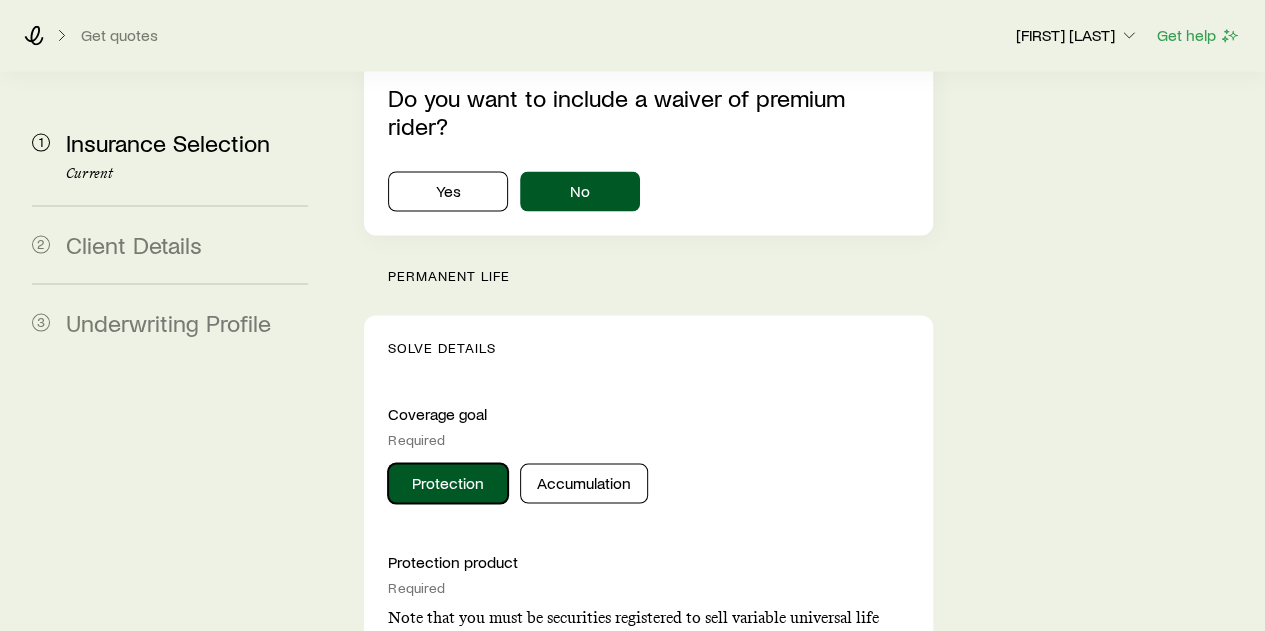 click on "Protection" at bounding box center [448, 483] 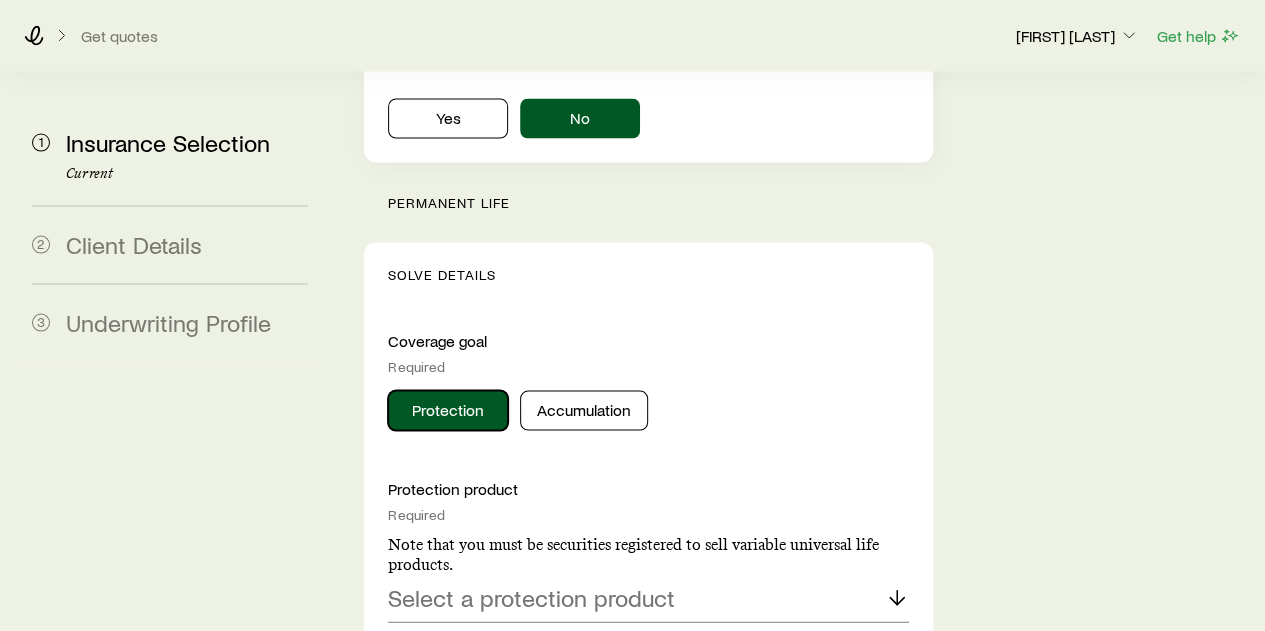 scroll, scrollTop: 2000, scrollLeft: 0, axis: vertical 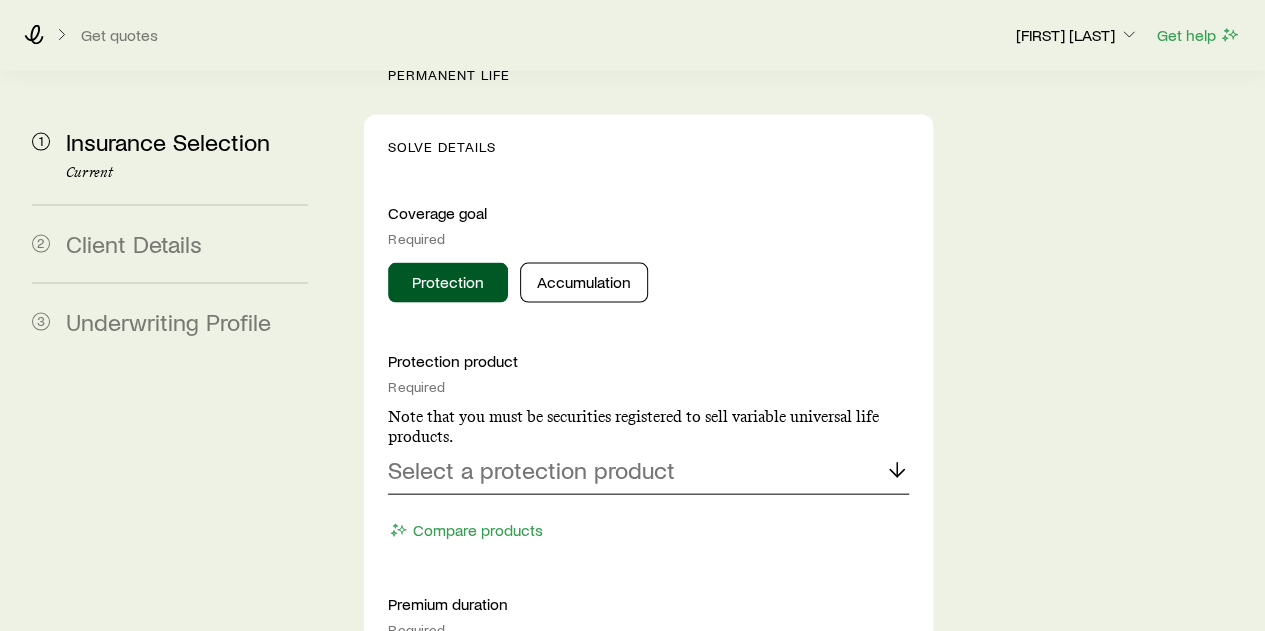 click on "Select a protection product" at bounding box center (531, 470) 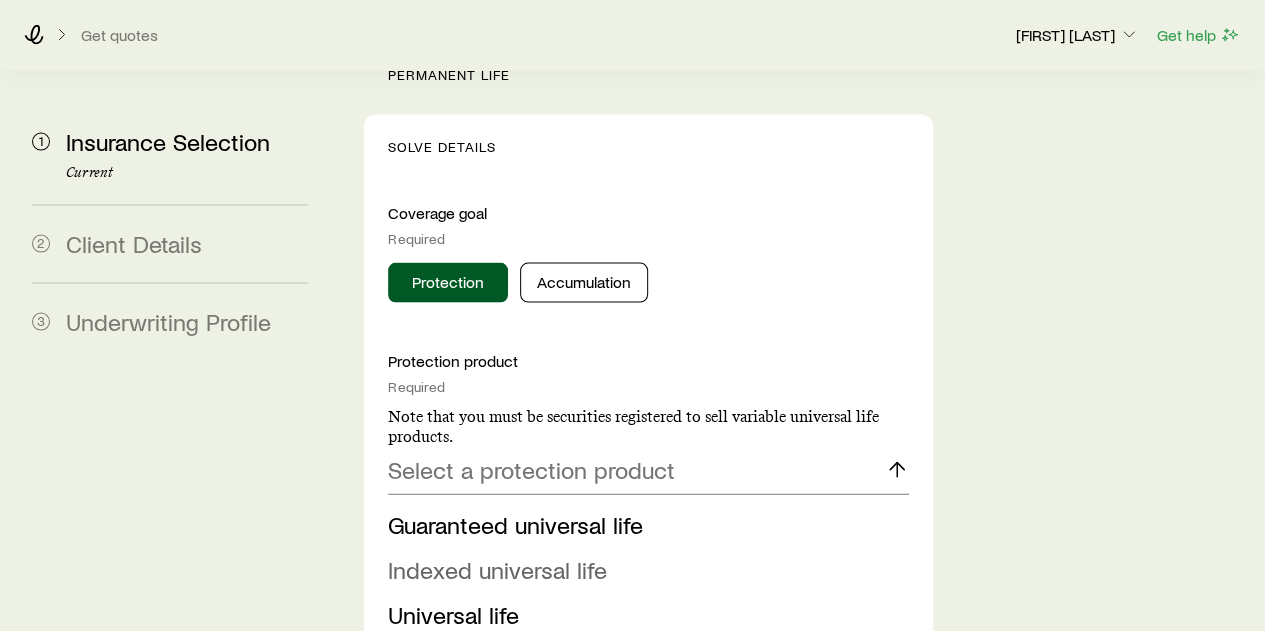 click on "Indexed universal life" at bounding box center (497, 569) 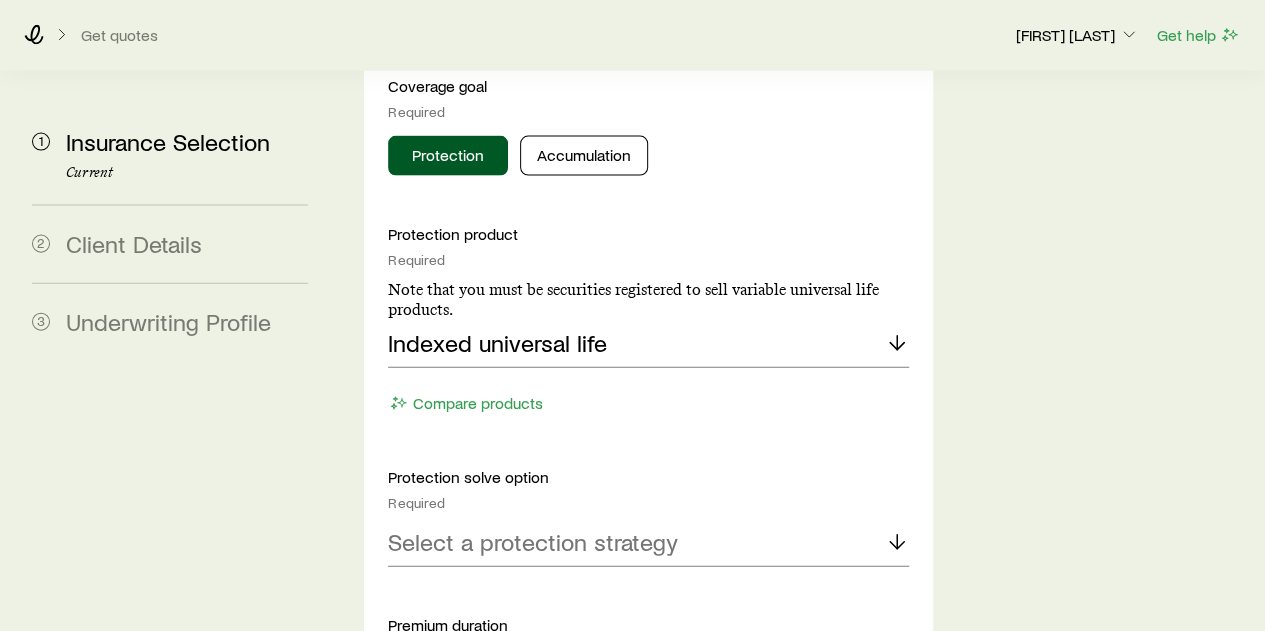 scroll, scrollTop: 2100, scrollLeft: 0, axis: vertical 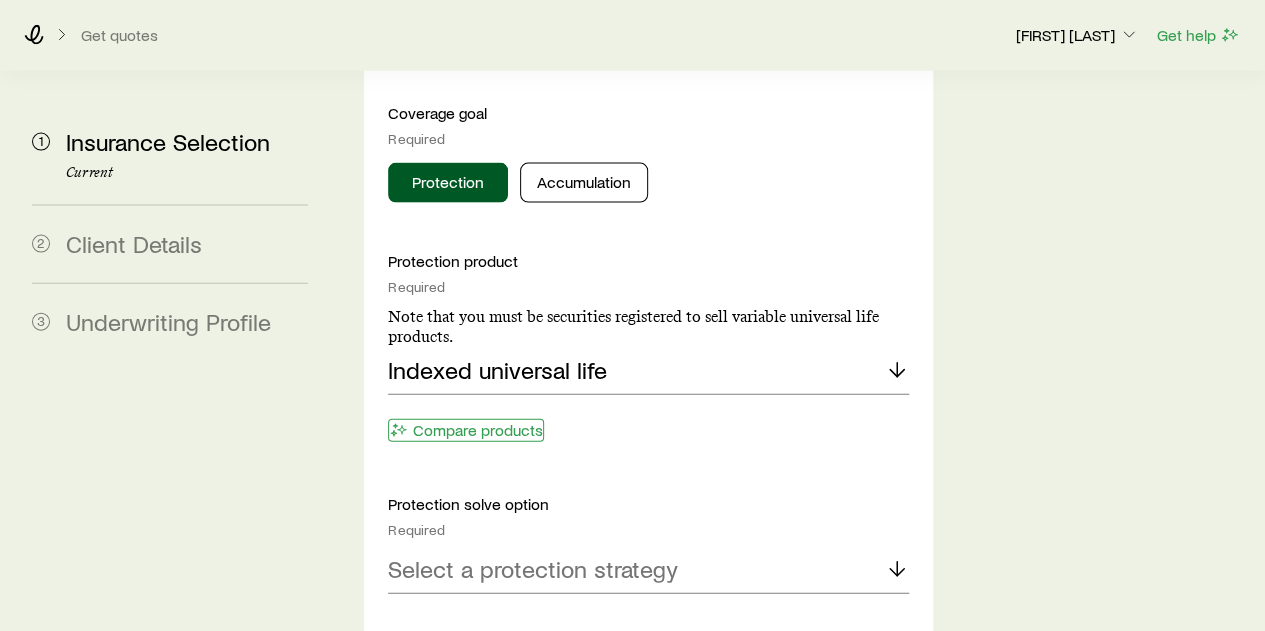 click on "Compare products" at bounding box center (466, 430) 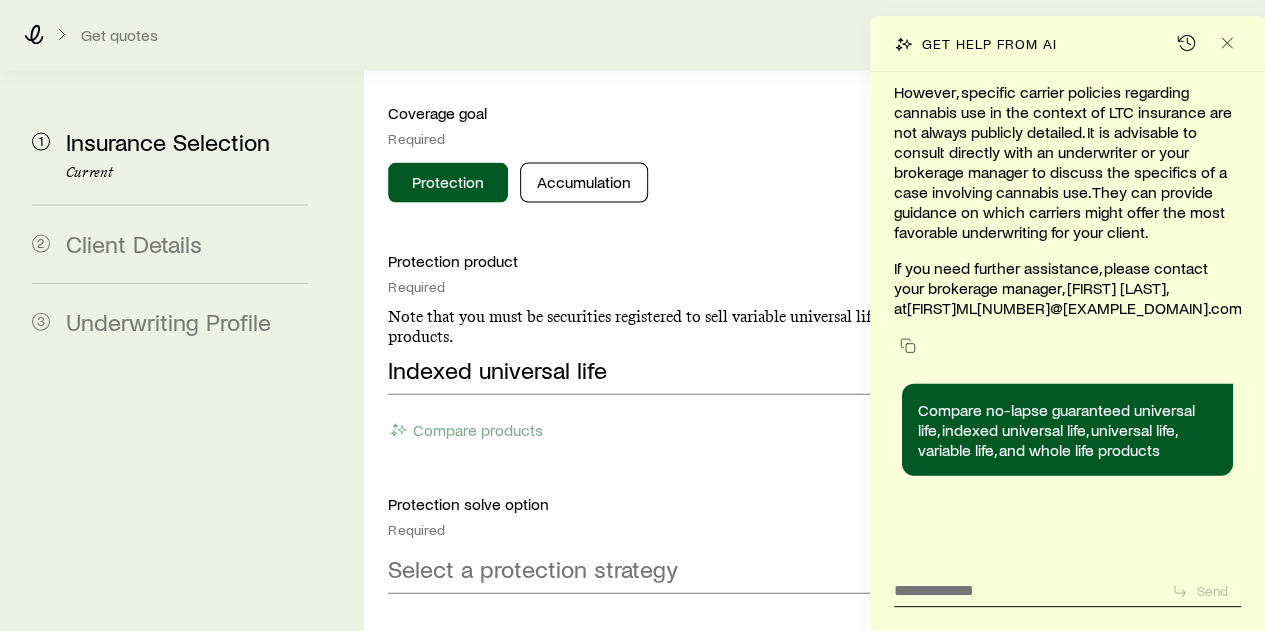 scroll, scrollTop: 198256, scrollLeft: 0, axis: vertical 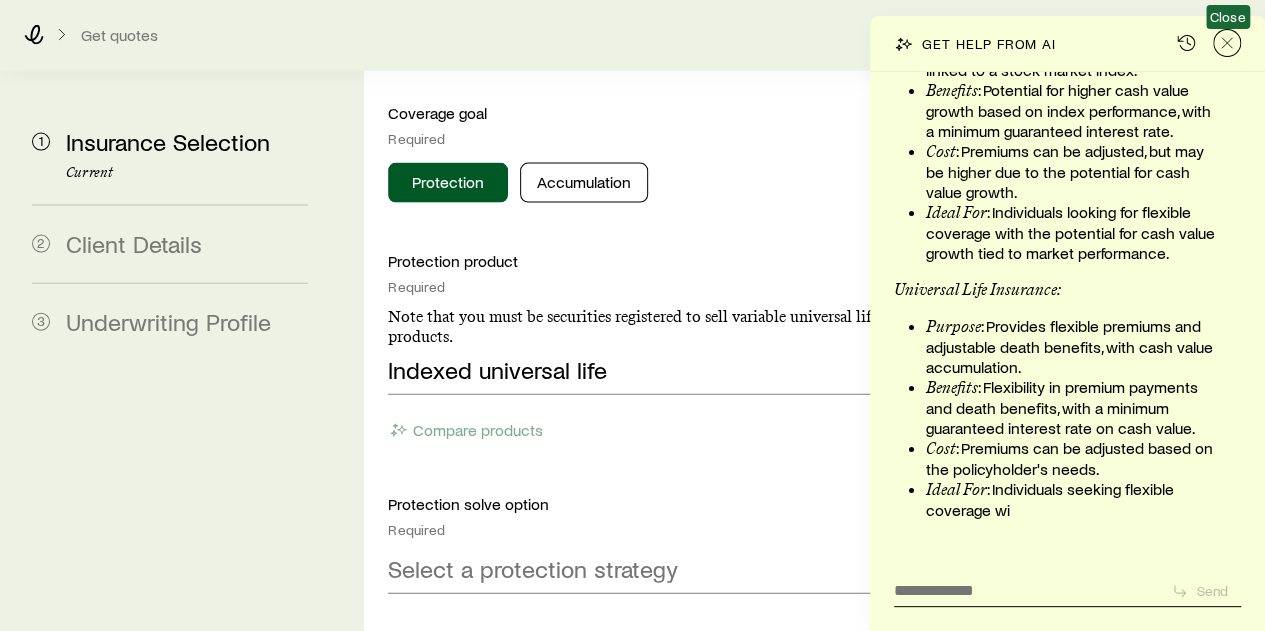 click 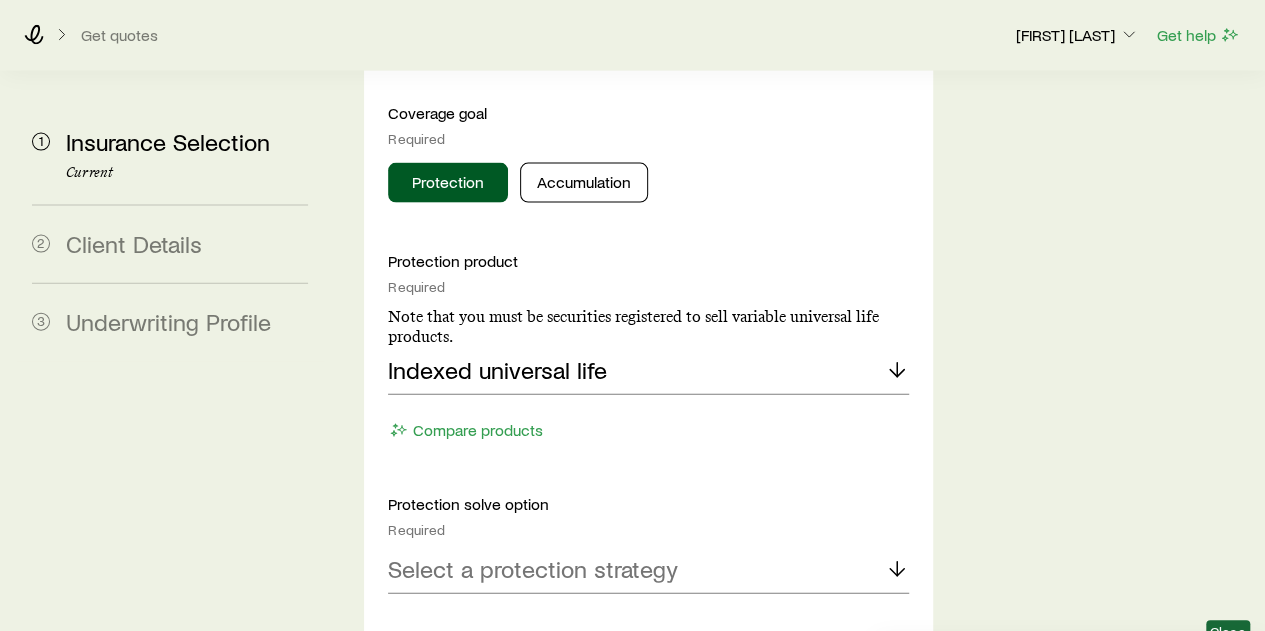 scroll, scrollTop: 200011, scrollLeft: 0, axis: vertical 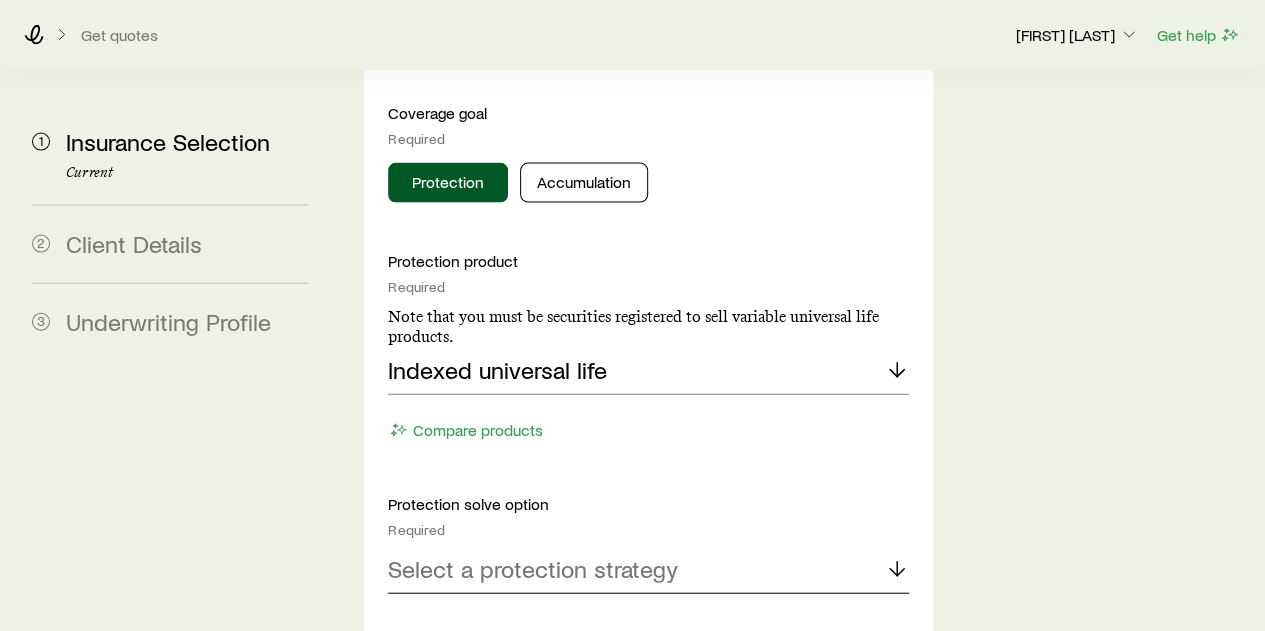 click on "Select a protection strategy" at bounding box center (533, 569) 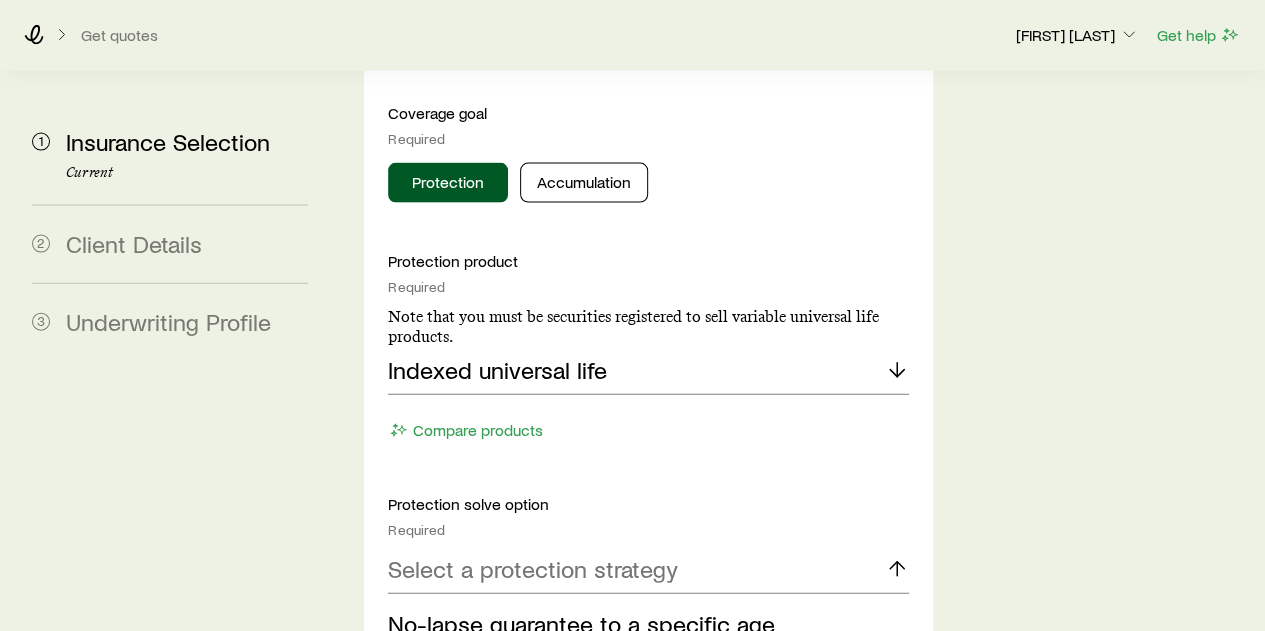click on "Current to a specific age" at bounding box center [517, 668] 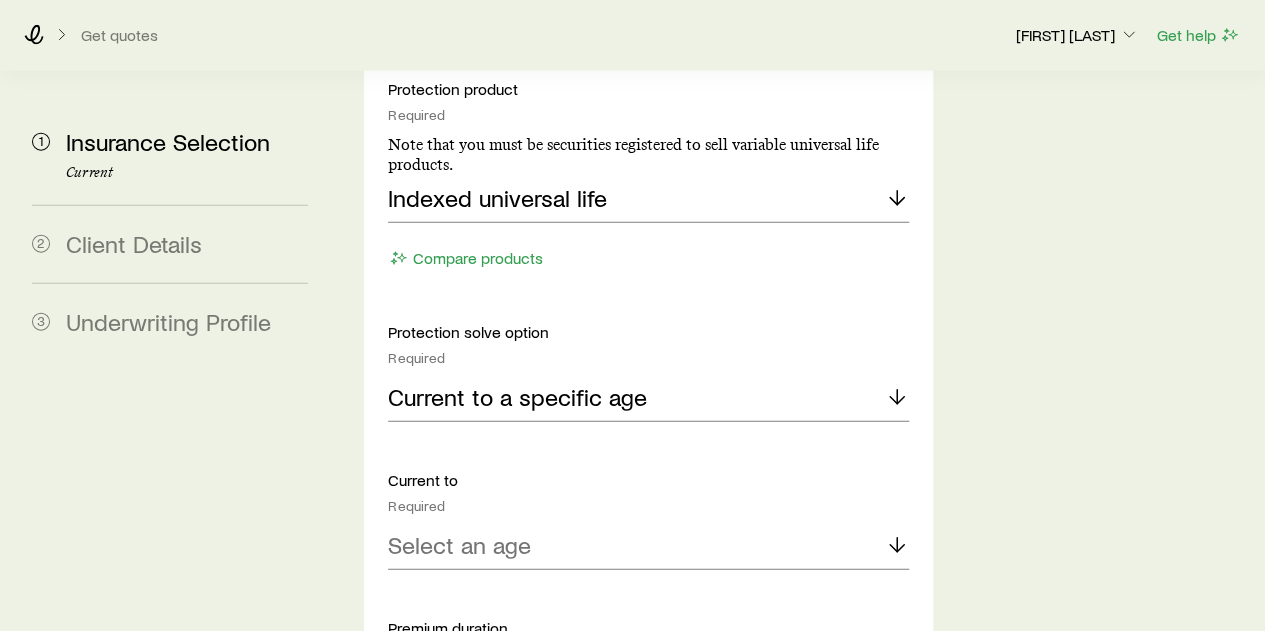 scroll, scrollTop: 2300, scrollLeft: 0, axis: vertical 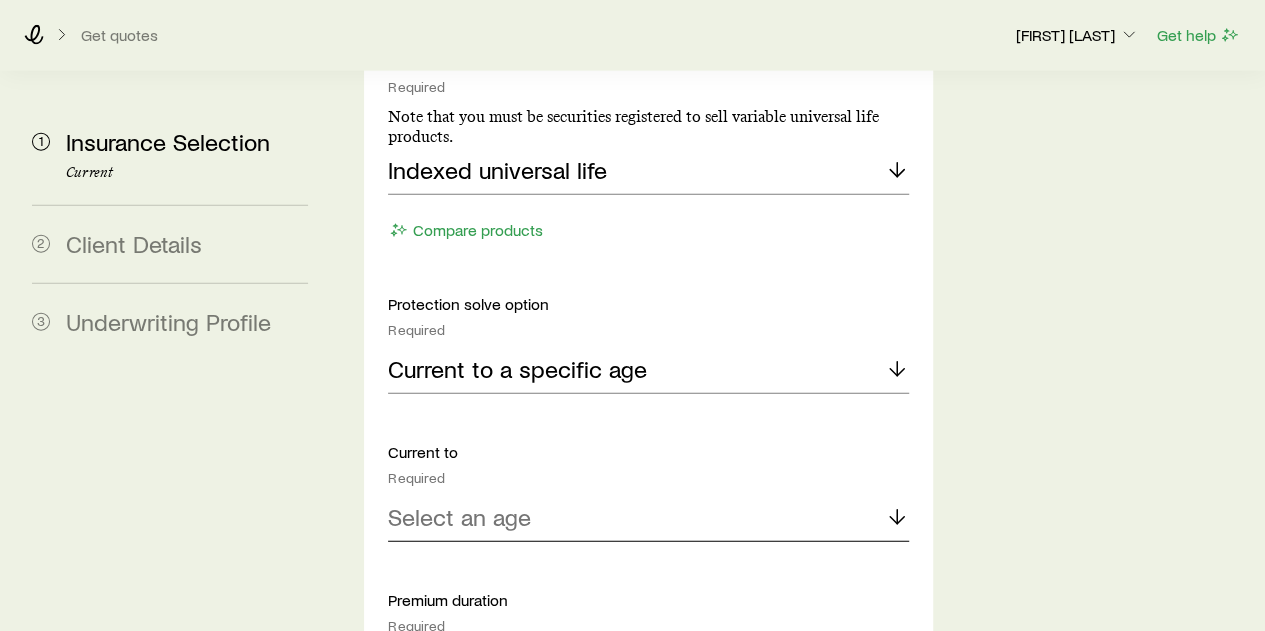 click on "Select an age" at bounding box center [459, 517] 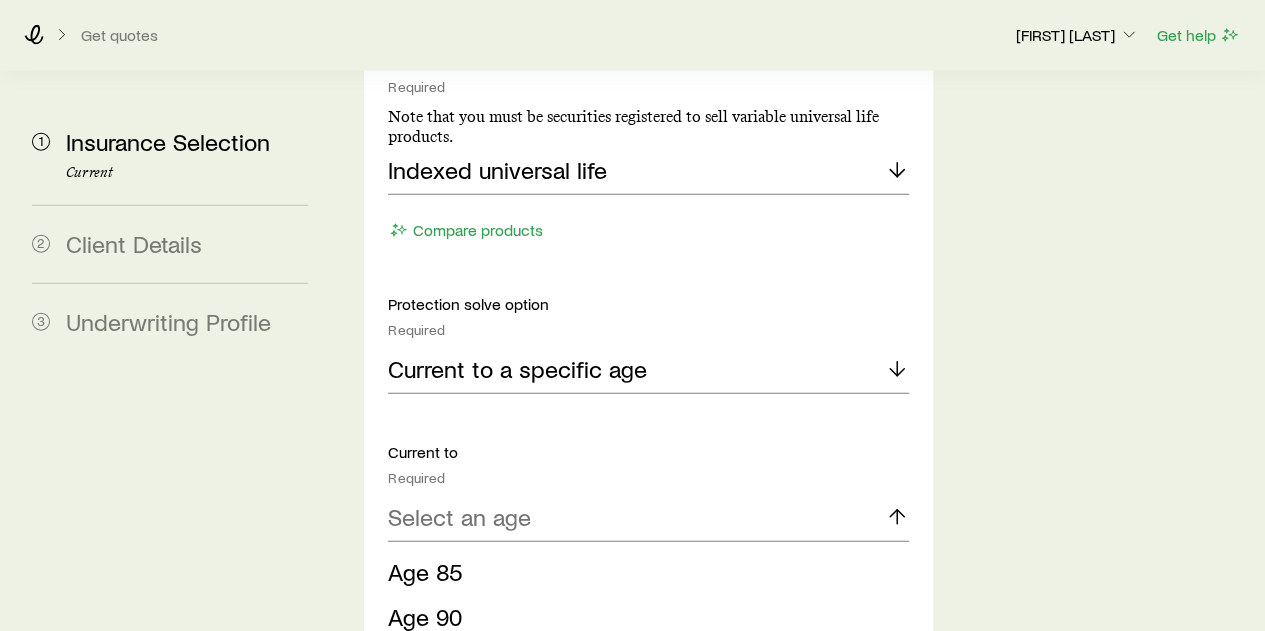 drag, startPoint x: 440, startPoint y: 436, endPoint x: 465, endPoint y: 437, distance: 25.019993 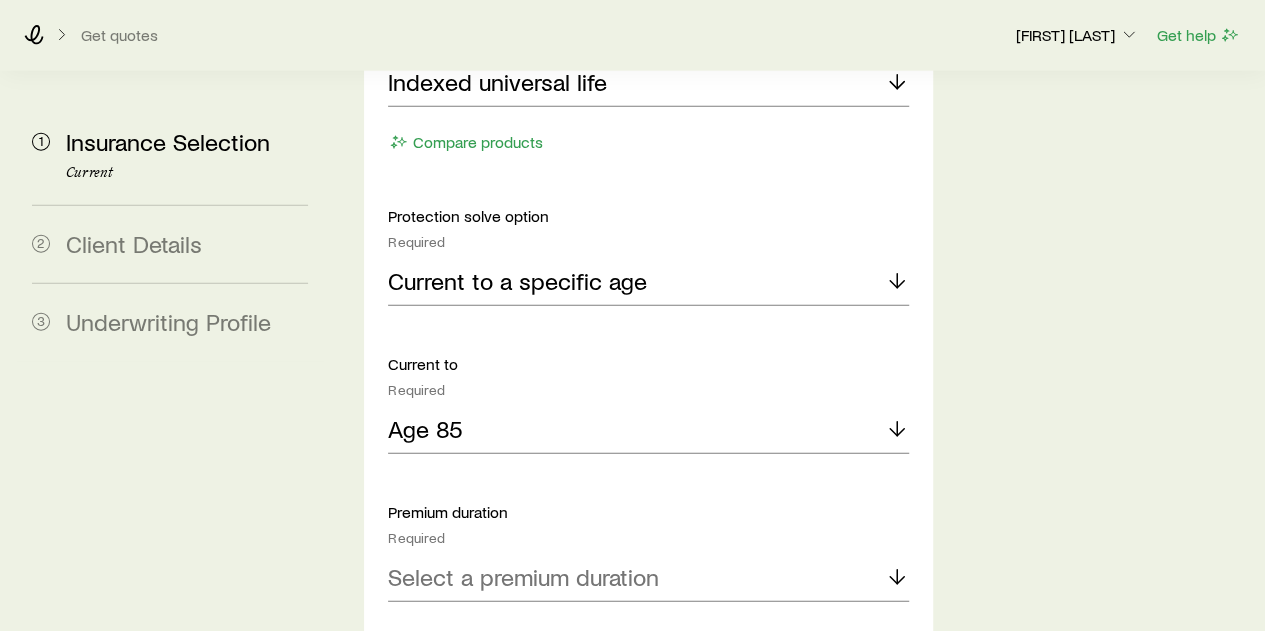 scroll, scrollTop: 2500, scrollLeft: 0, axis: vertical 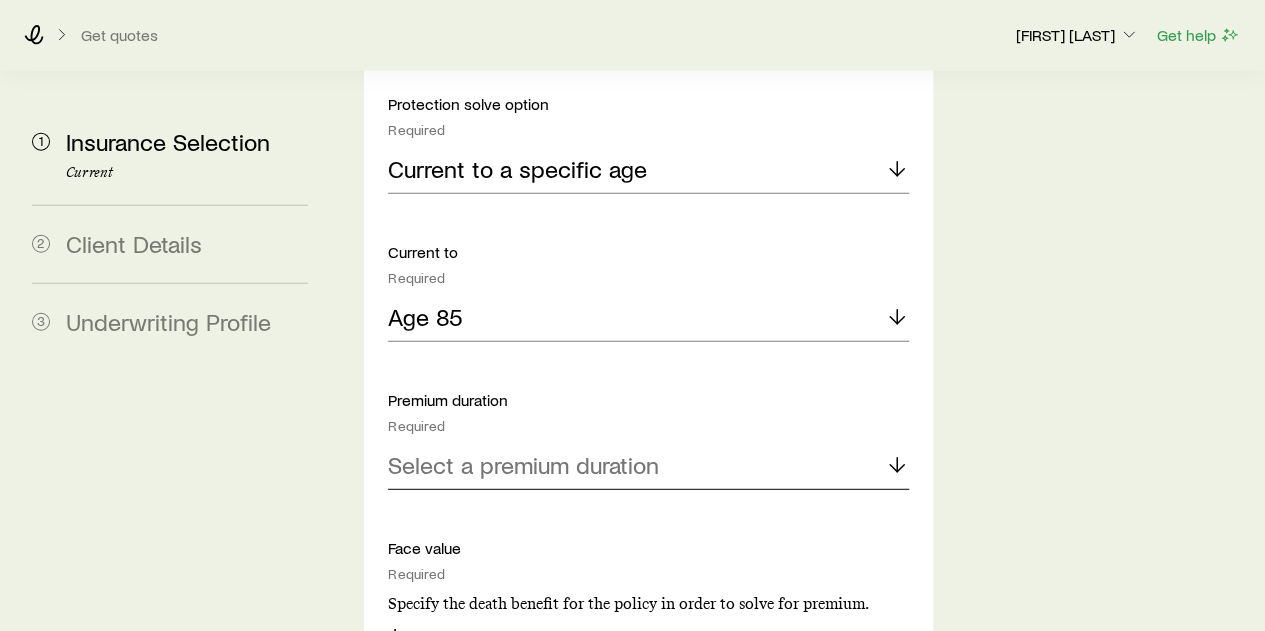 click on "Select a premium duration" at bounding box center [648, 466] 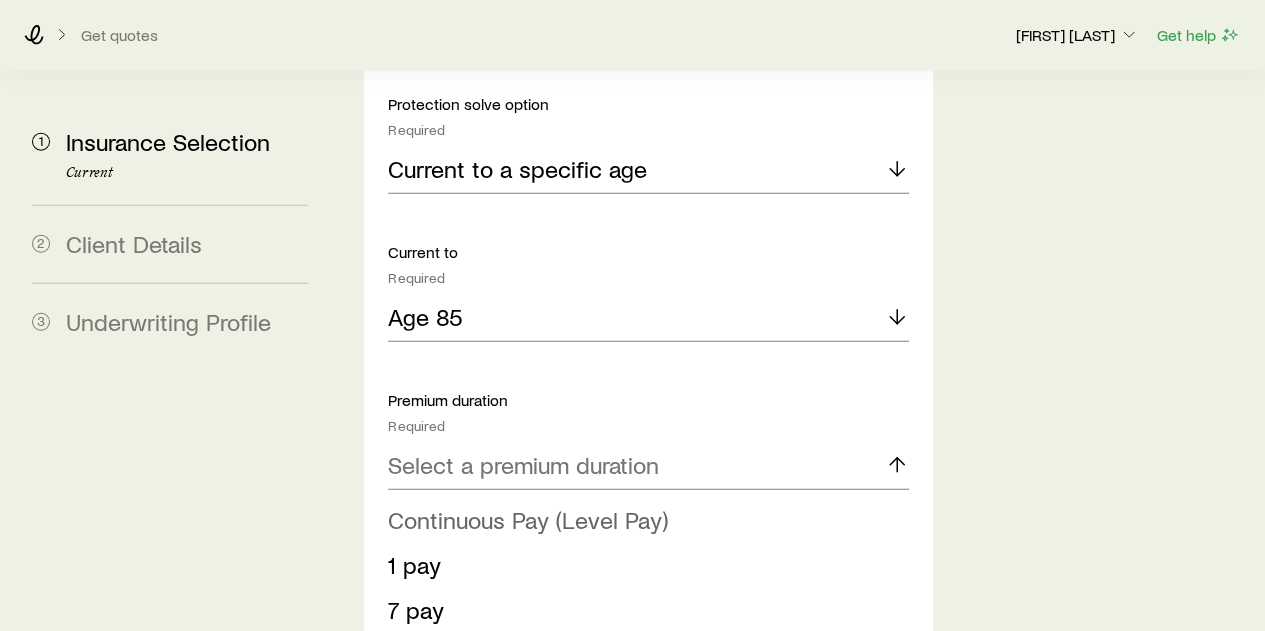 click on "Continuous Pay (Level Pay)" at bounding box center [528, 519] 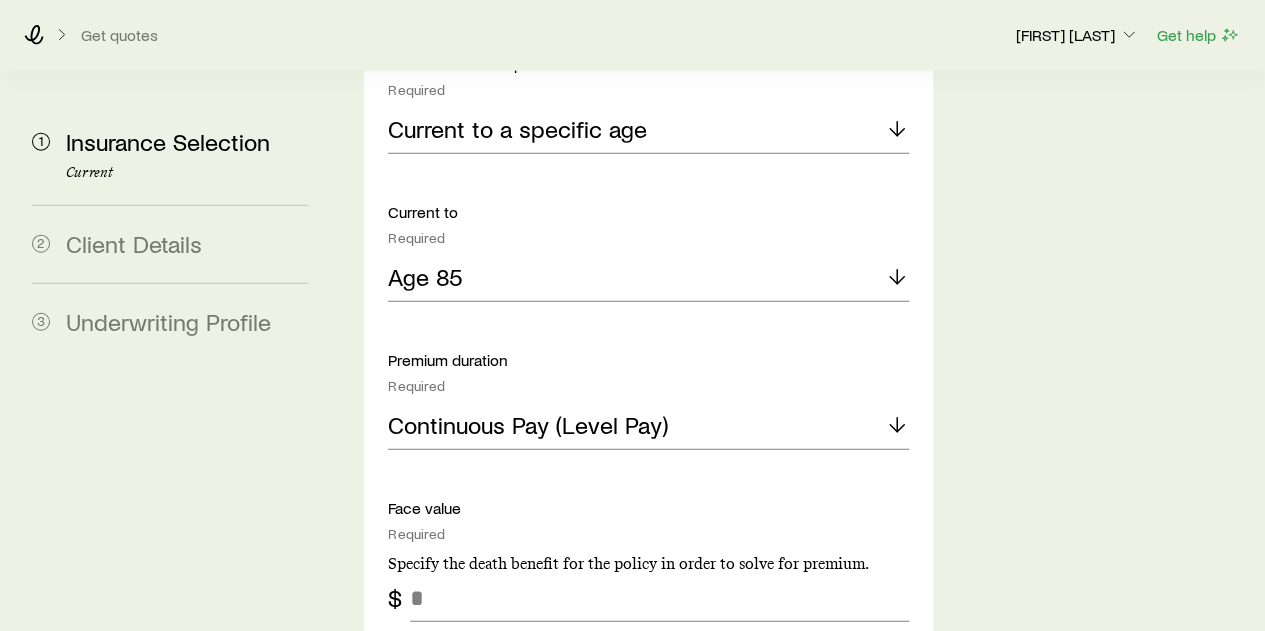 scroll, scrollTop: 2600, scrollLeft: 0, axis: vertical 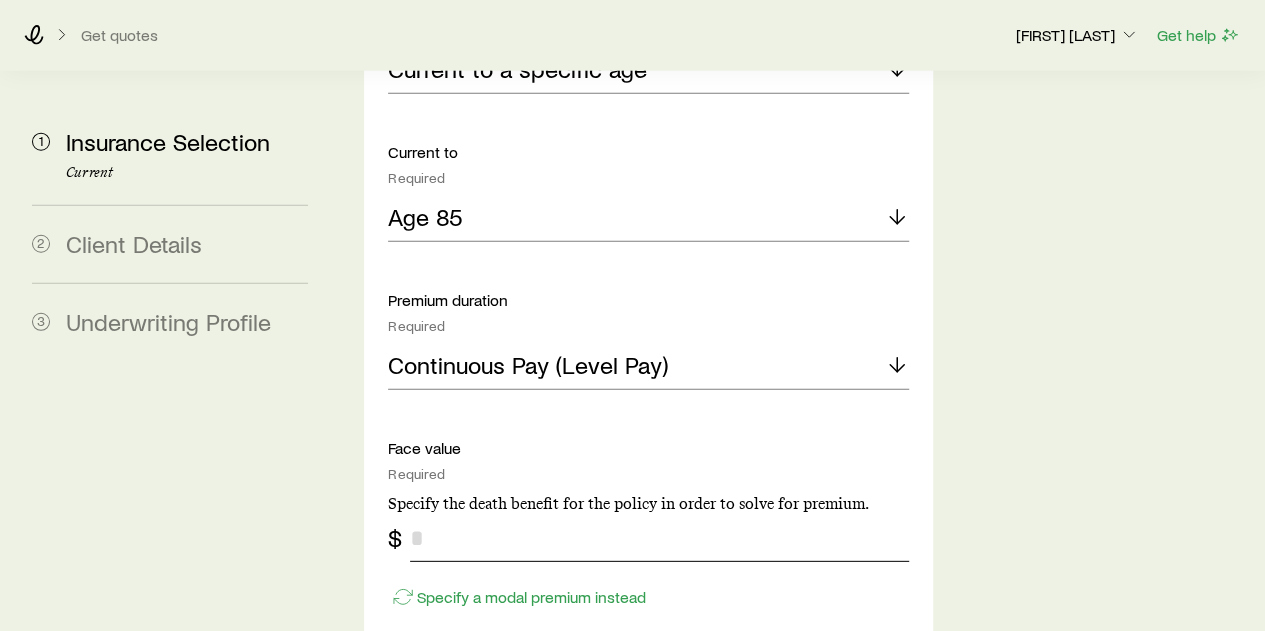 click at bounding box center [659, 538] 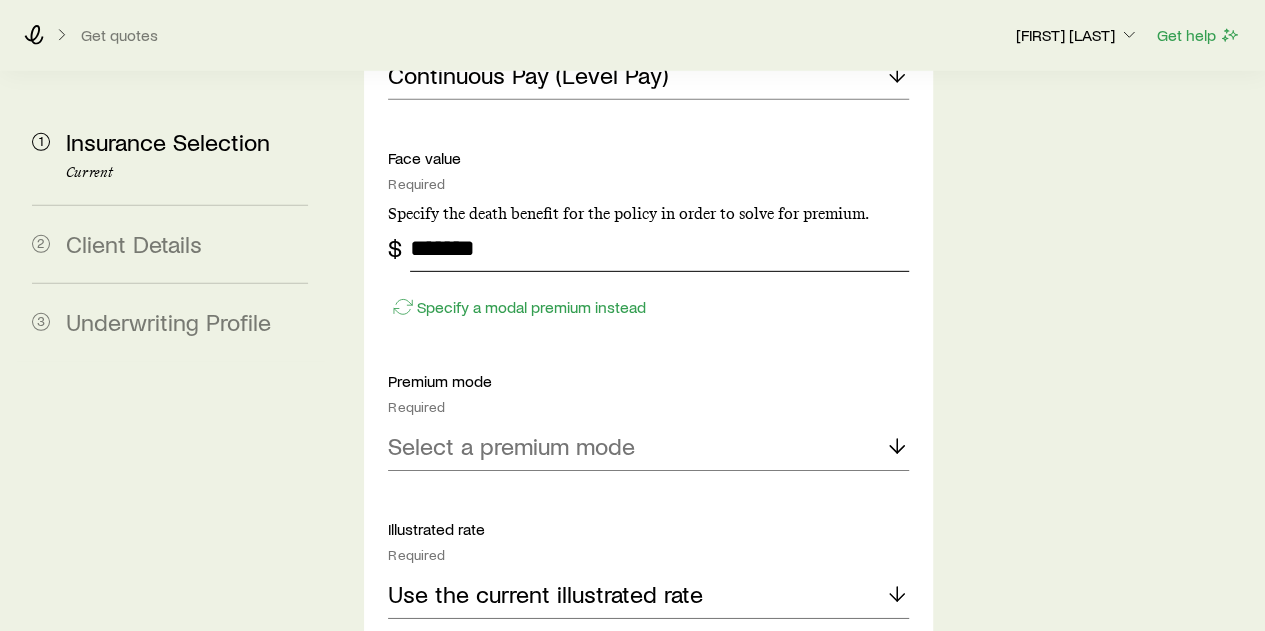 scroll, scrollTop: 2900, scrollLeft: 0, axis: vertical 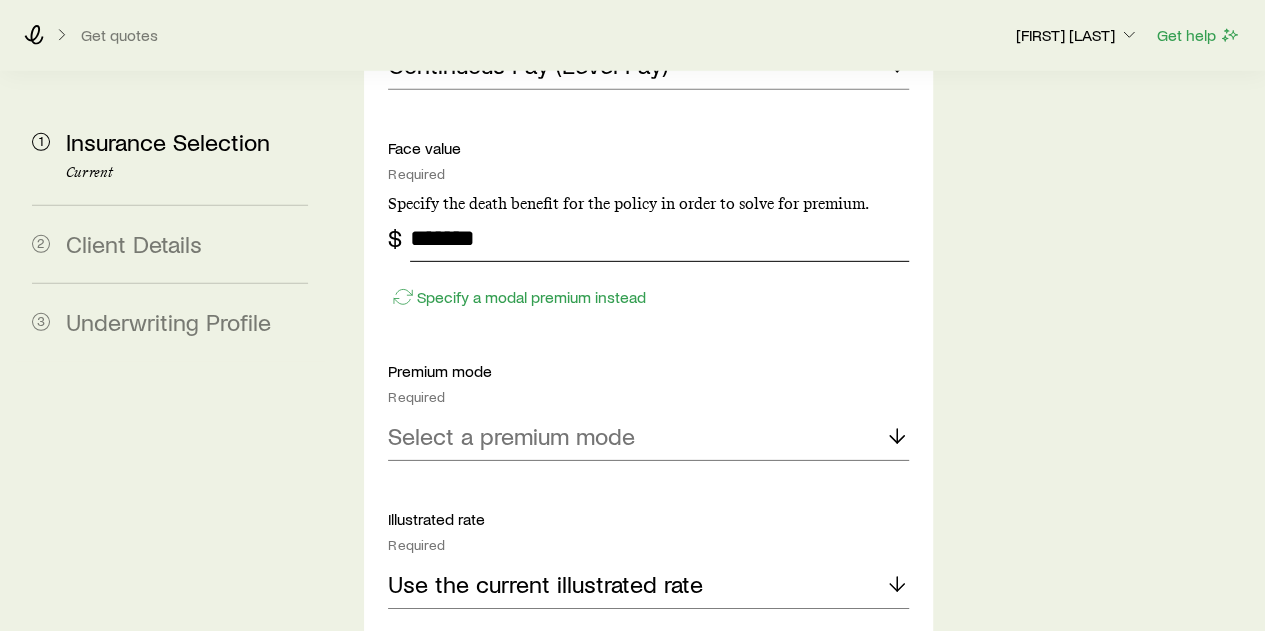 type on "*******" 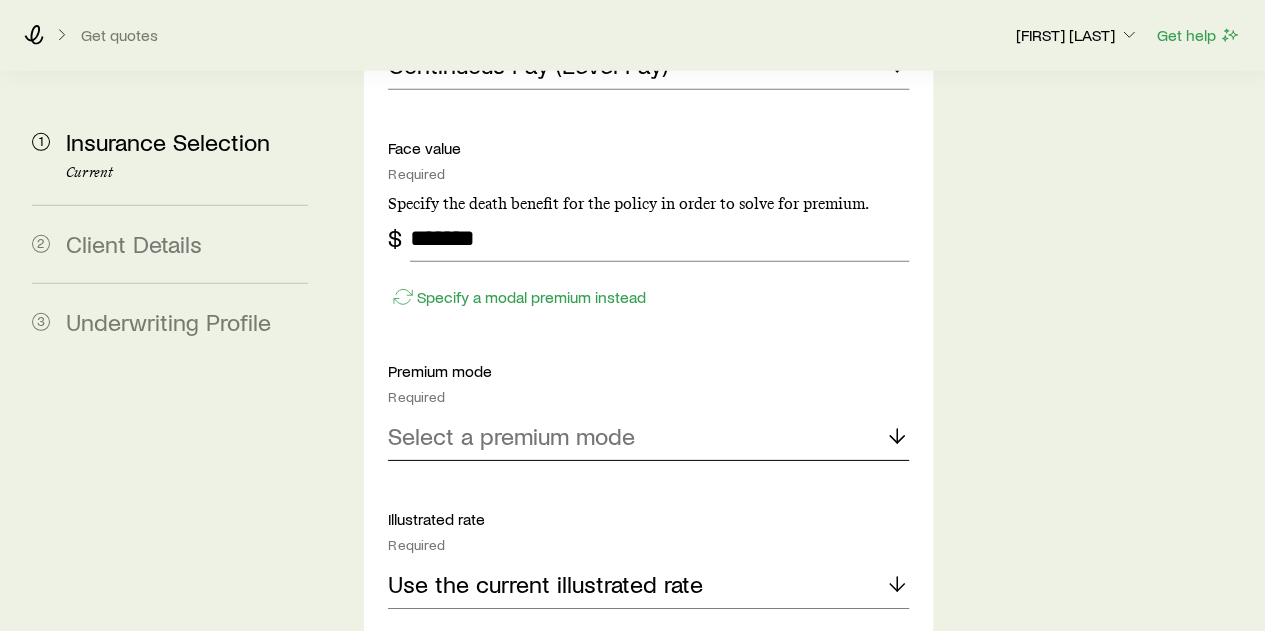 click on "Select a premium mode" at bounding box center (648, 437) 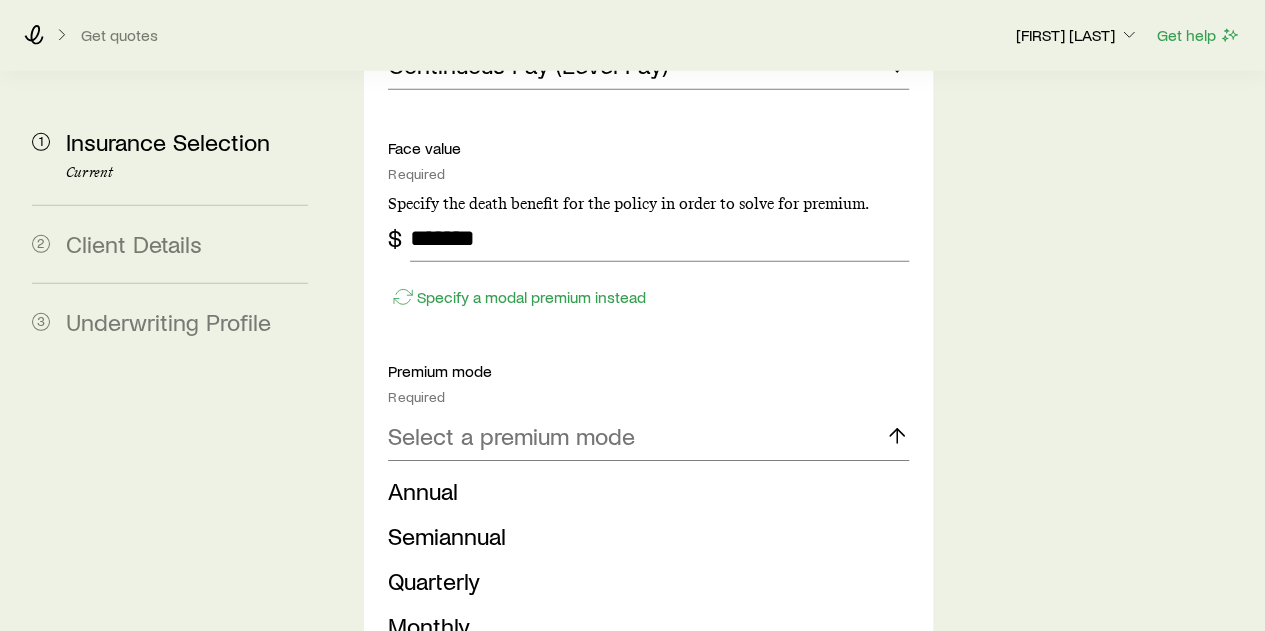 click on "Annual" at bounding box center [423, 490] 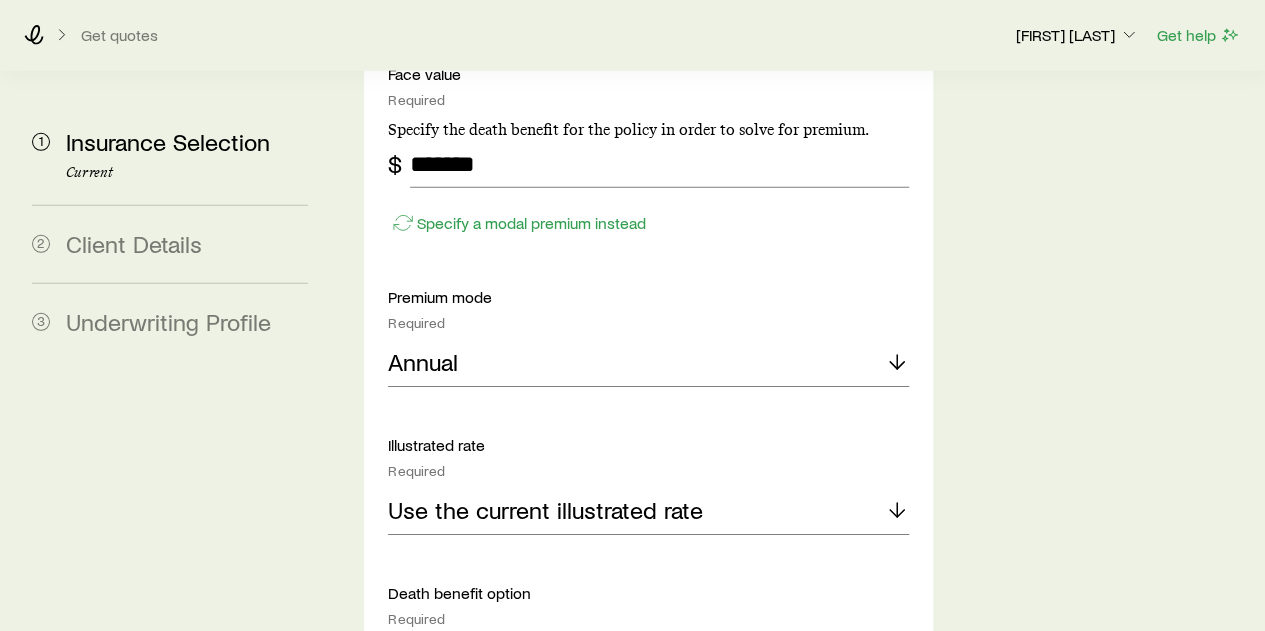 scroll, scrollTop: 3100, scrollLeft: 0, axis: vertical 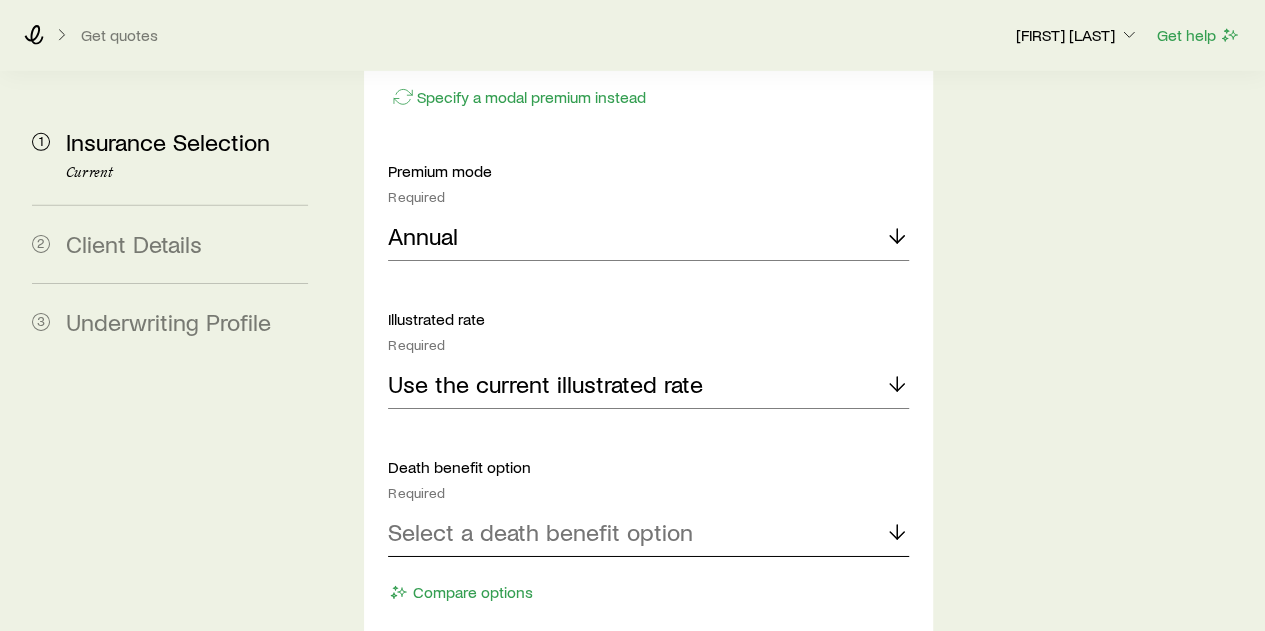 click on "Select a death benefit option" at bounding box center [540, 532] 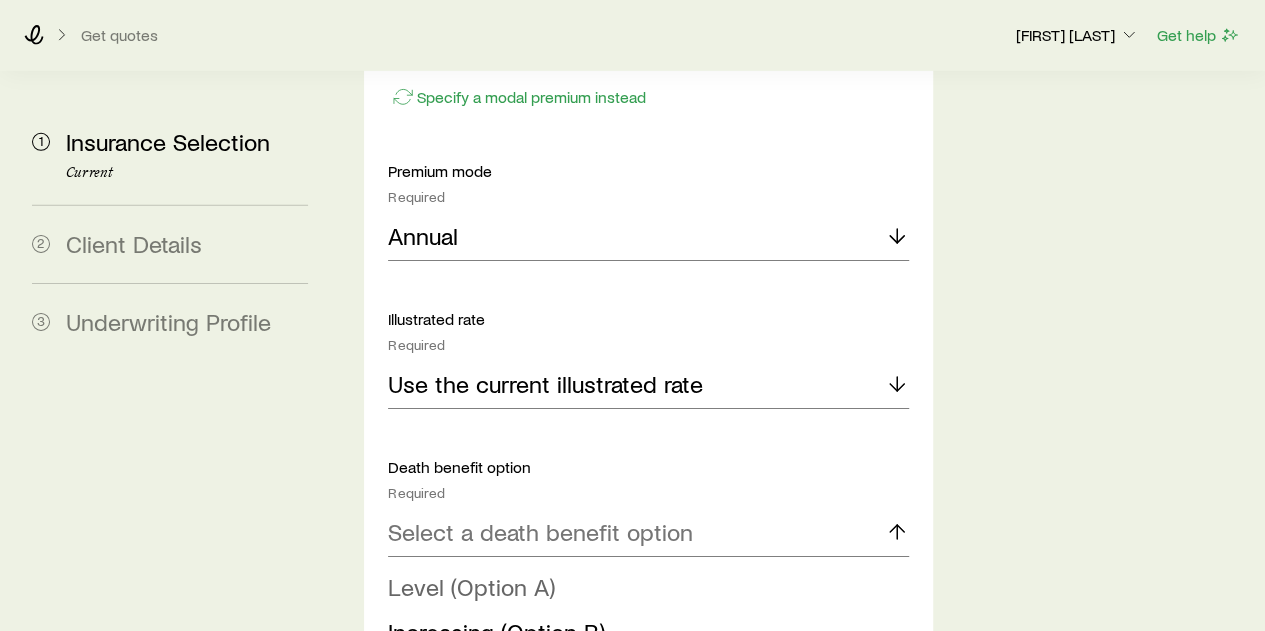 click on "Level (Option A)" at bounding box center [471, 586] 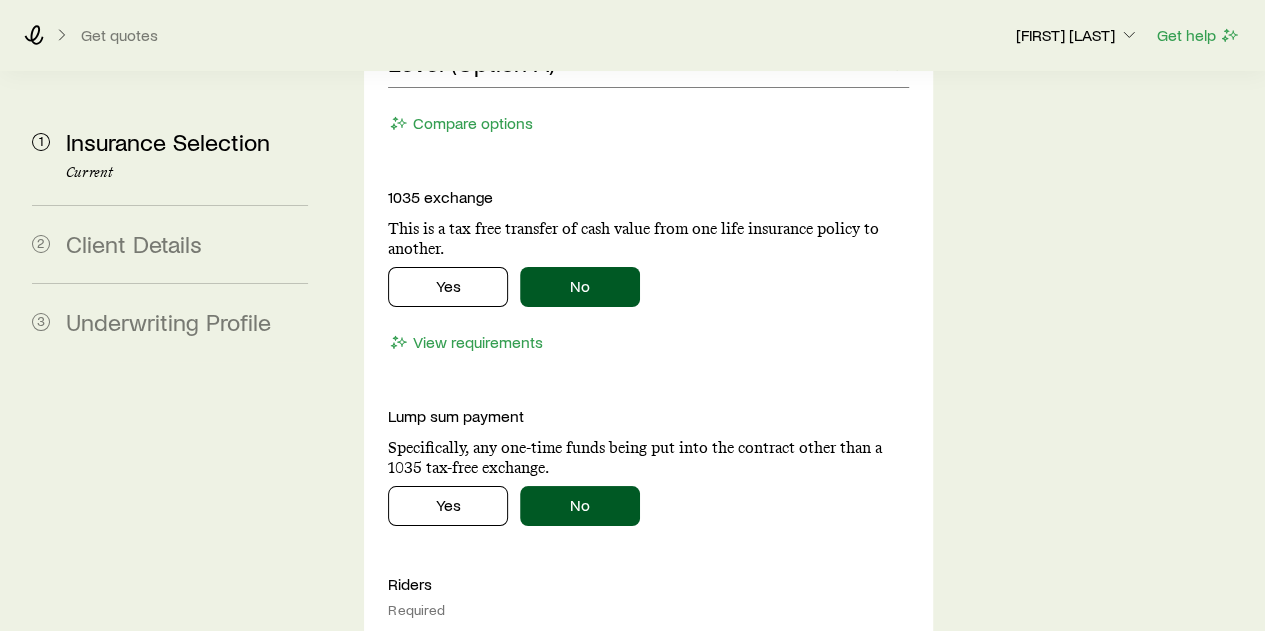 scroll, scrollTop: 3700, scrollLeft: 0, axis: vertical 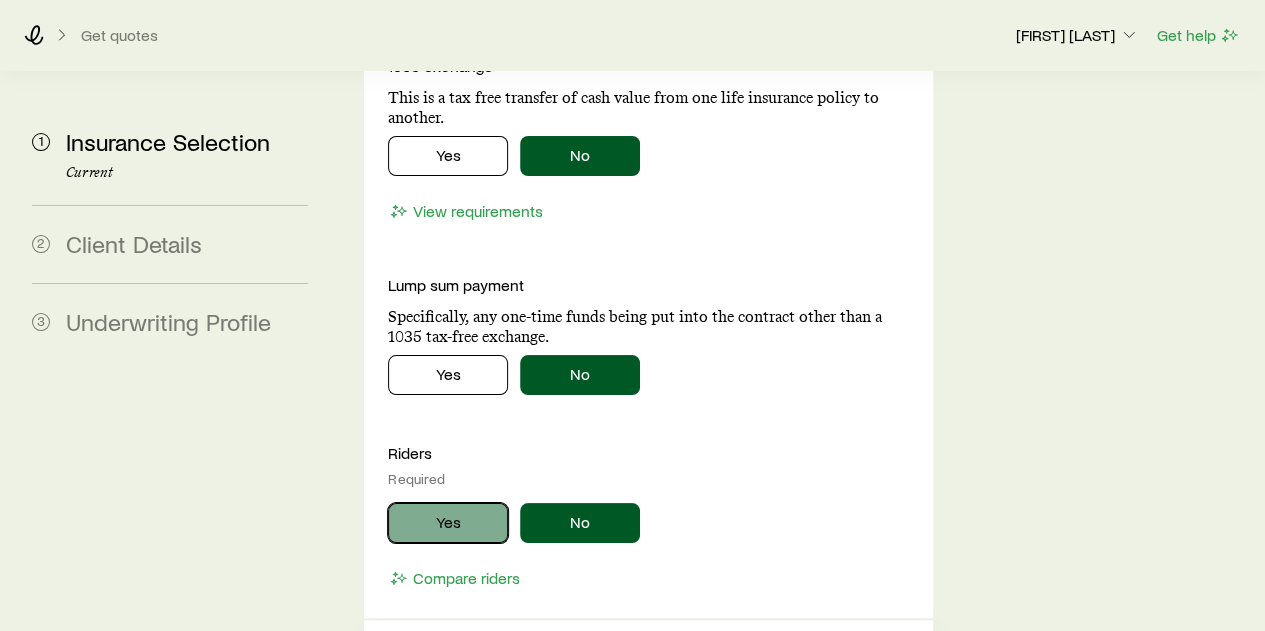 click on "Yes" at bounding box center [448, 523] 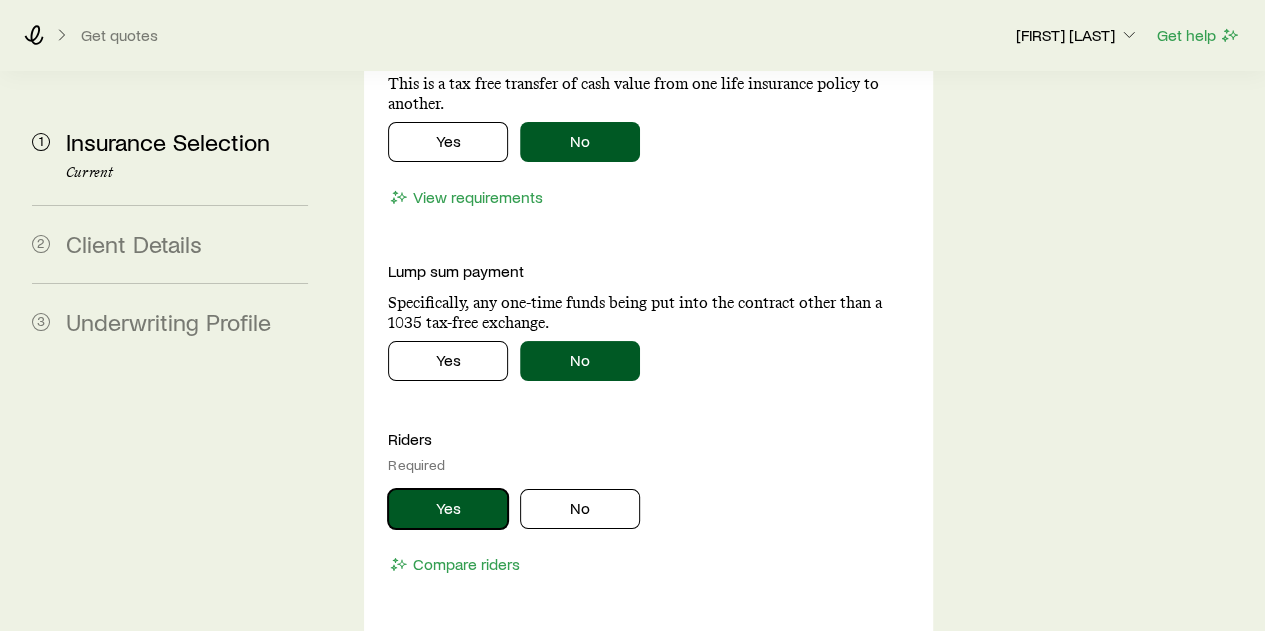 scroll, scrollTop: 3800, scrollLeft: 0, axis: vertical 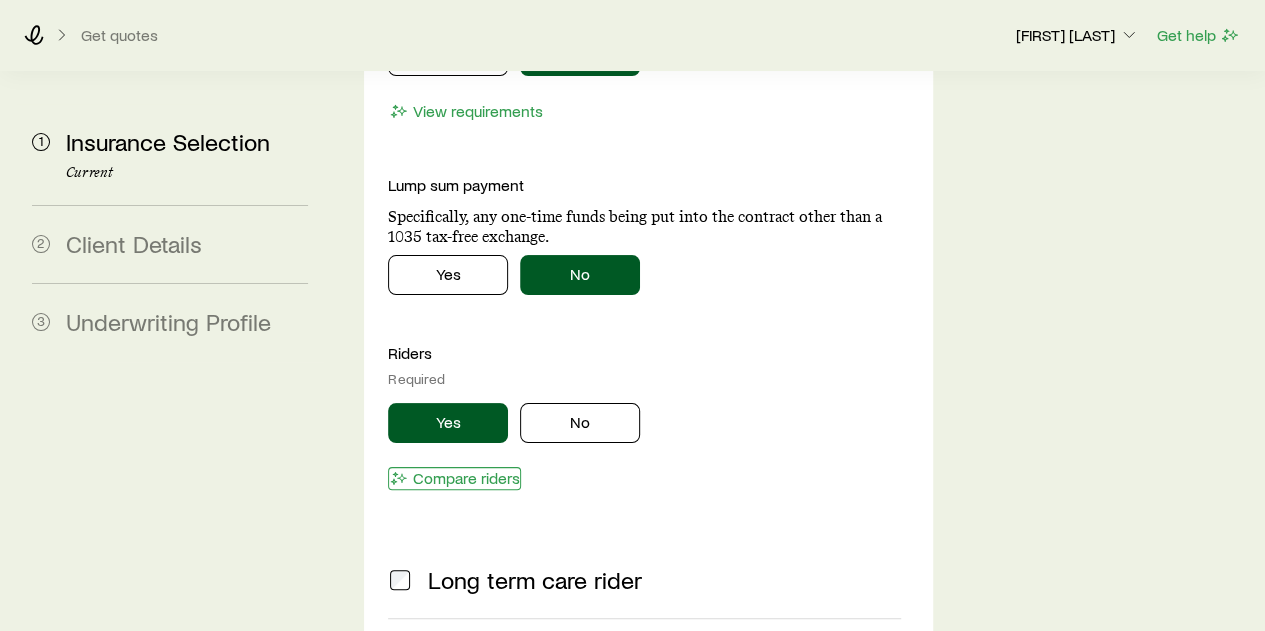 click on "Compare riders" at bounding box center [454, 478] 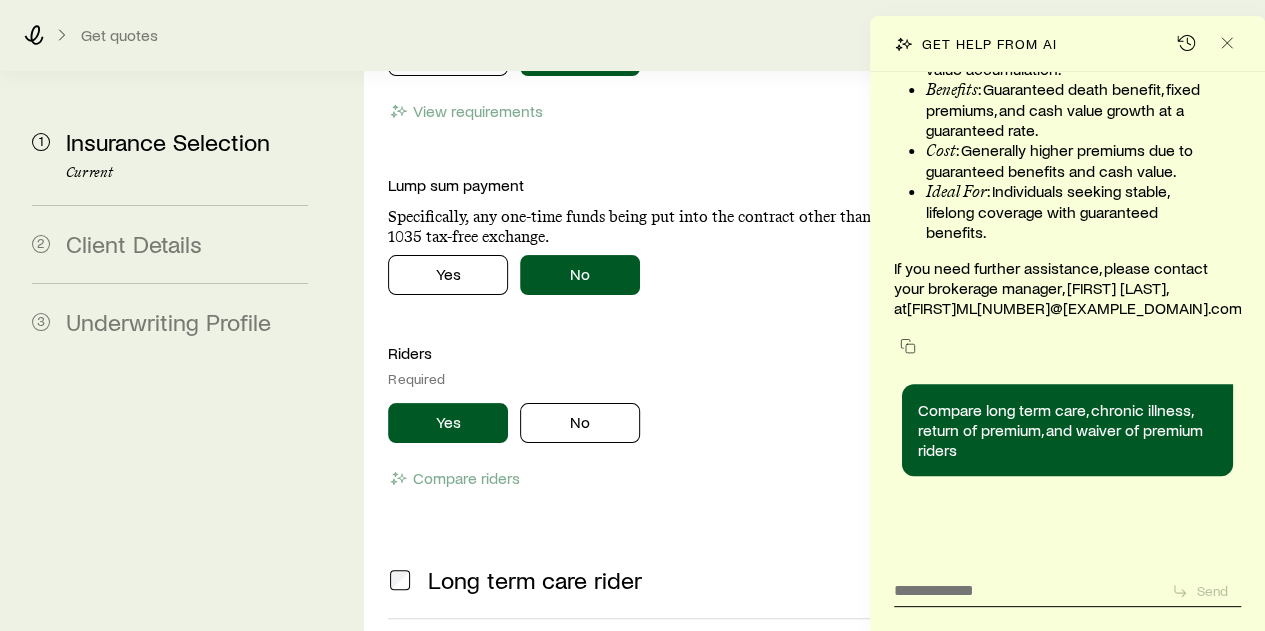 scroll, scrollTop: 200171, scrollLeft: 0, axis: vertical 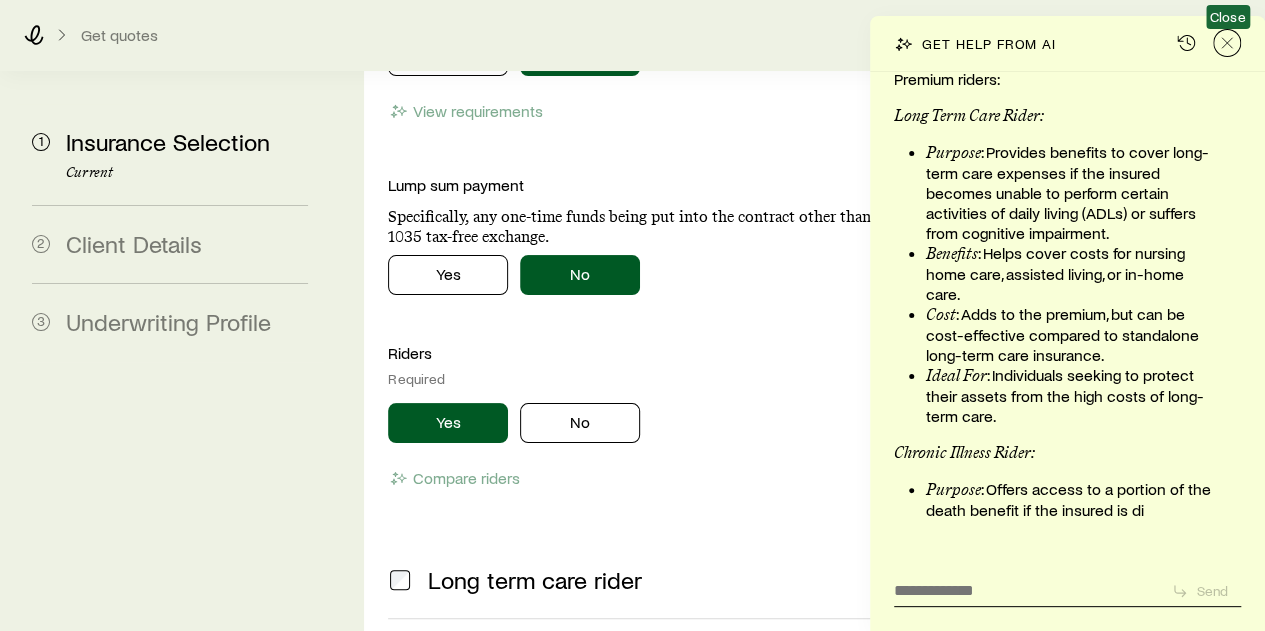click 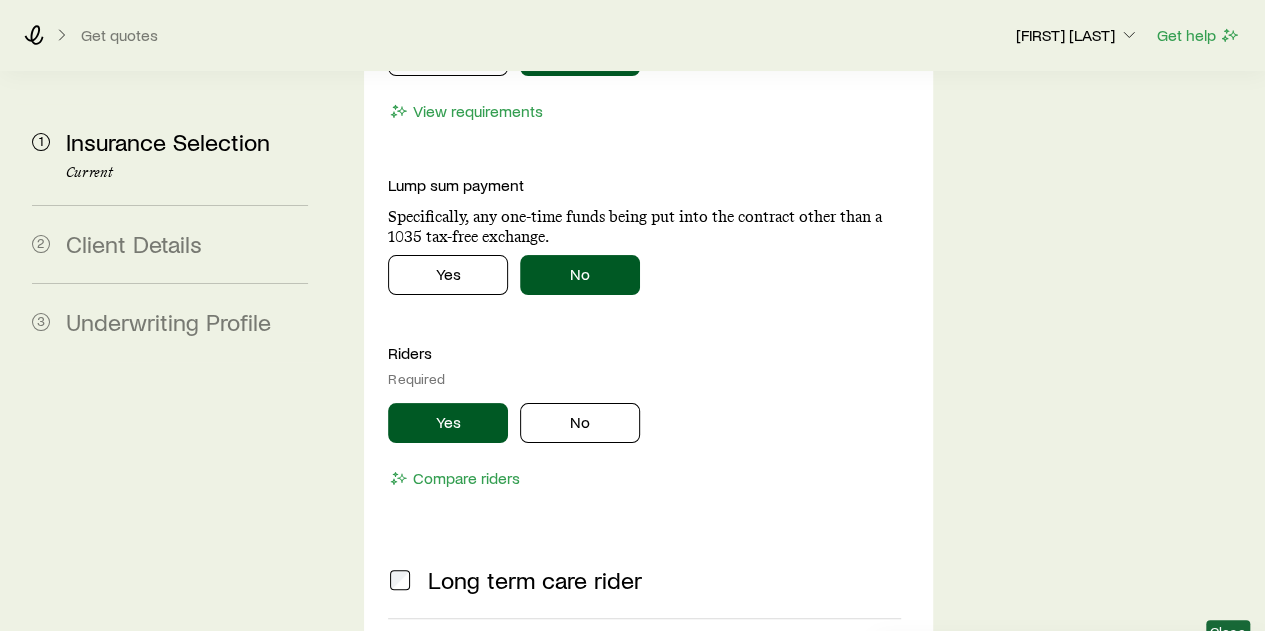 scroll, scrollTop: 201570, scrollLeft: 0, axis: vertical 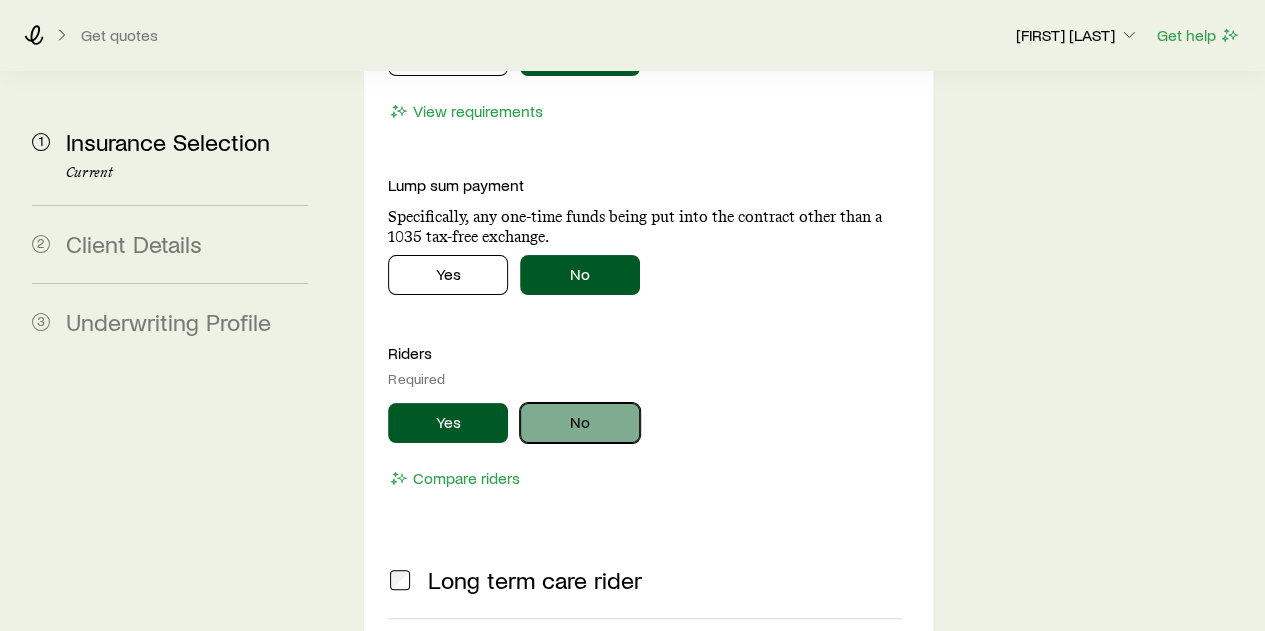 click on "No" at bounding box center [580, 423] 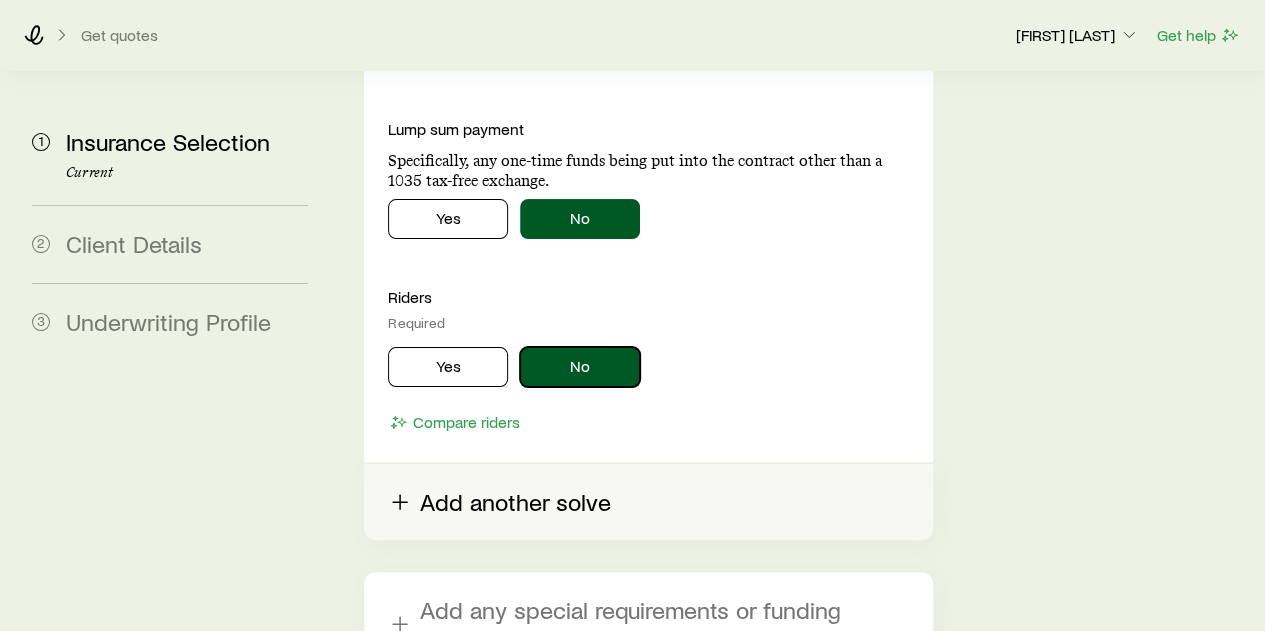 scroll, scrollTop: 3949, scrollLeft: 0, axis: vertical 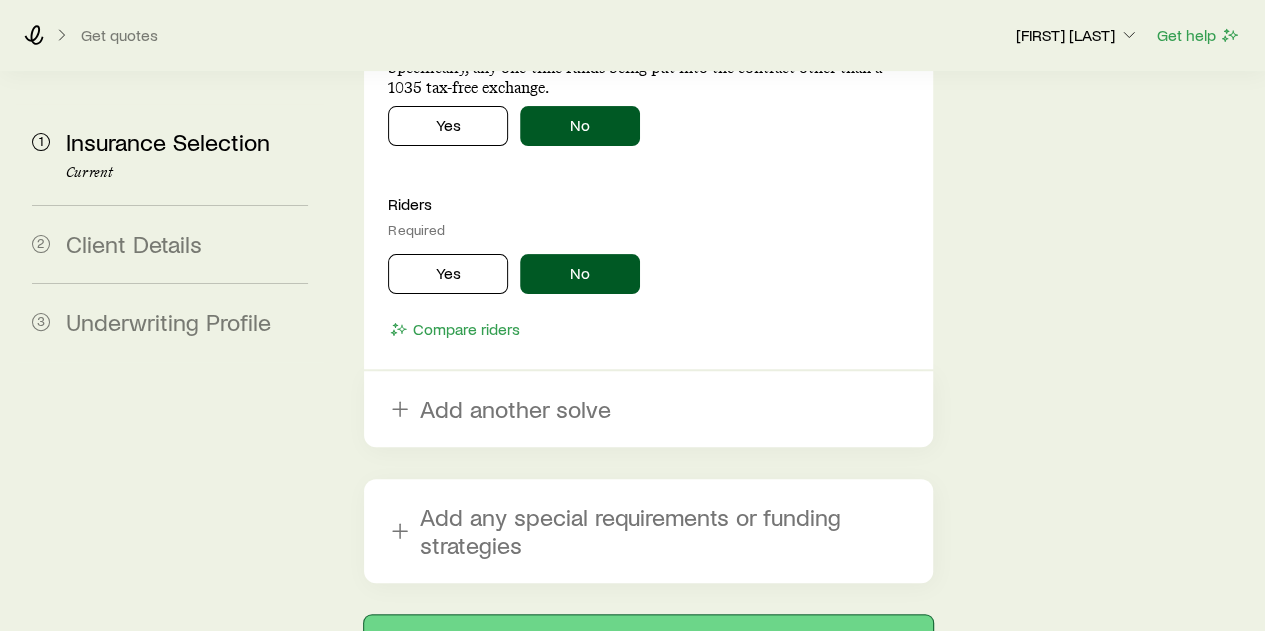 click on "Next: Client Details" at bounding box center [648, 639] 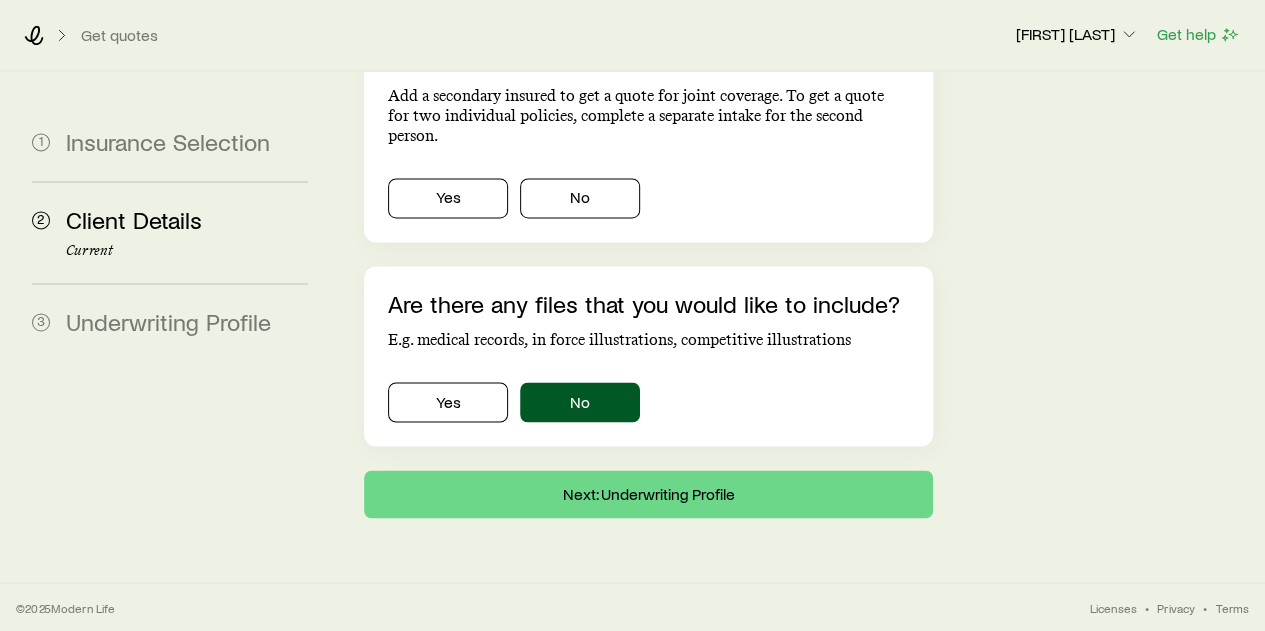 scroll, scrollTop: 0, scrollLeft: 0, axis: both 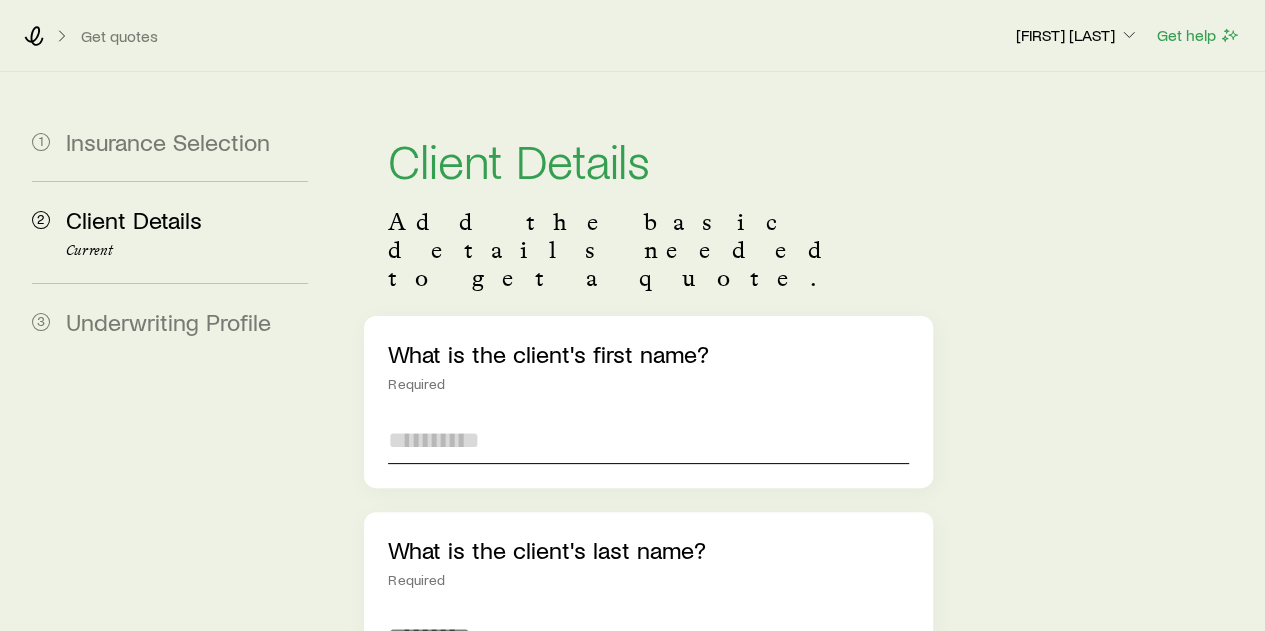 click at bounding box center (648, 440) 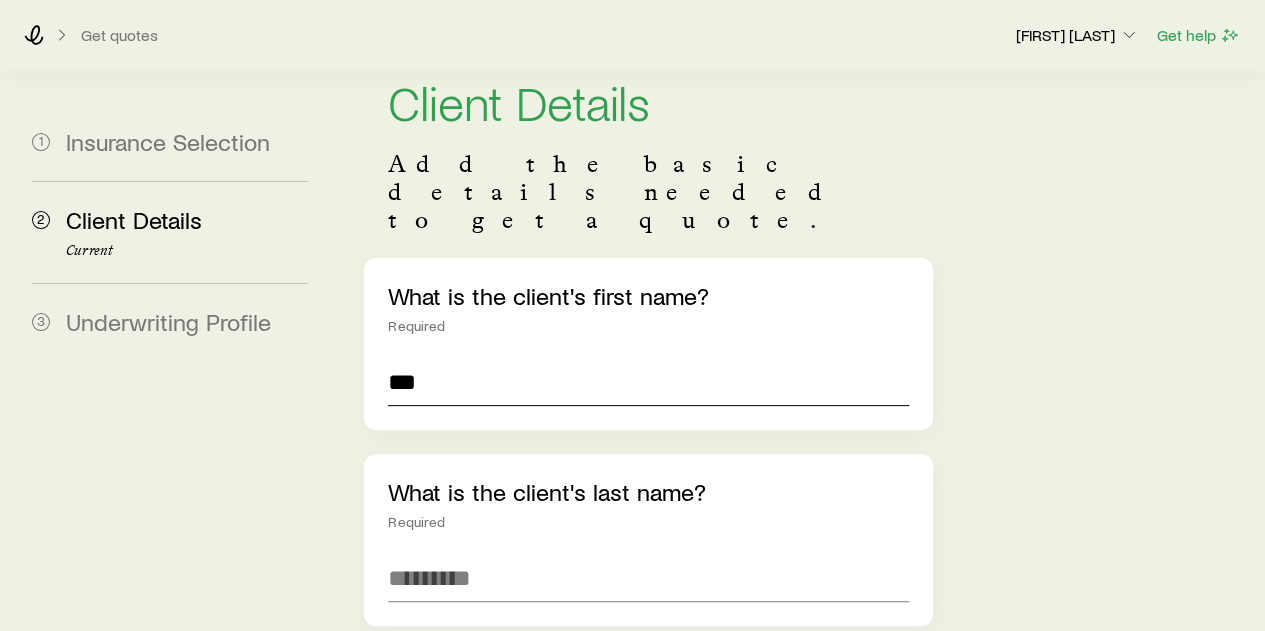 scroll, scrollTop: 100, scrollLeft: 0, axis: vertical 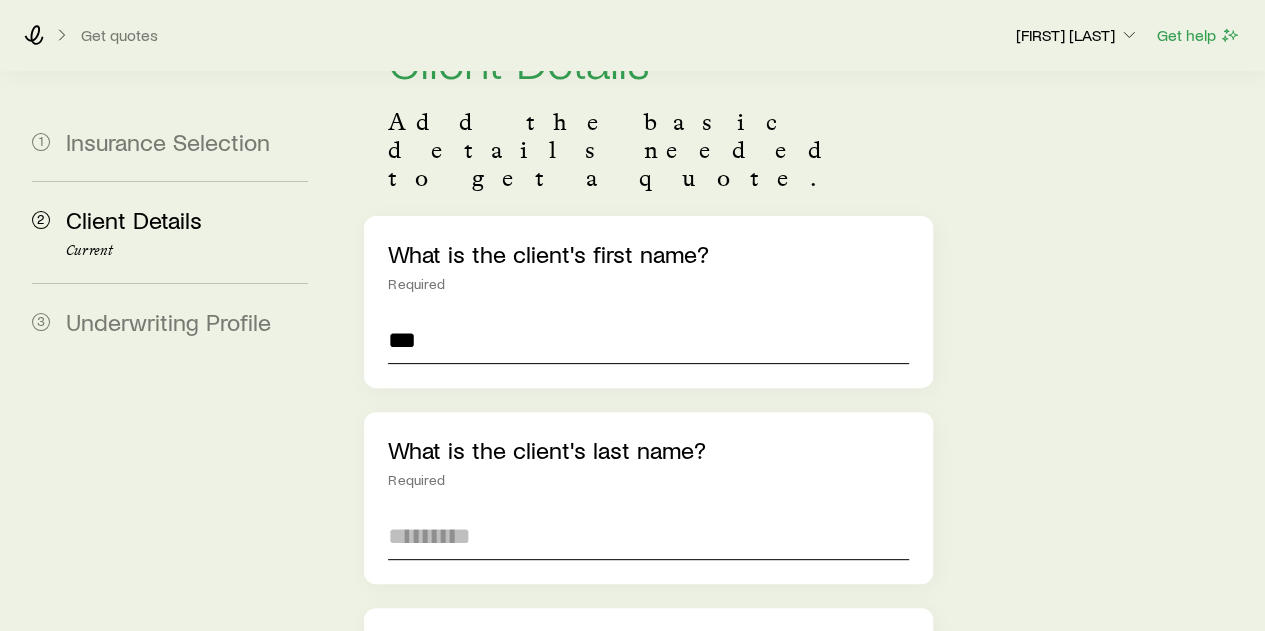 type on "***" 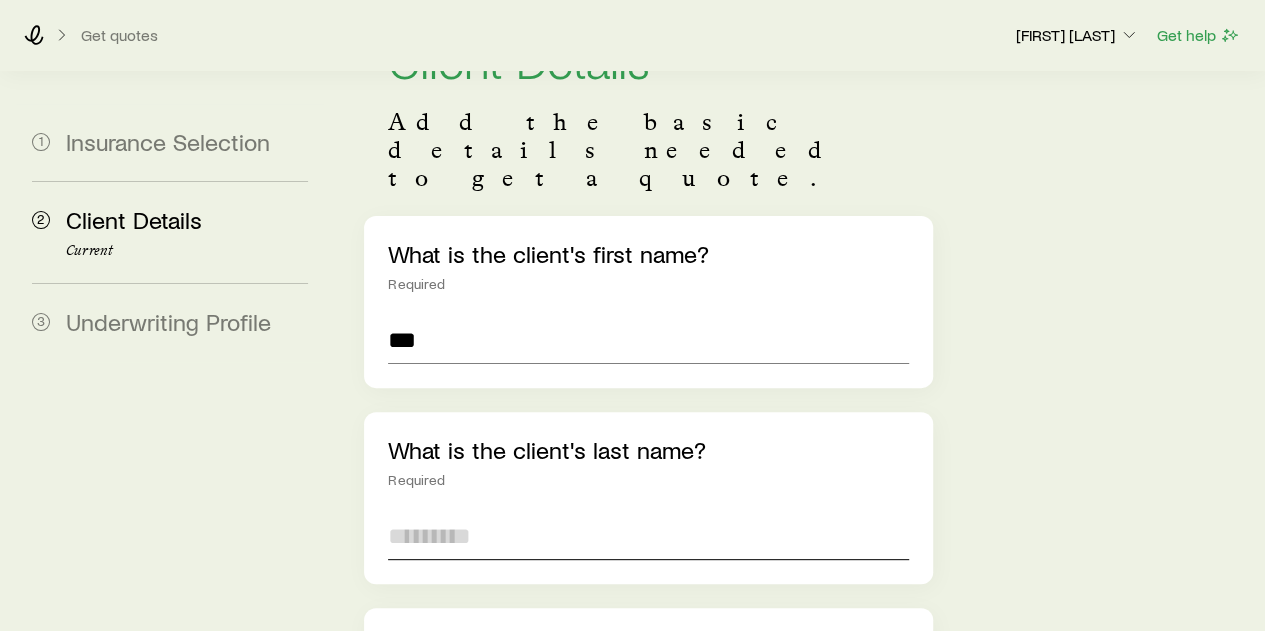 click at bounding box center [648, 536] 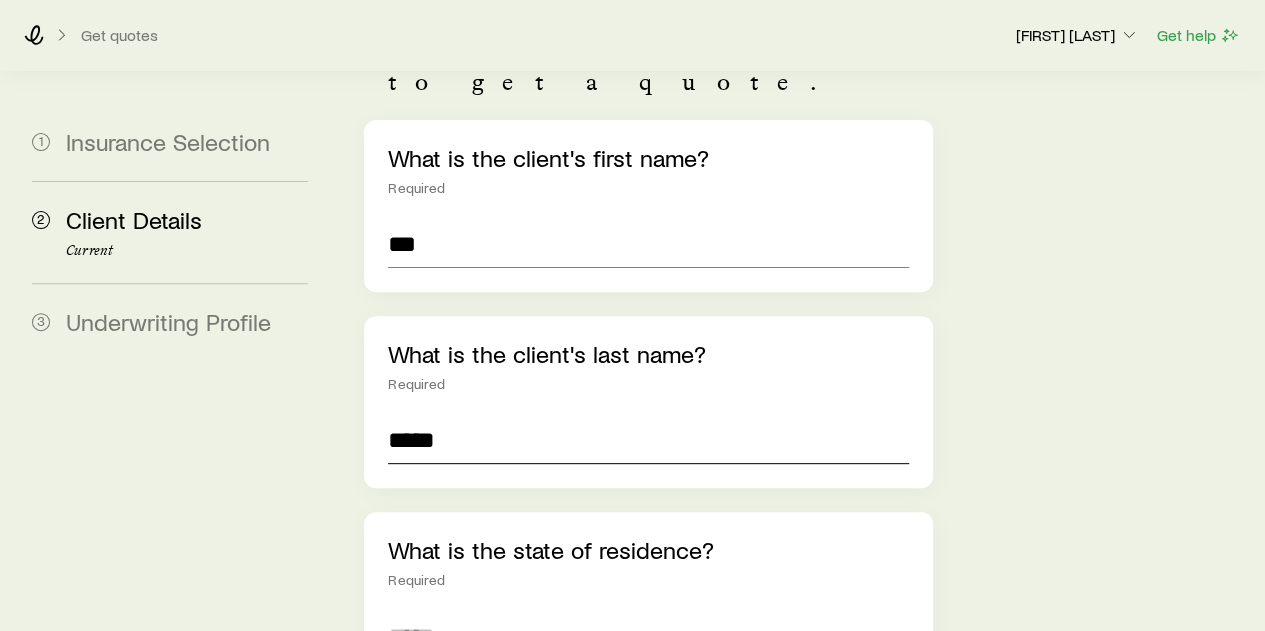 scroll, scrollTop: 300, scrollLeft: 0, axis: vertical 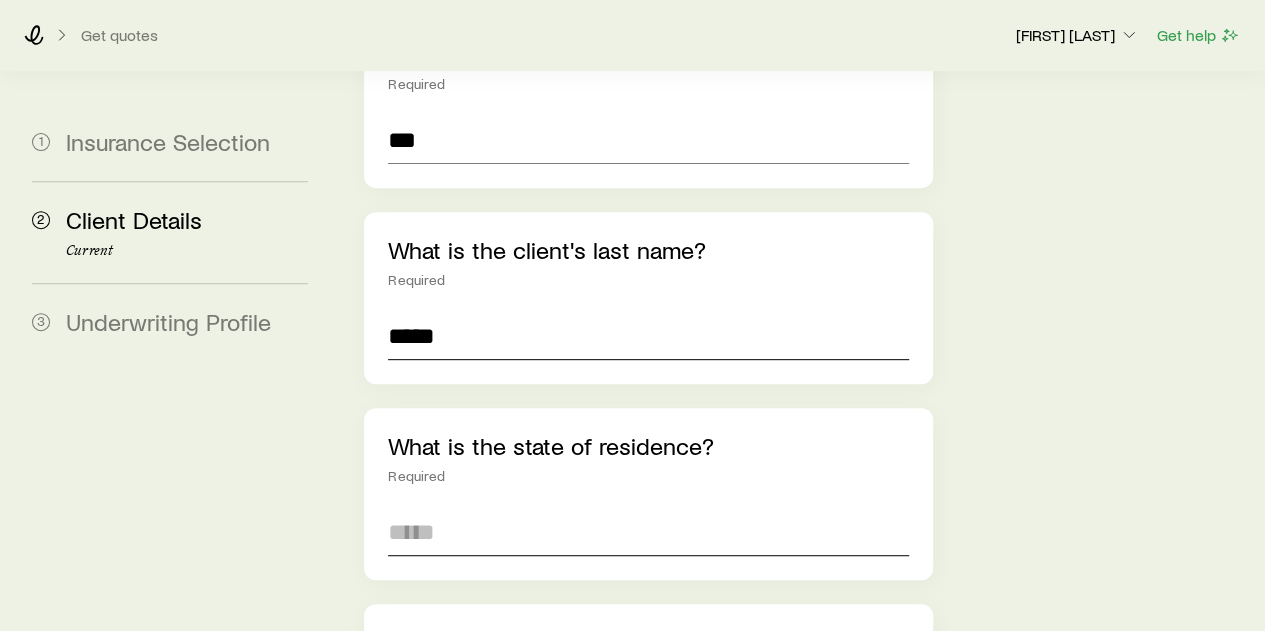 type on "*****" 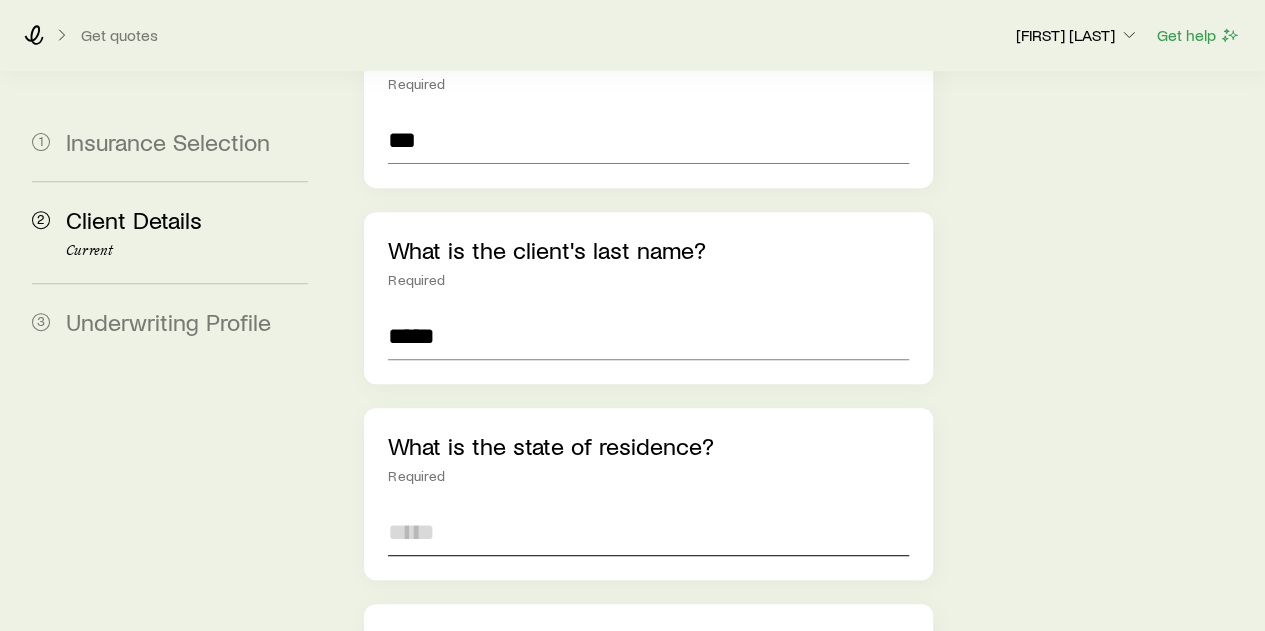 click at bounding box center [648, 532] 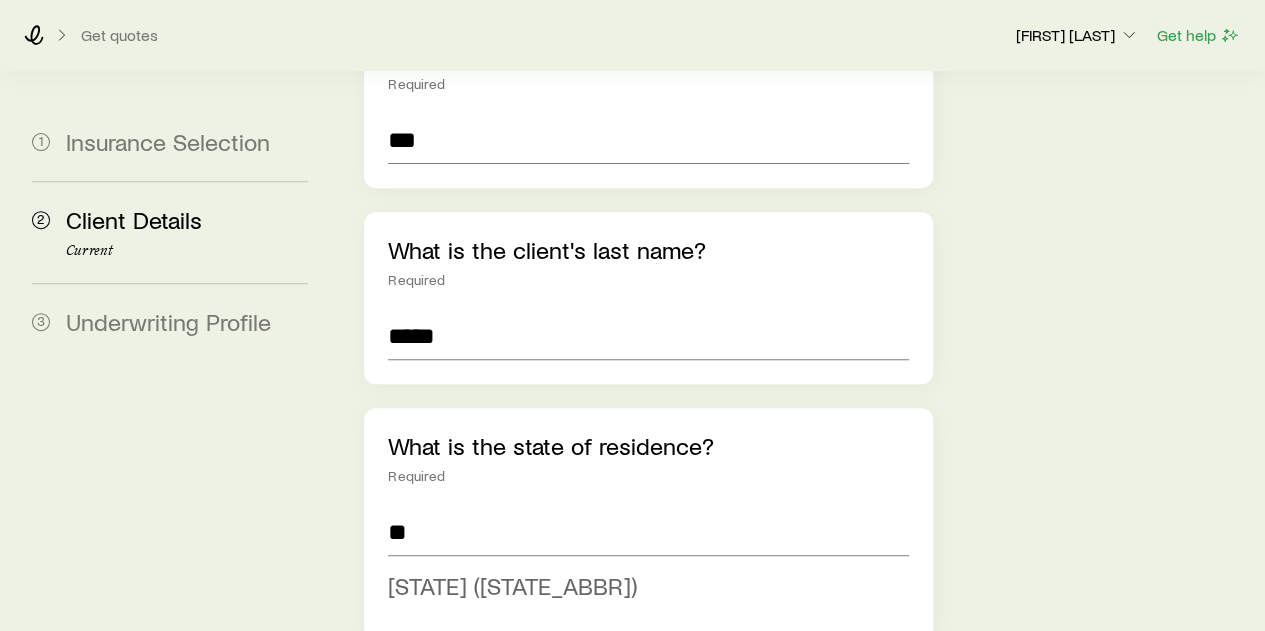 click on "[STATE] ([STATE_ABBR])" at bounding box center (642, 586) 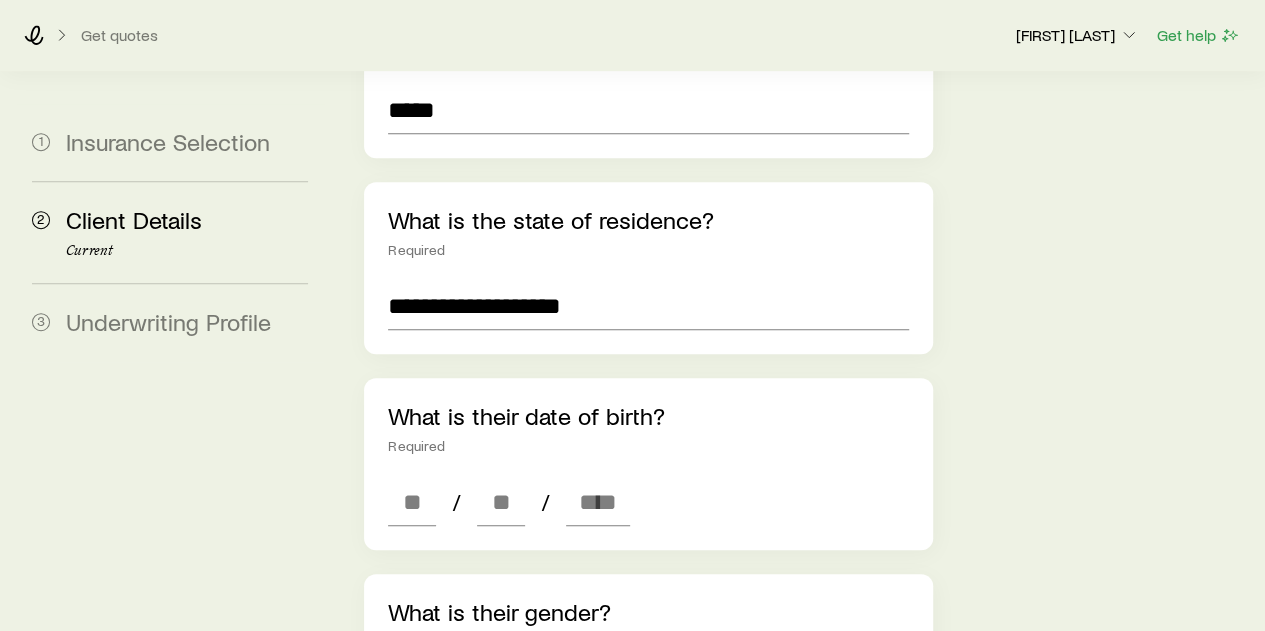 scroll, scrollTop: 600, scrollLeft: 0, axis: vertical 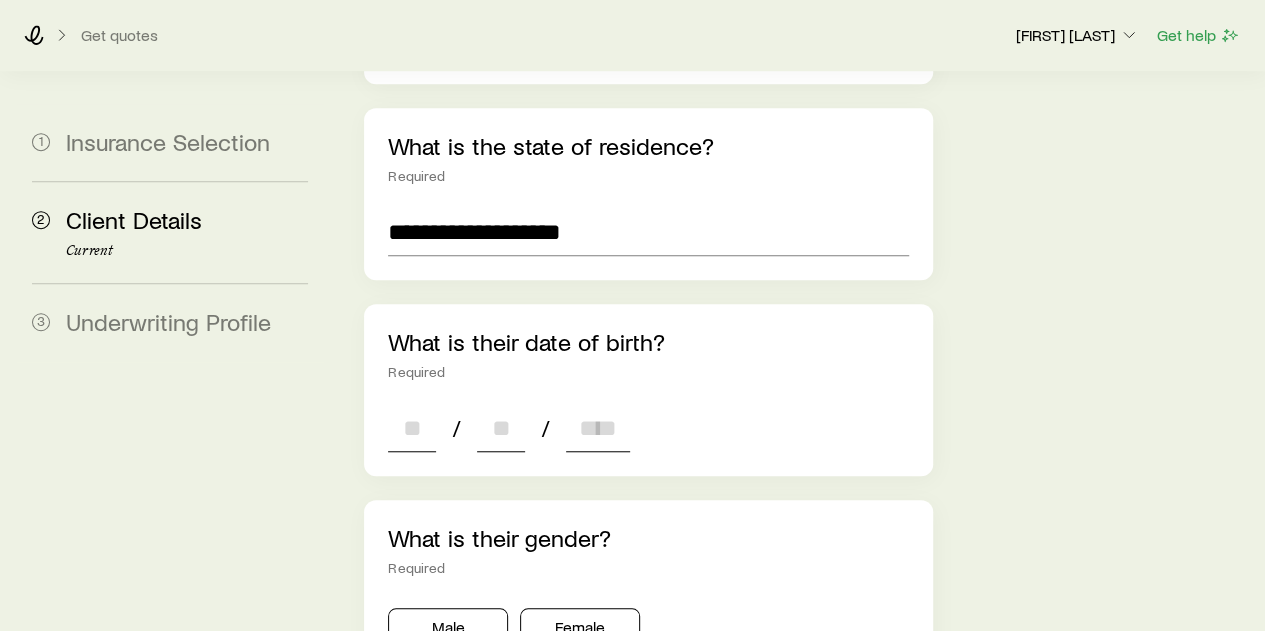 click at bounding box center (412, 428) 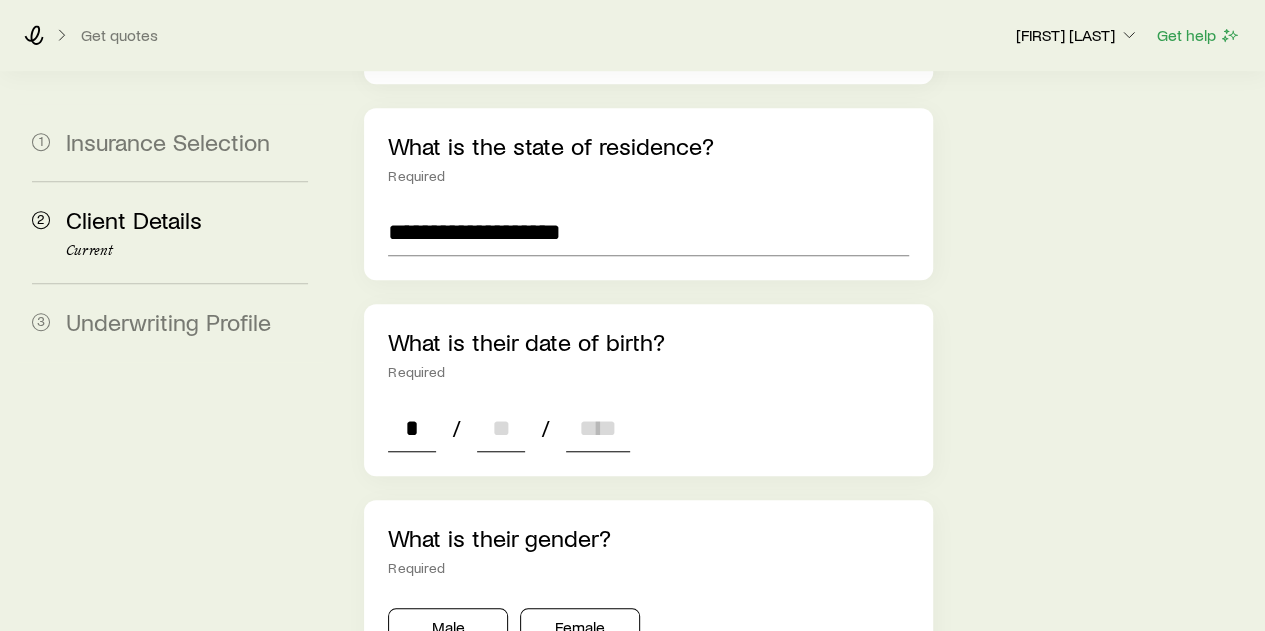 type on "*" 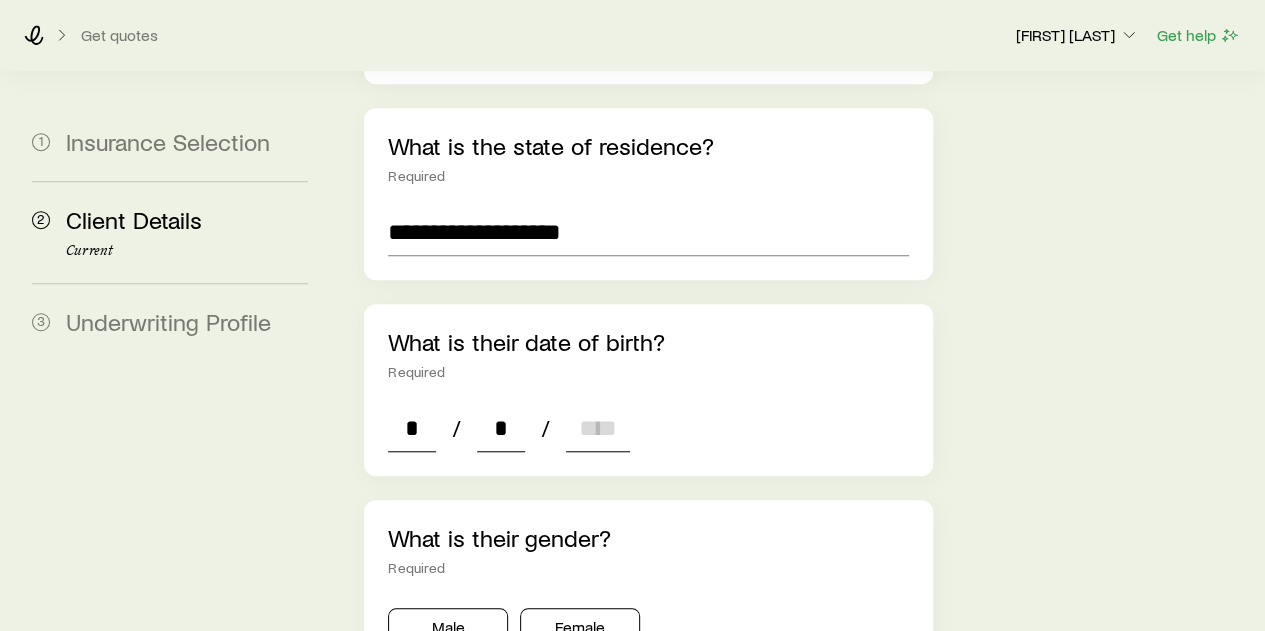 type on "*" 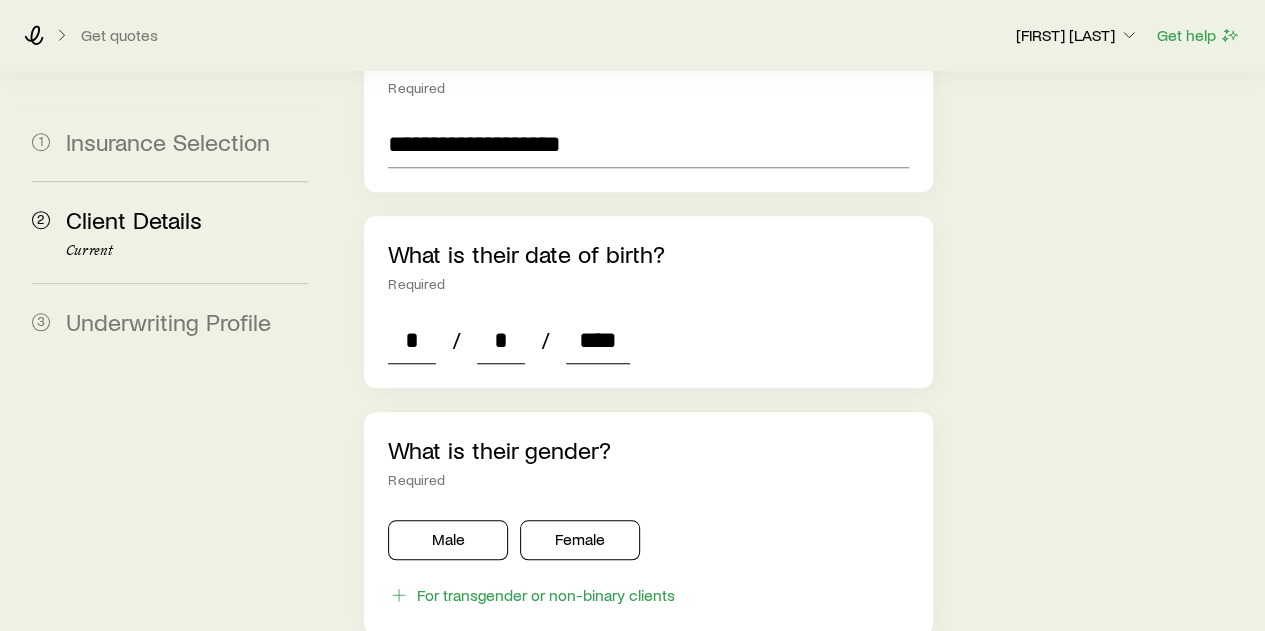 scroll, scrollTop: 800, scrollLeft: 0, axis: vertical 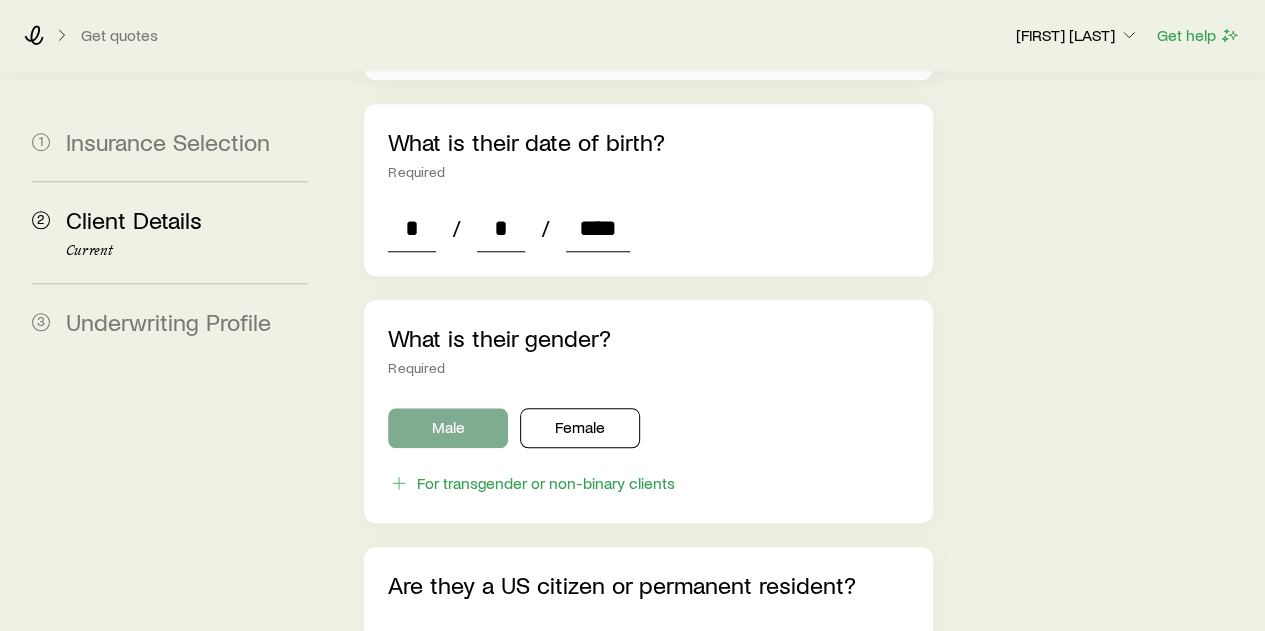 type on "****" 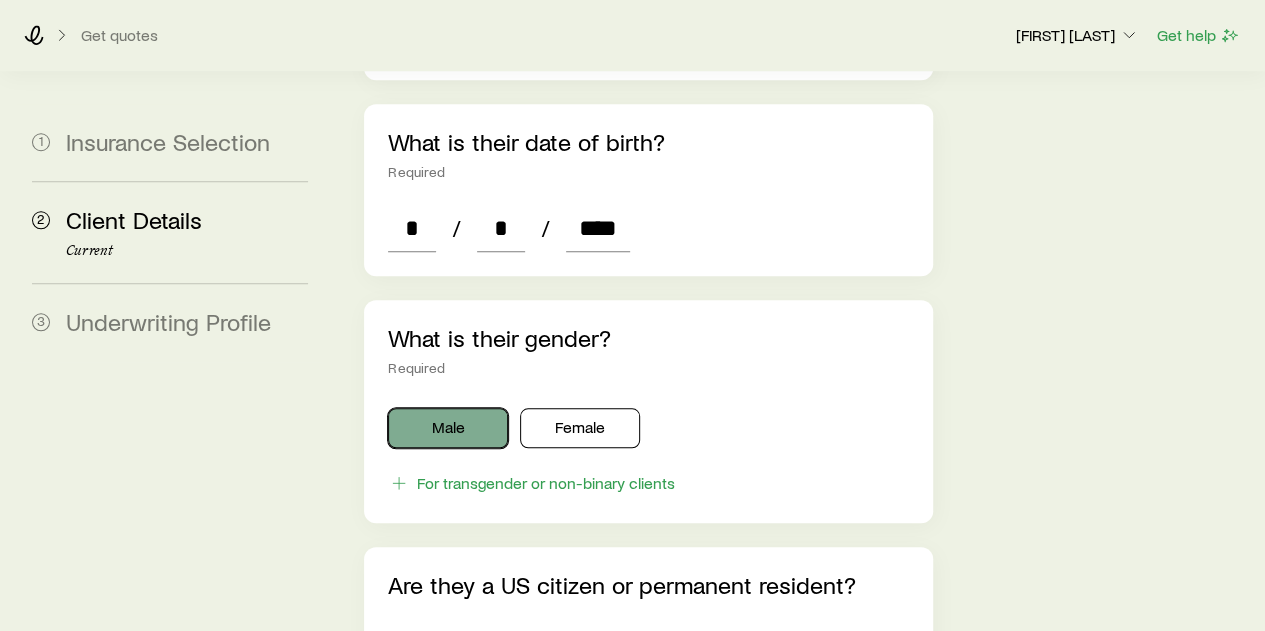 click on "Male" at bounding box center (448, 428) 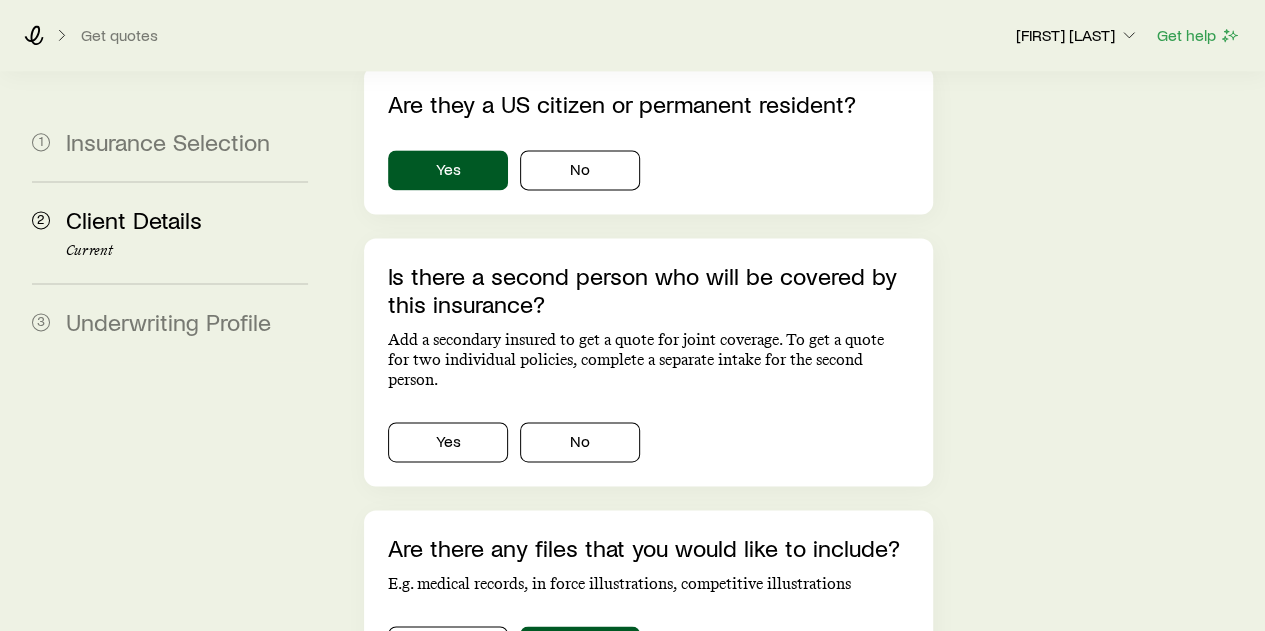 scroll, scrollTop: 1300, scrollLeft: 0, axis: vertical 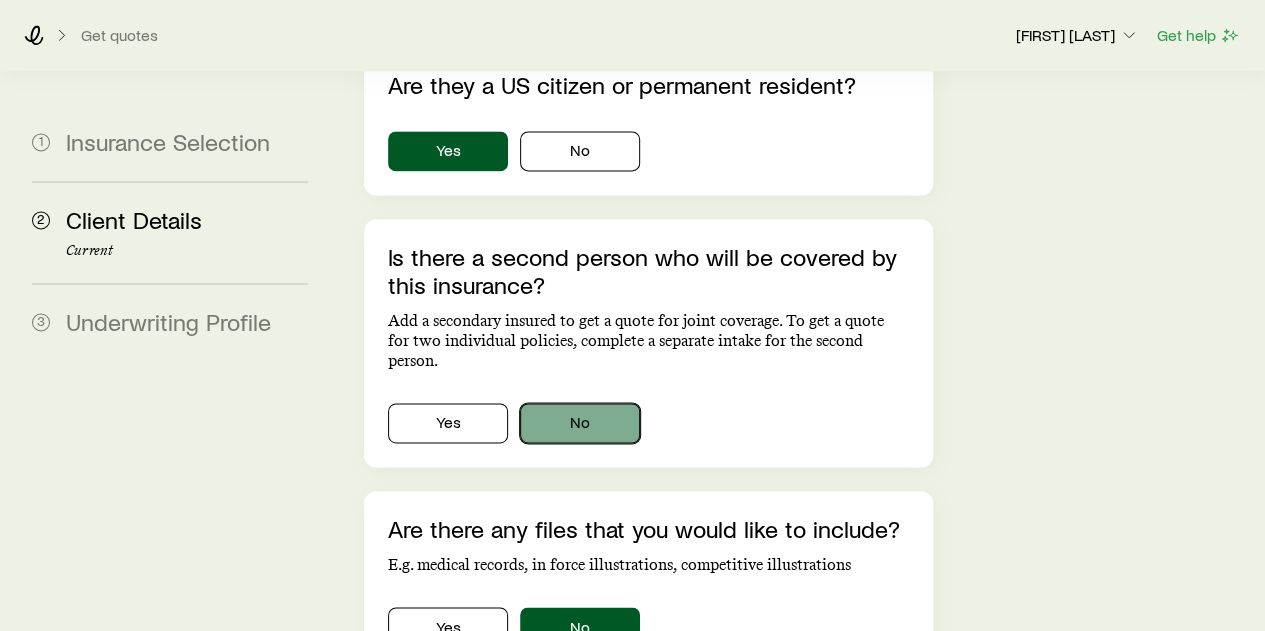 click on "No" at bounding box center [580, 423] 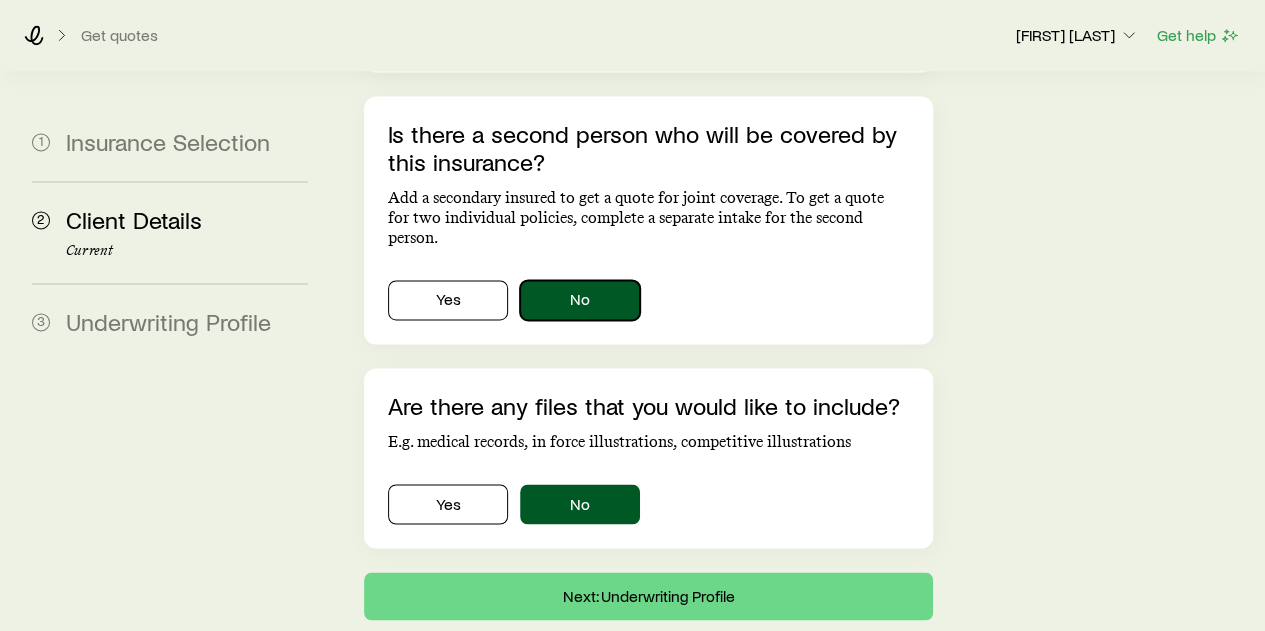 scroll, scrollTop: 1448, scrollLeft: 0, axis: vertical 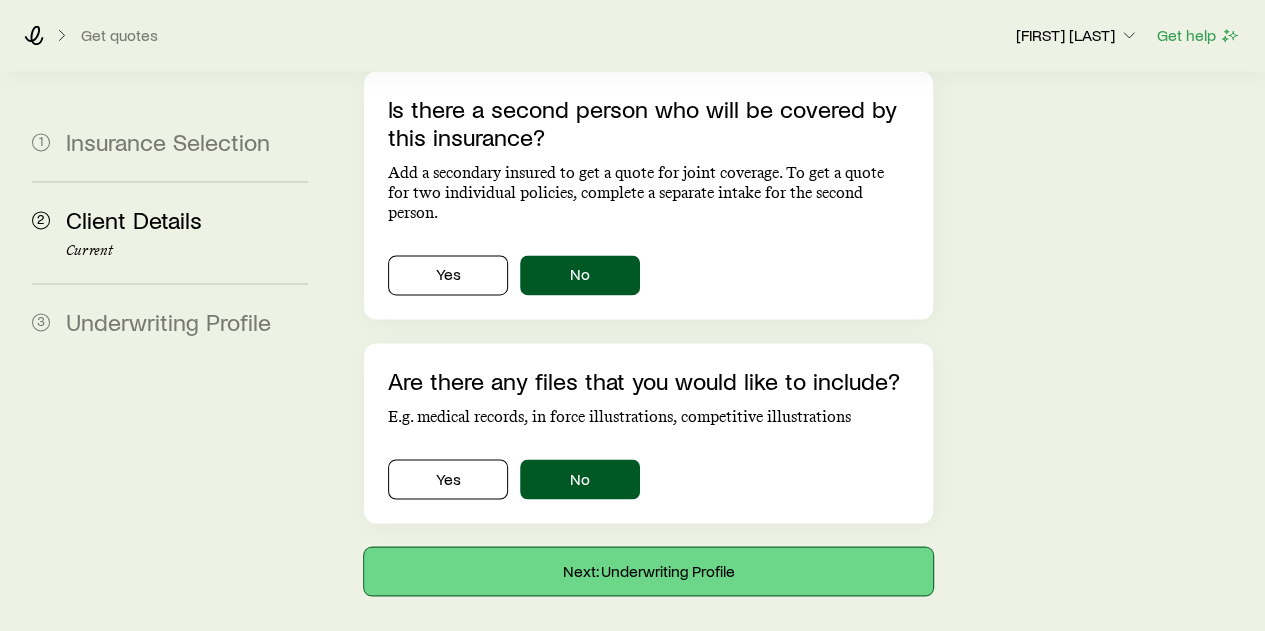 click on "Next: Underwriting Profile" at bounding box center (648, 571) 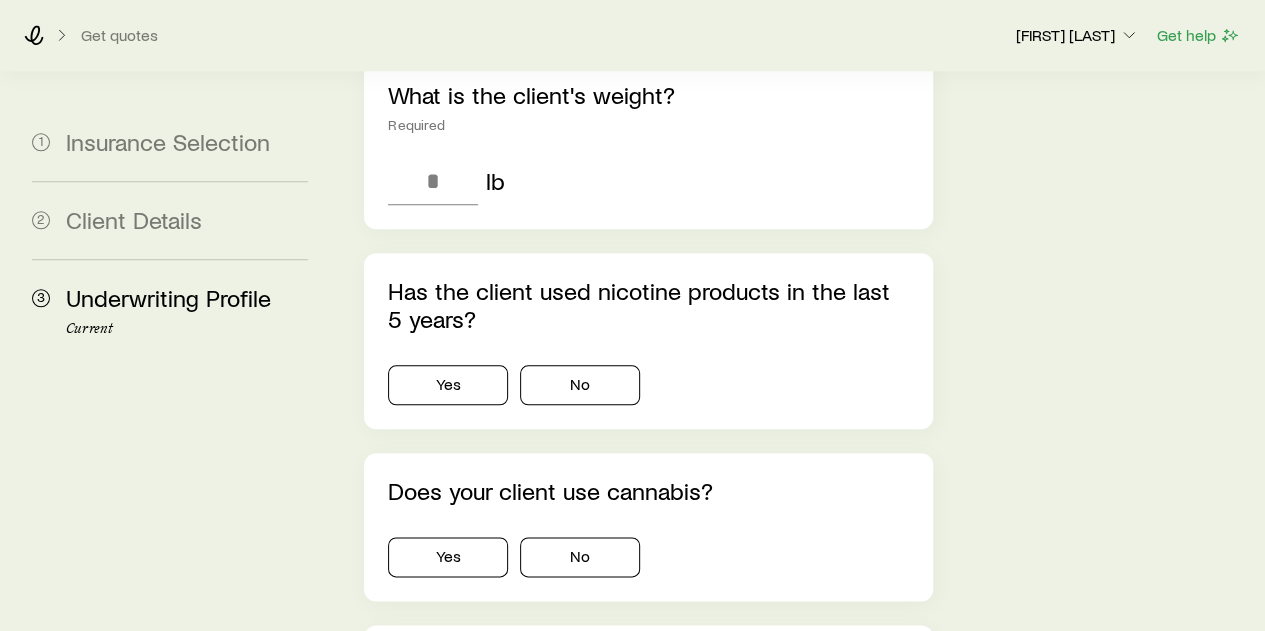 scroll, scrollTop: 900, scrollLeft: 0, axis: vertical 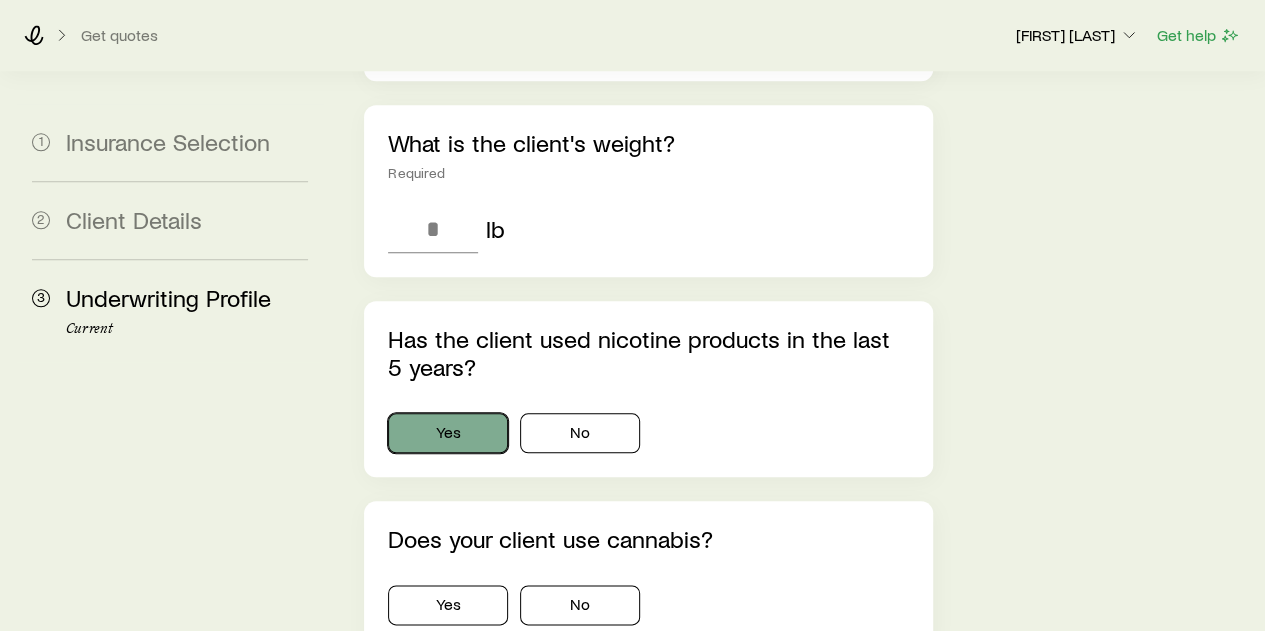 click on "Yes" at bounding box center (448, 433) 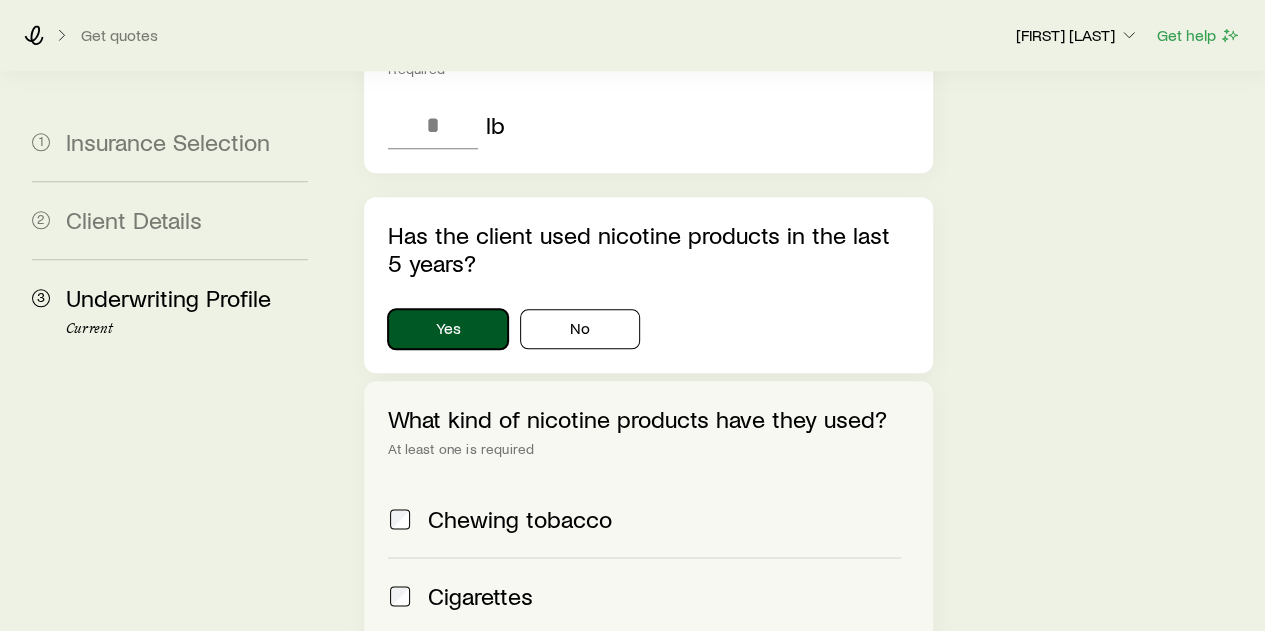 scroll, scrollTop: 1000, scrollLeft: 0, axis: vertical 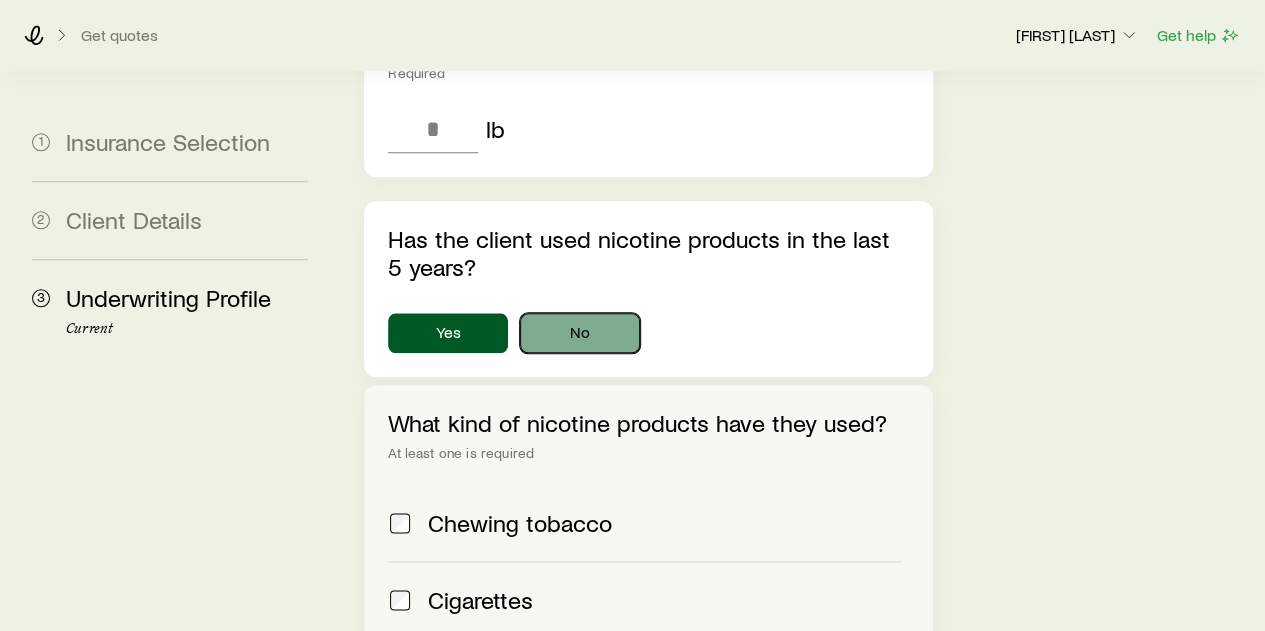 click on "No" at bounding box center [580, 333] 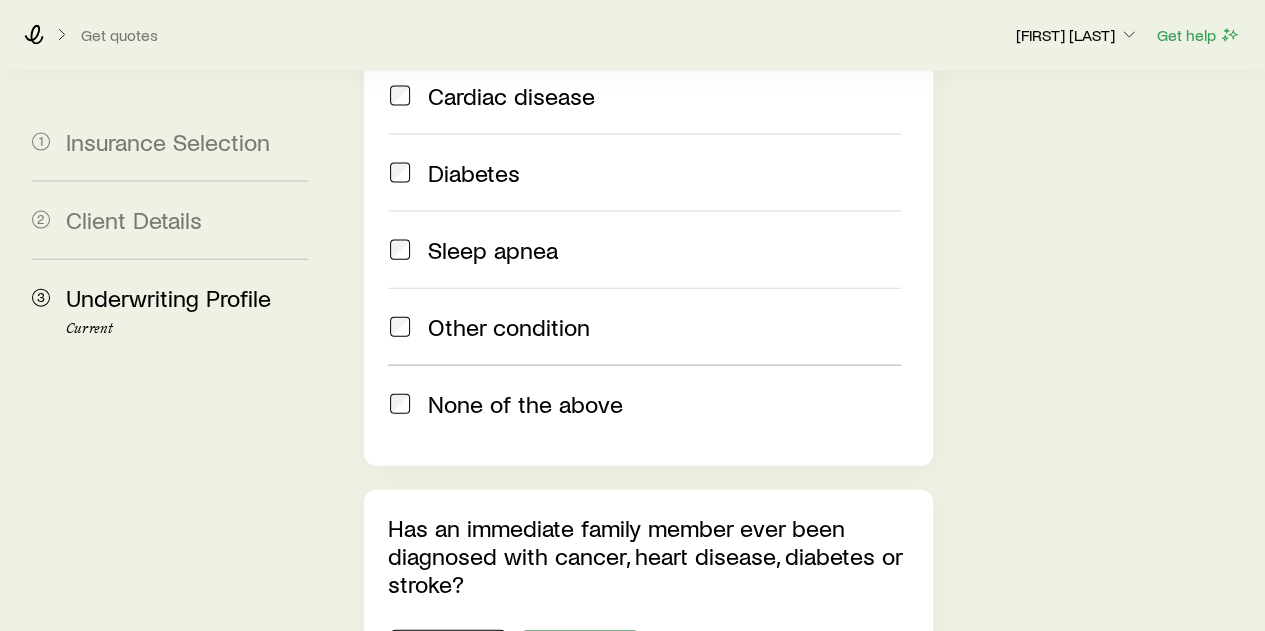 scroll, scrollTop: 2200, scrollLeft: 0, axis: vertical 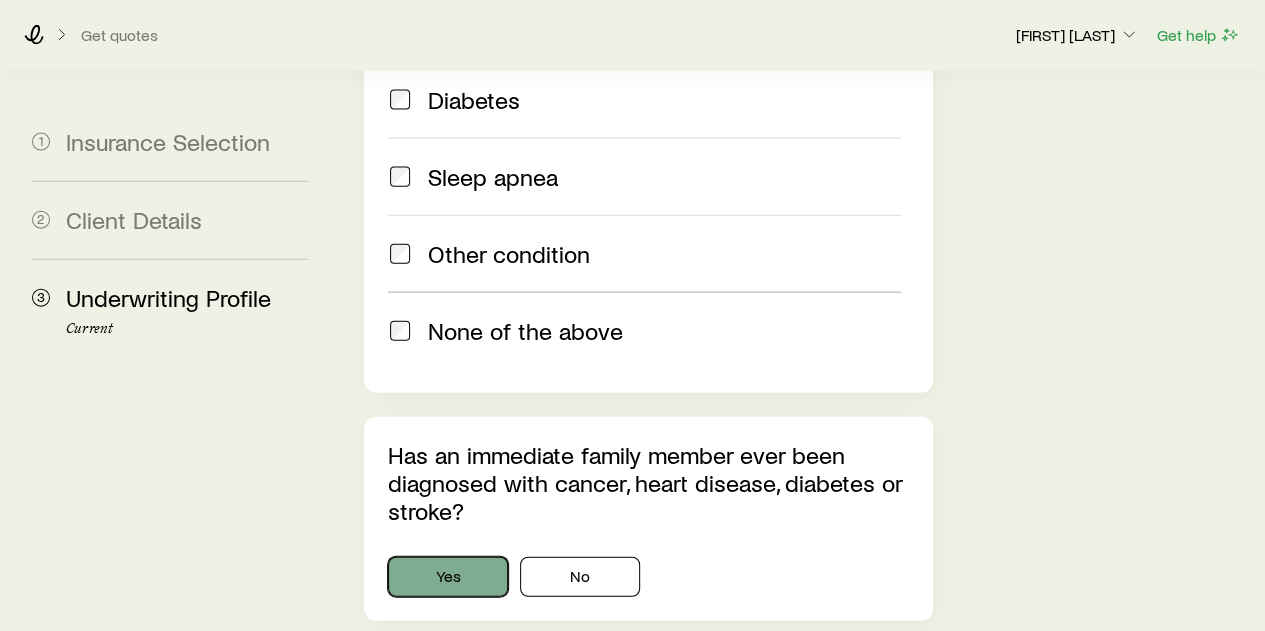 click on "Yes" at bounding box center (448, 577) 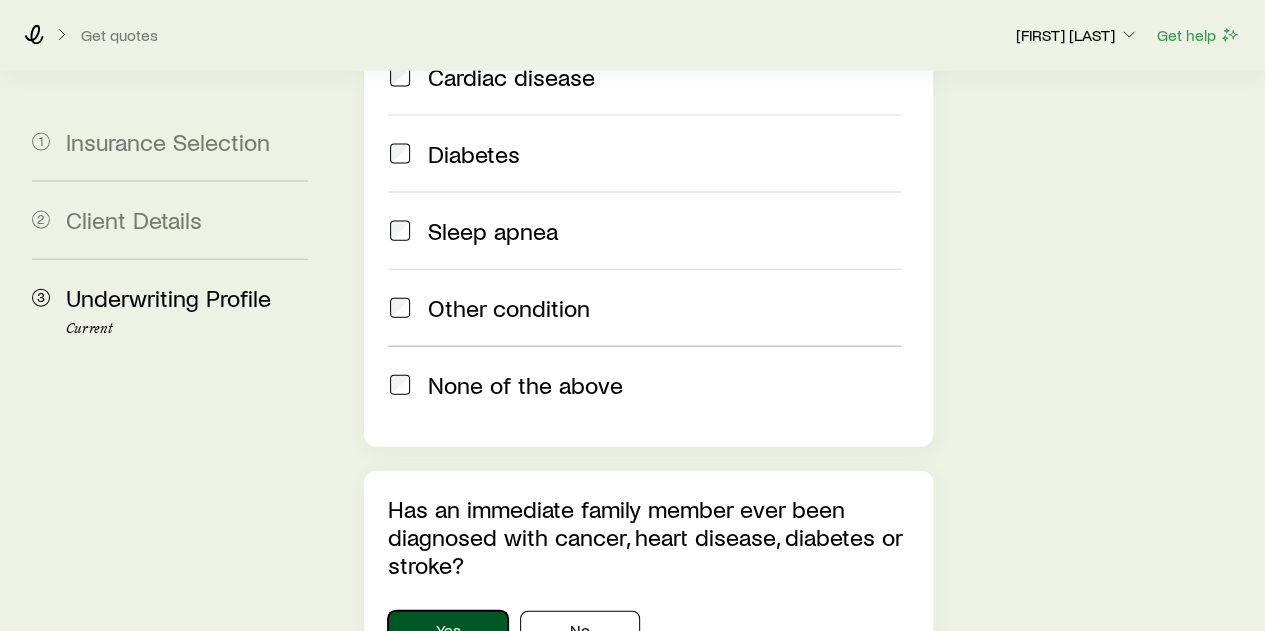 scroll, scrollTop: 2100, scrollLeft: 0, axis: vertical 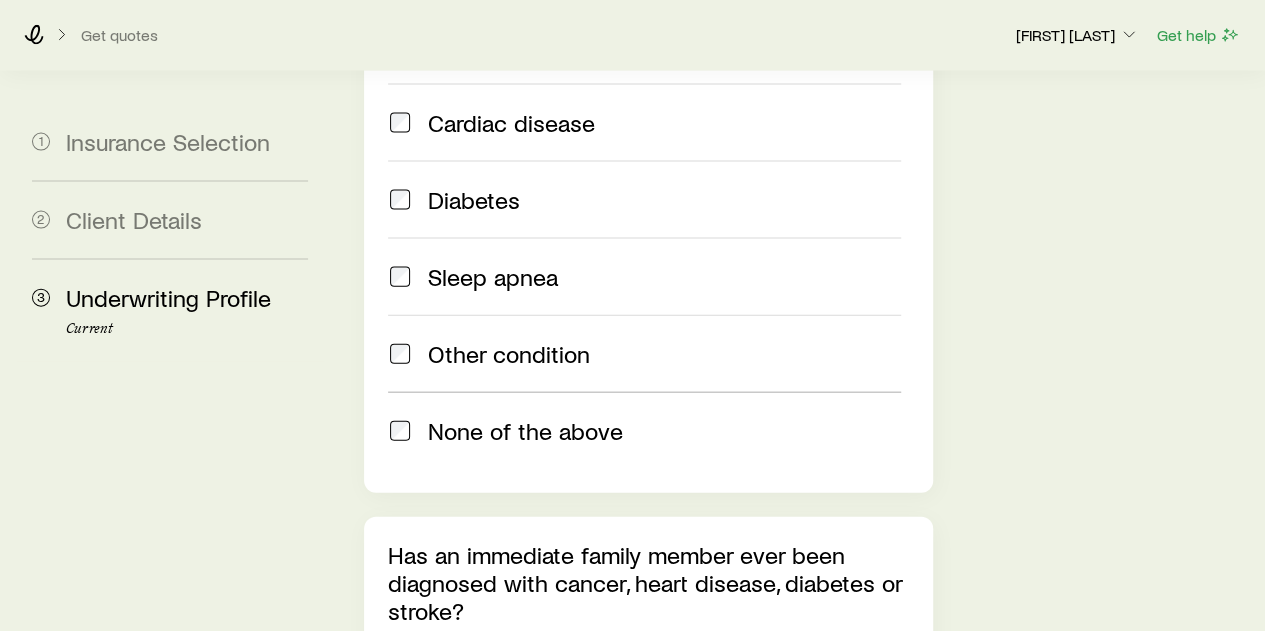click on "No" at bounding box center (580, 677) 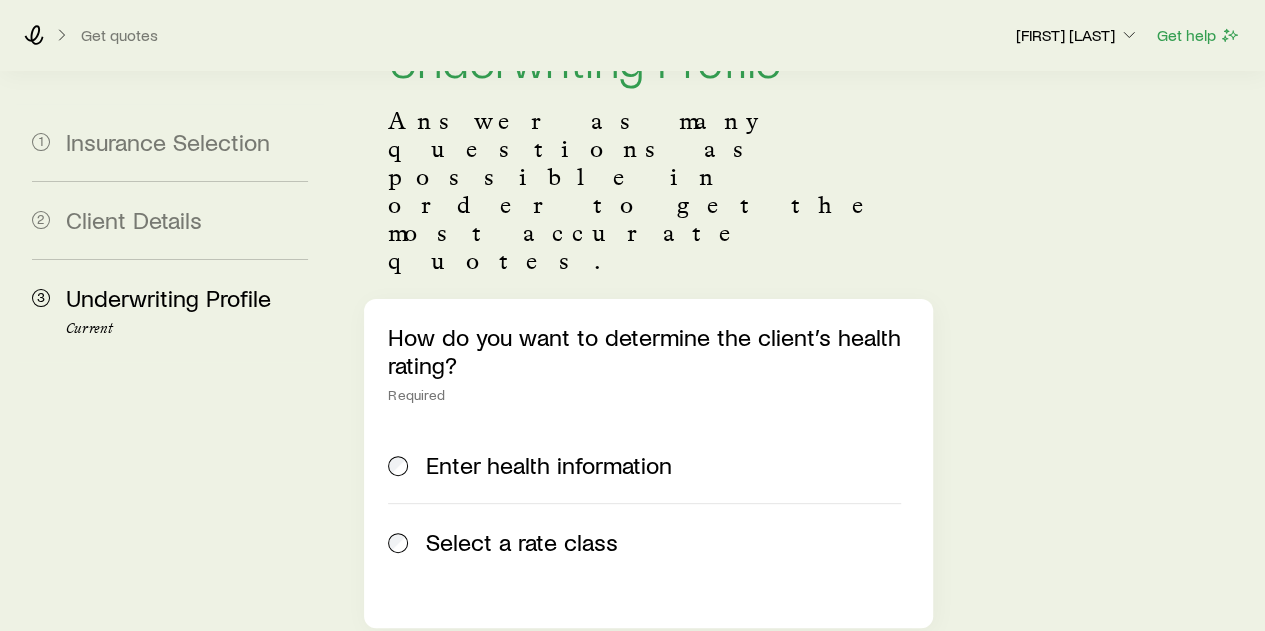 scroll, scrollTop: 200, scrollLeft: 0, axis: vertical 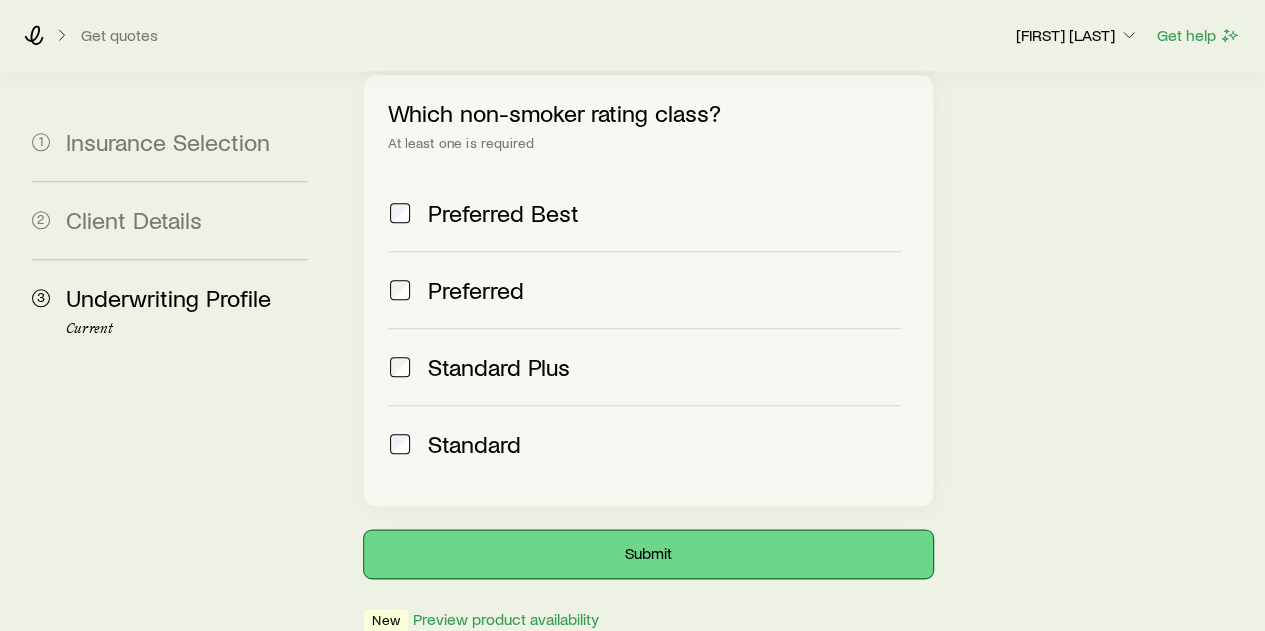 click on "Submit" at bounding box center [648, 554] 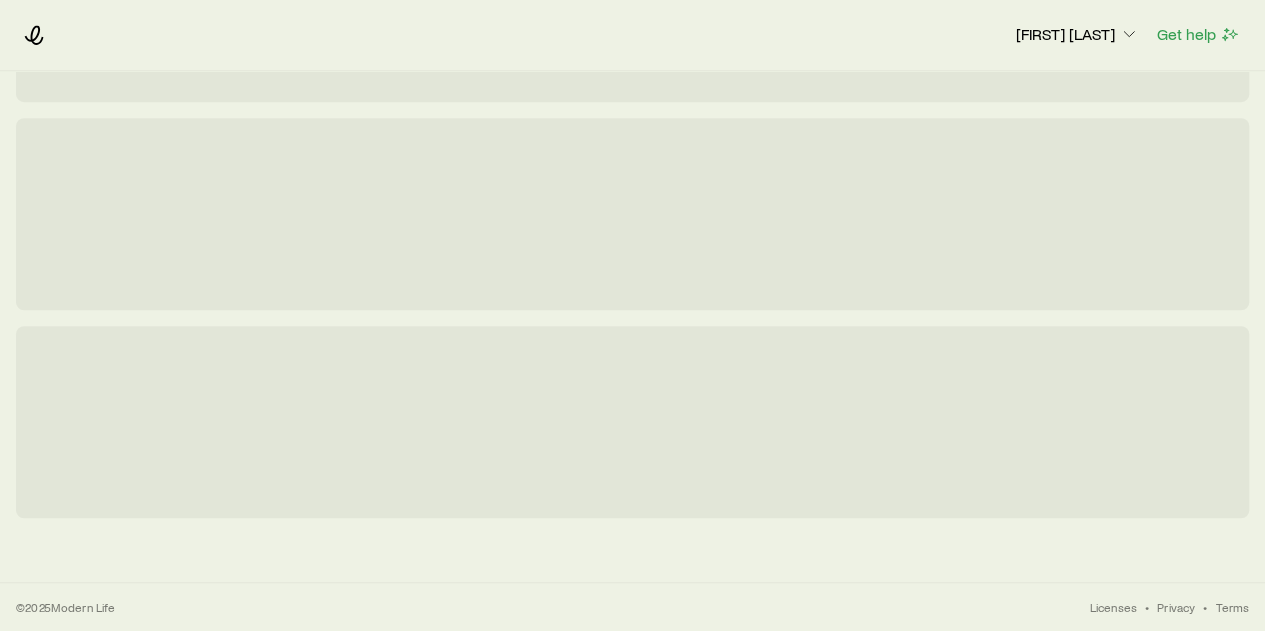 scroll, scrollTop: 0, scrollLeft: 0, axis: both 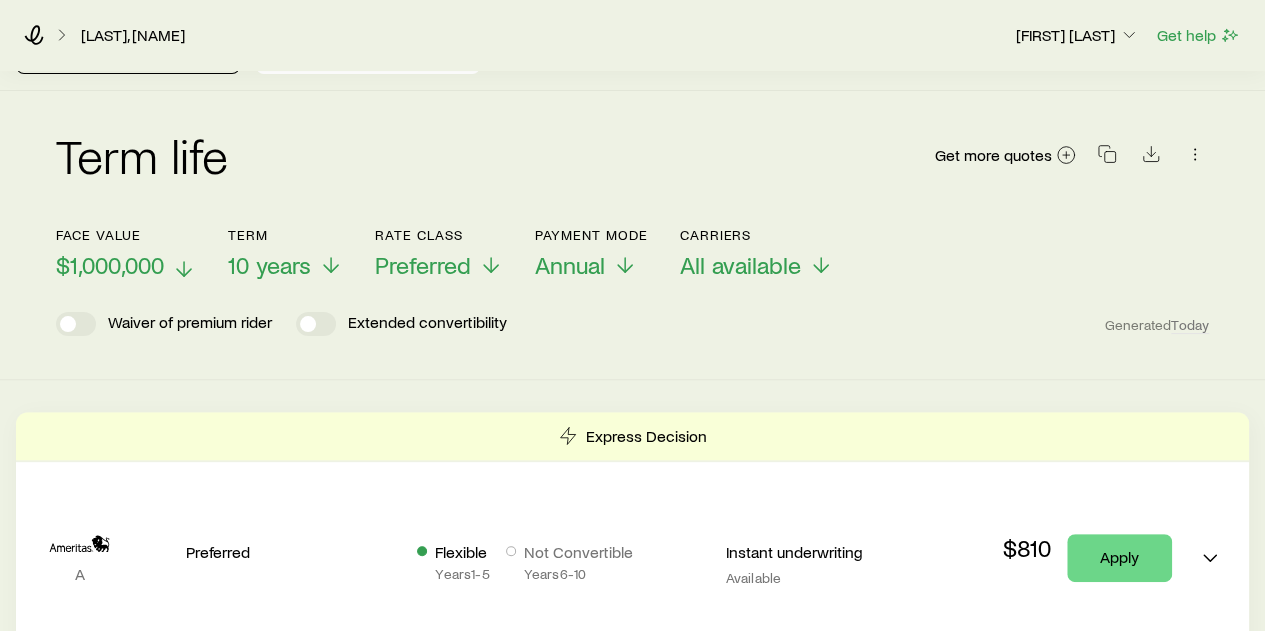 click 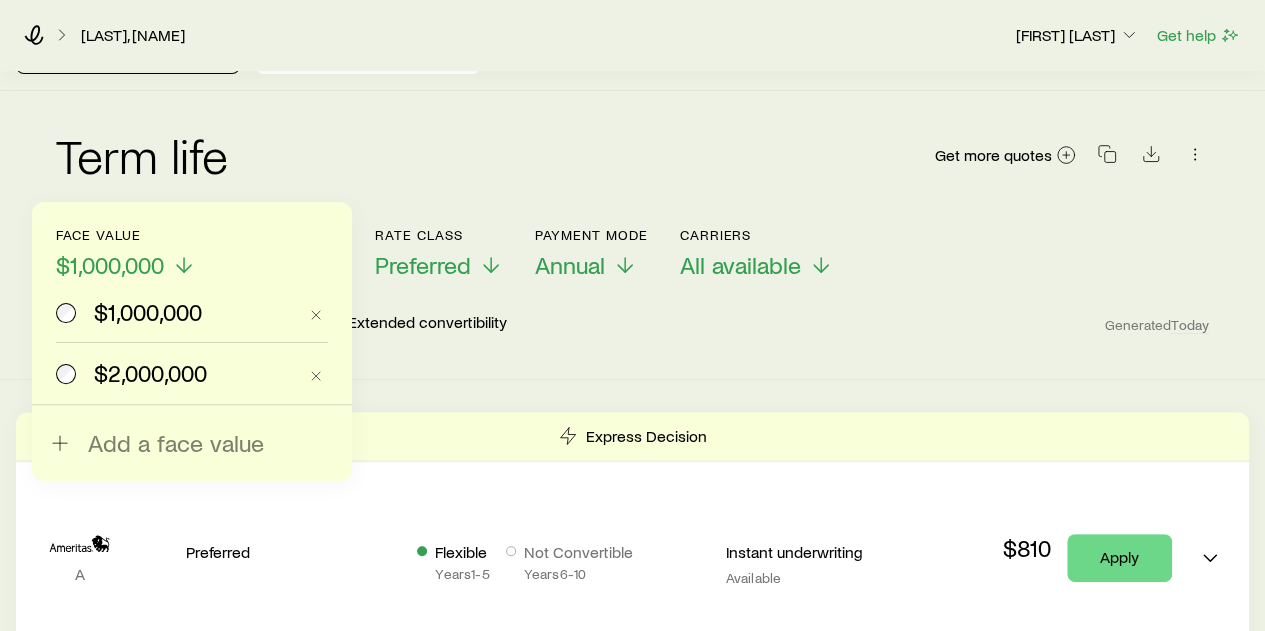 click on "Term life Get more quotes" at bounding box center [632, 167] 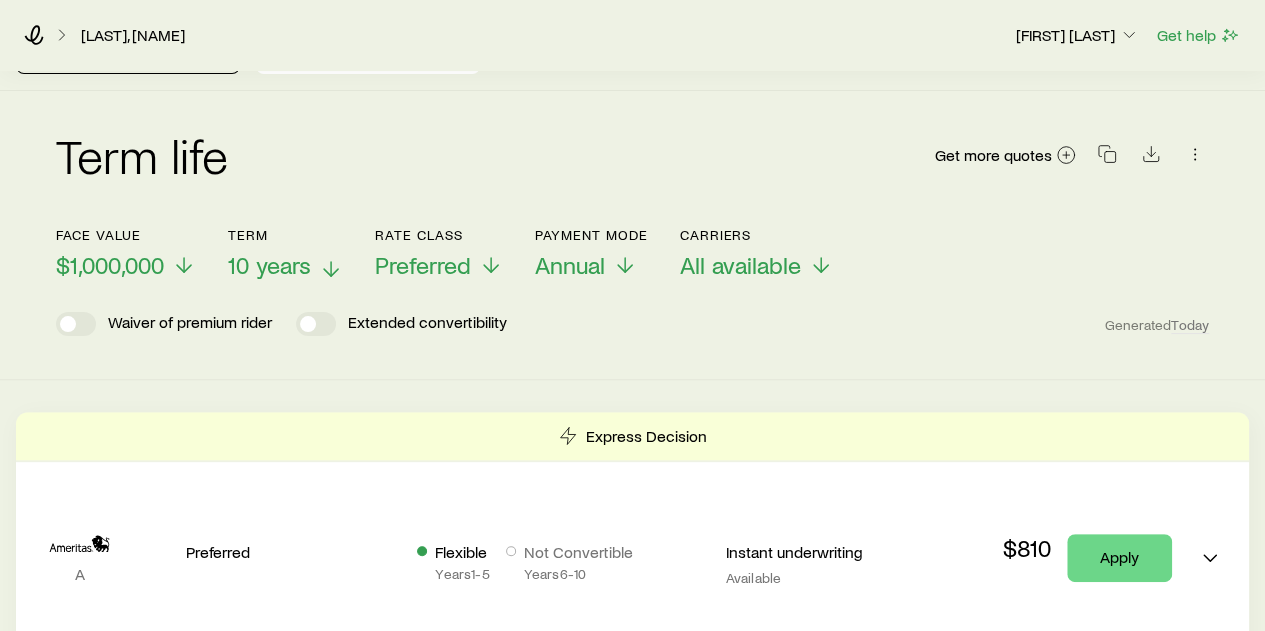 click 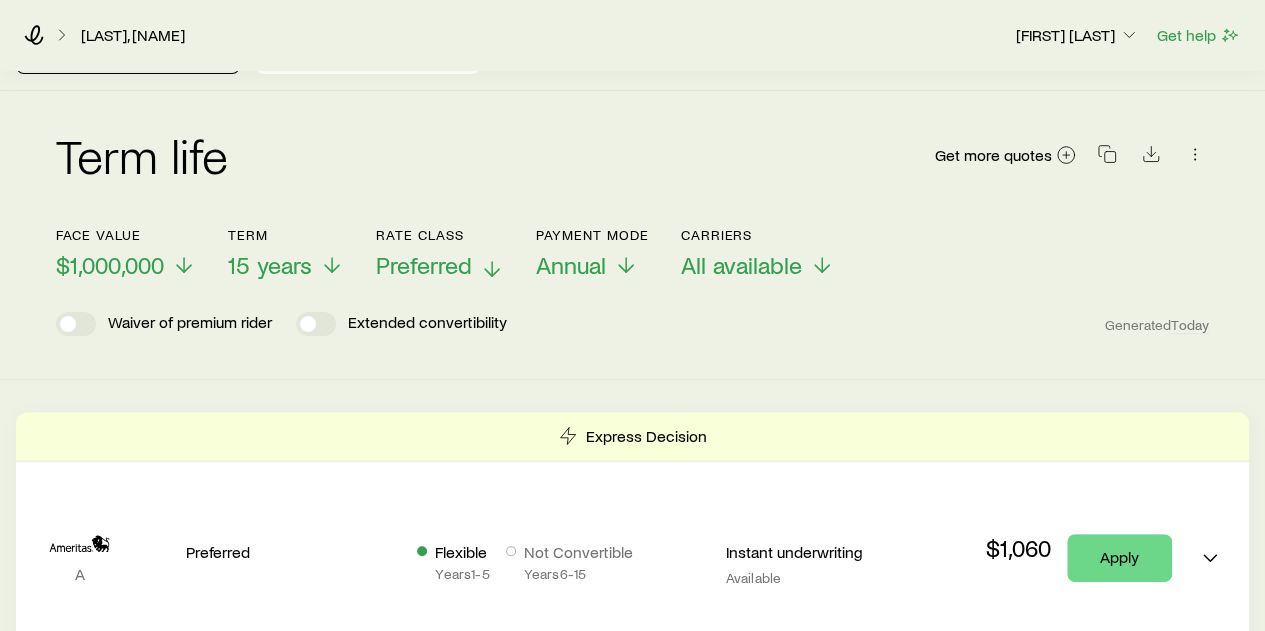 click 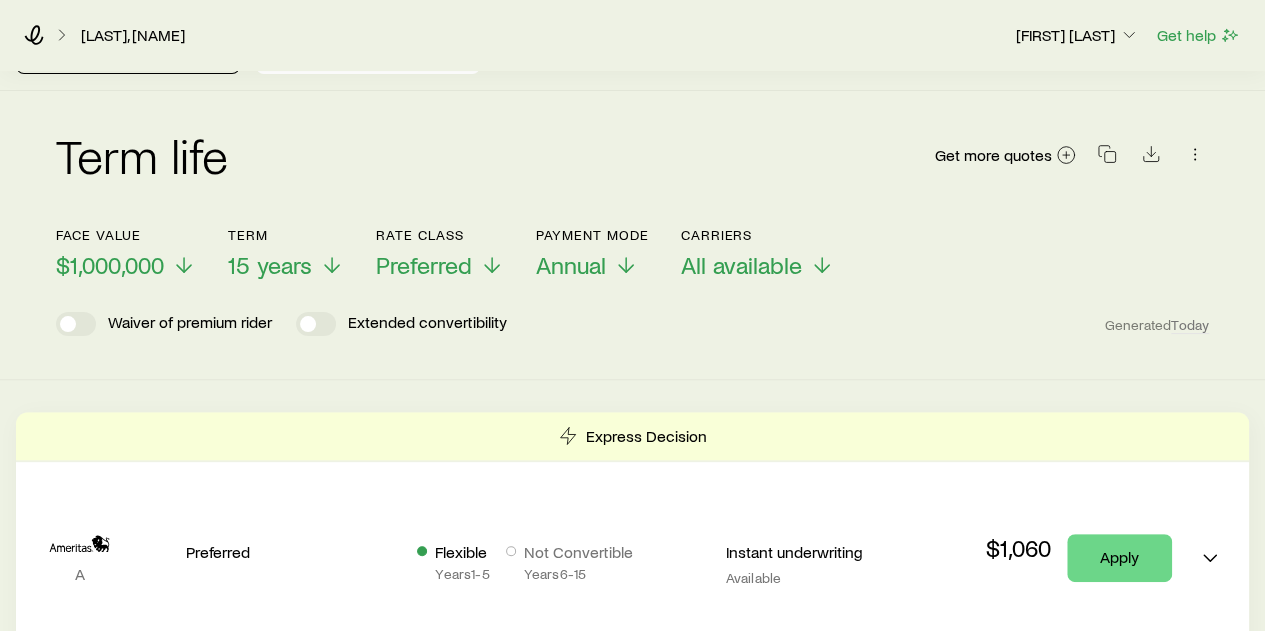 click on "Waiver of premium rider Extended convertibility Generated  Today" at bounding box center [632, 324] 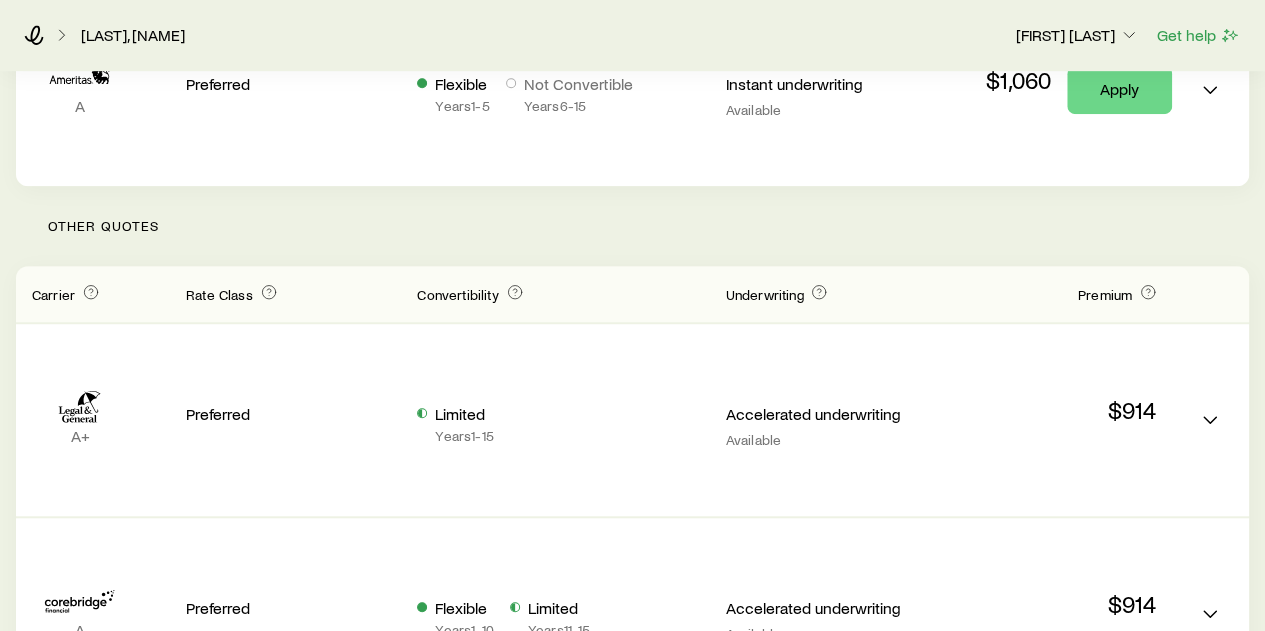 scroll, scrollTop: 600, scrollLeft: 0, axis: vertical 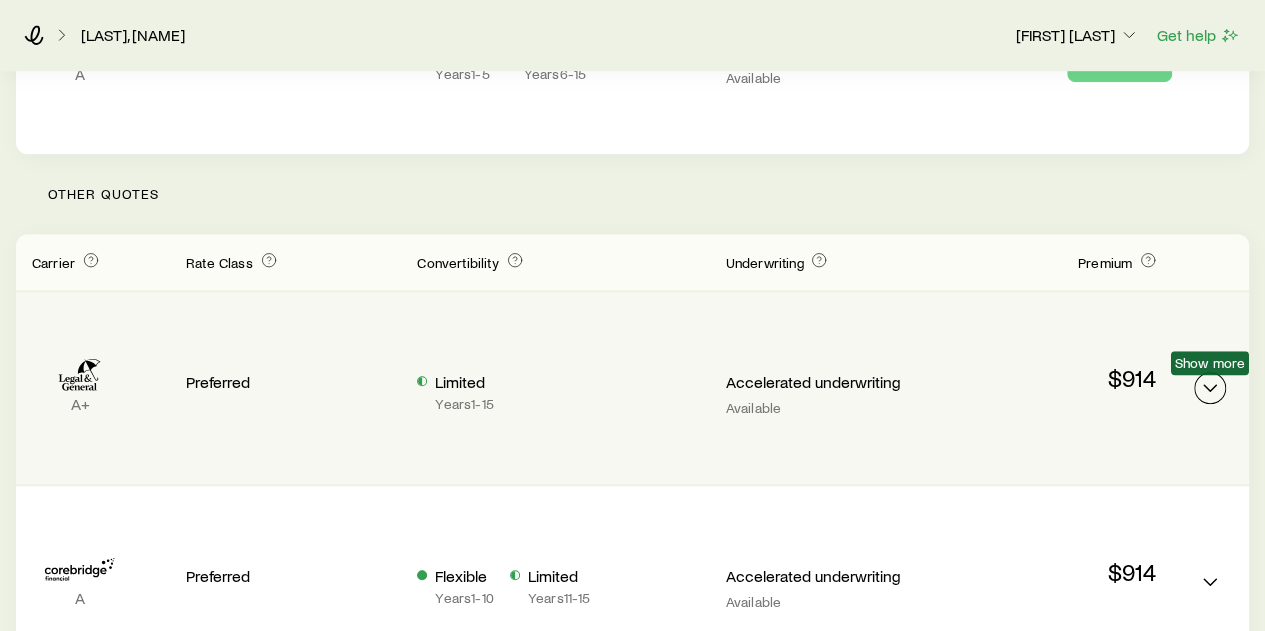 click 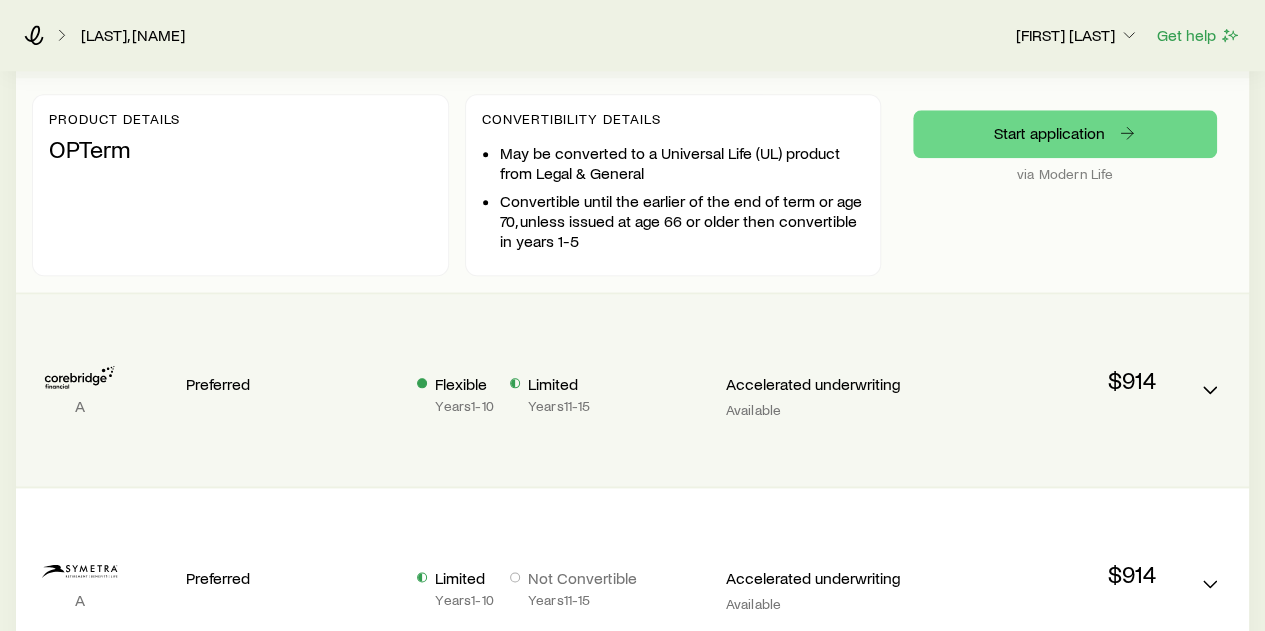 scroll, scrollTop: 1100, scrollLeft: 0, axis: vertical 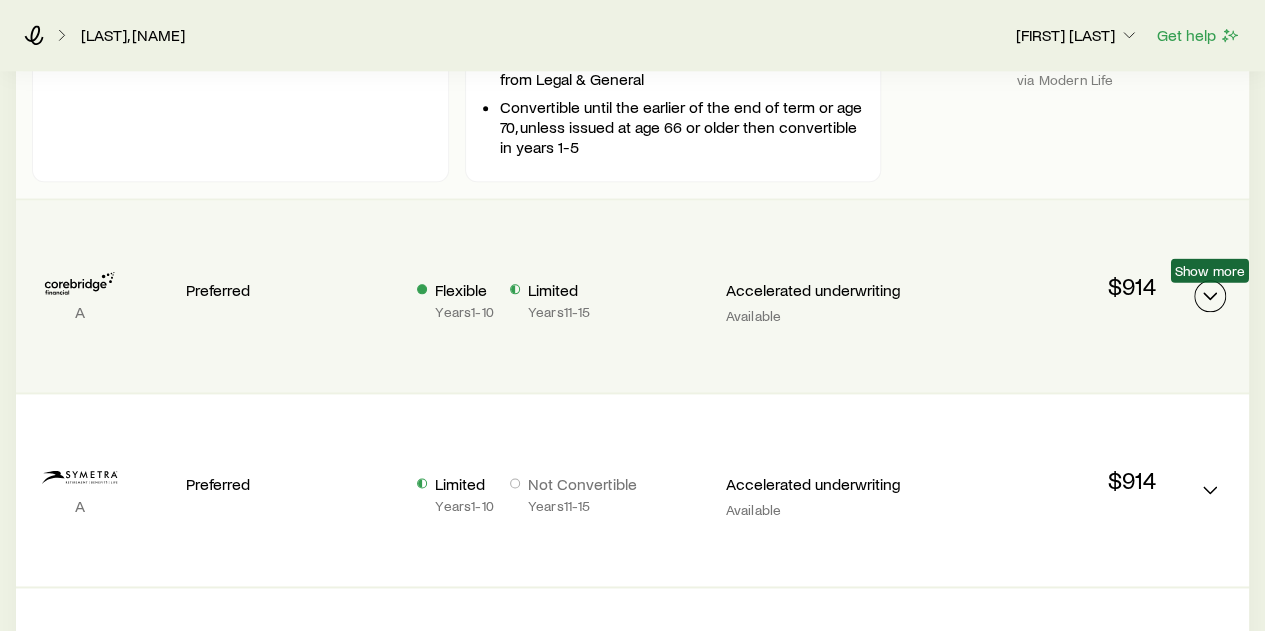 click 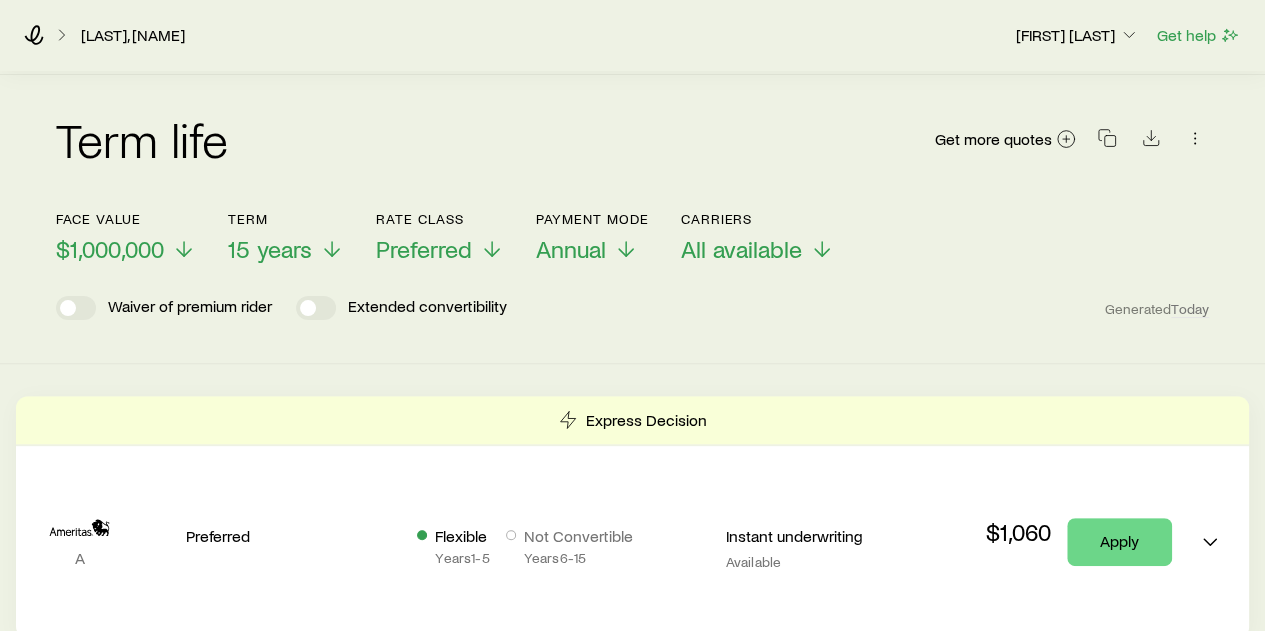scroll, scrollTop: 0, scrollLeft: 0, axis: both 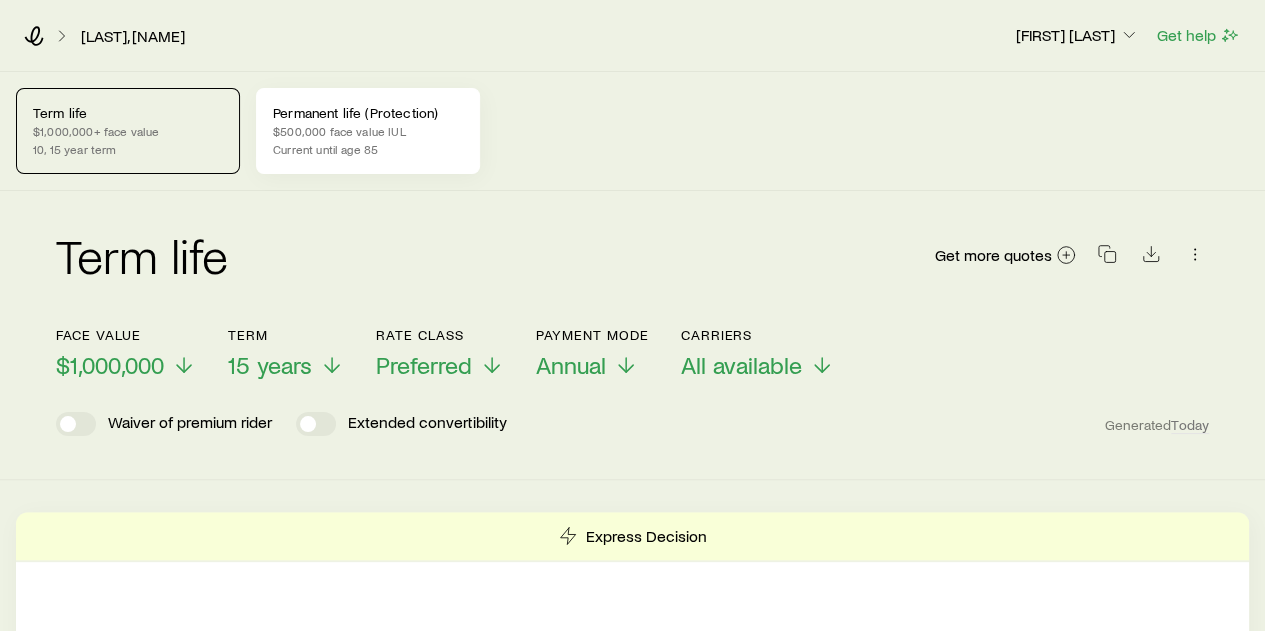 click on "$500,000 face value IUL" at bounding box center [368, 131] 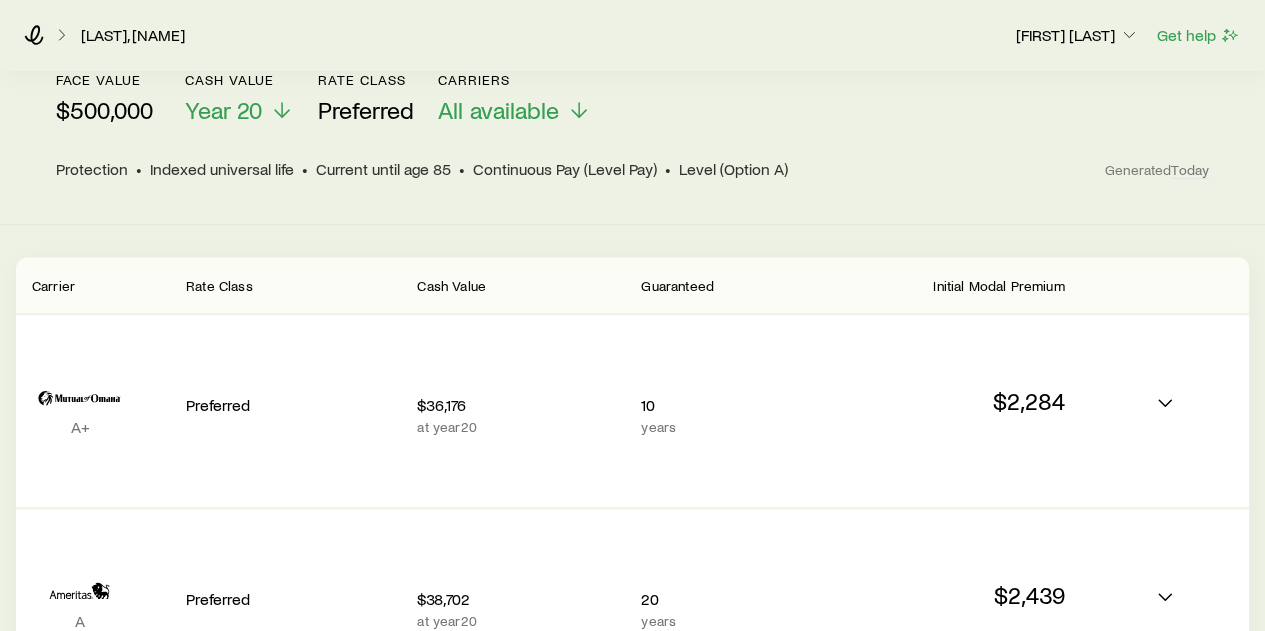 scroll, scrollTop: 300, scrollLeft: 0, axis: vertical 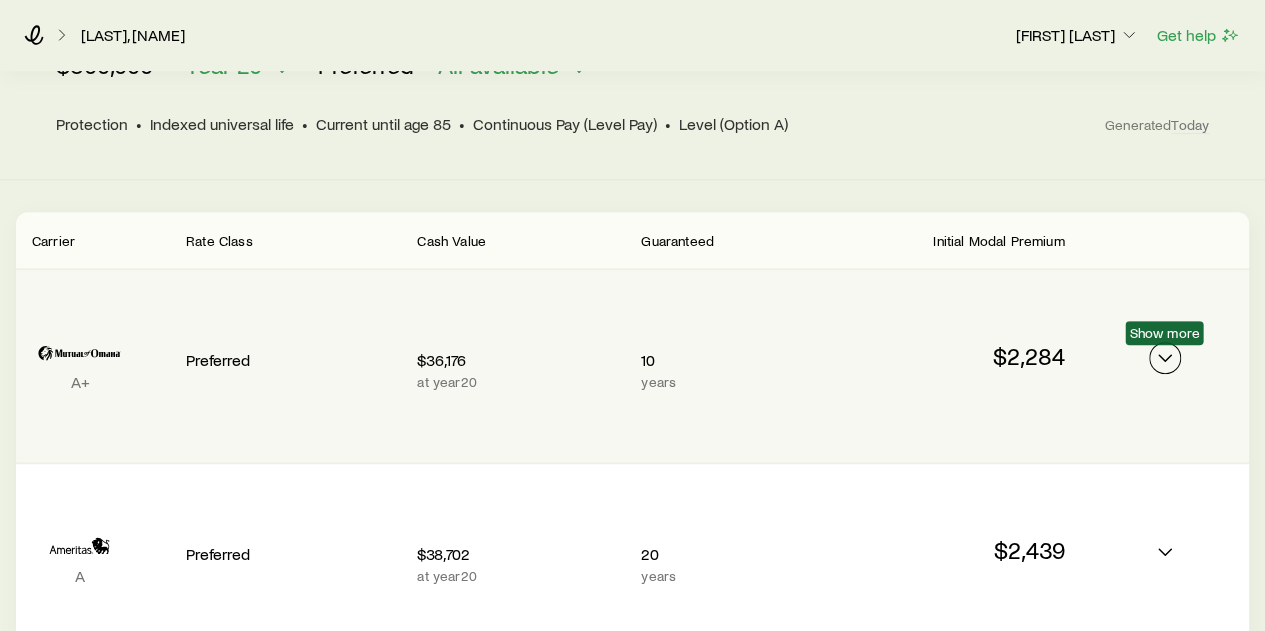 click 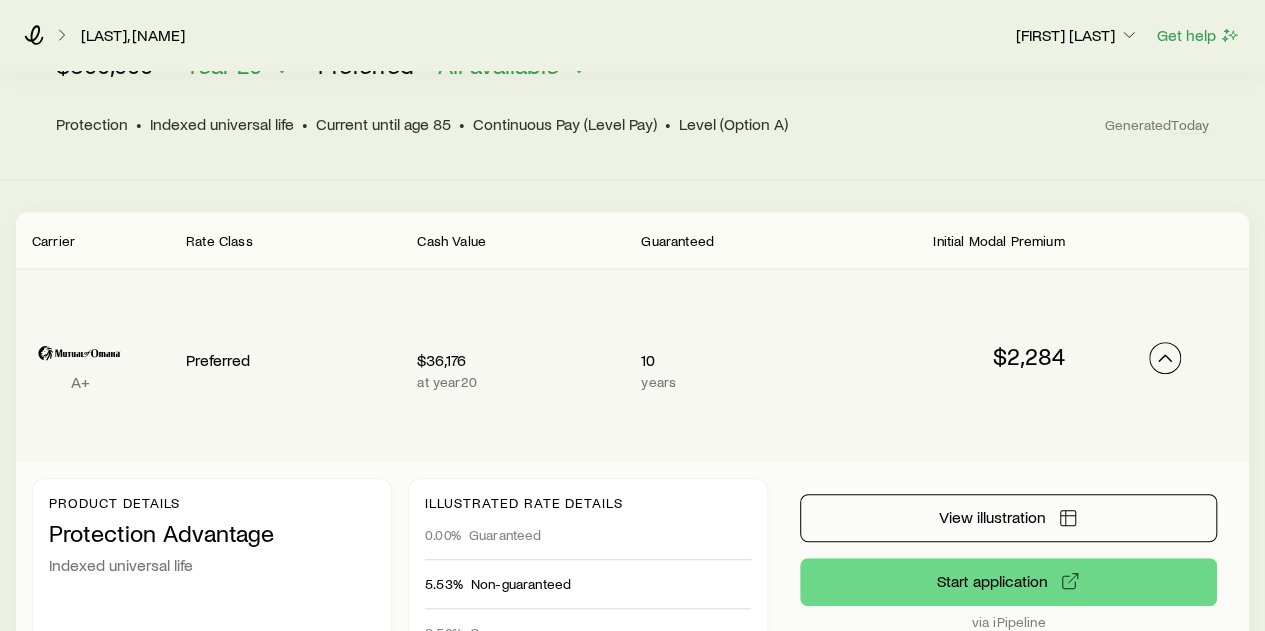 scroll, scrollTop: 400, scrollLeft: 0, axis: vertical 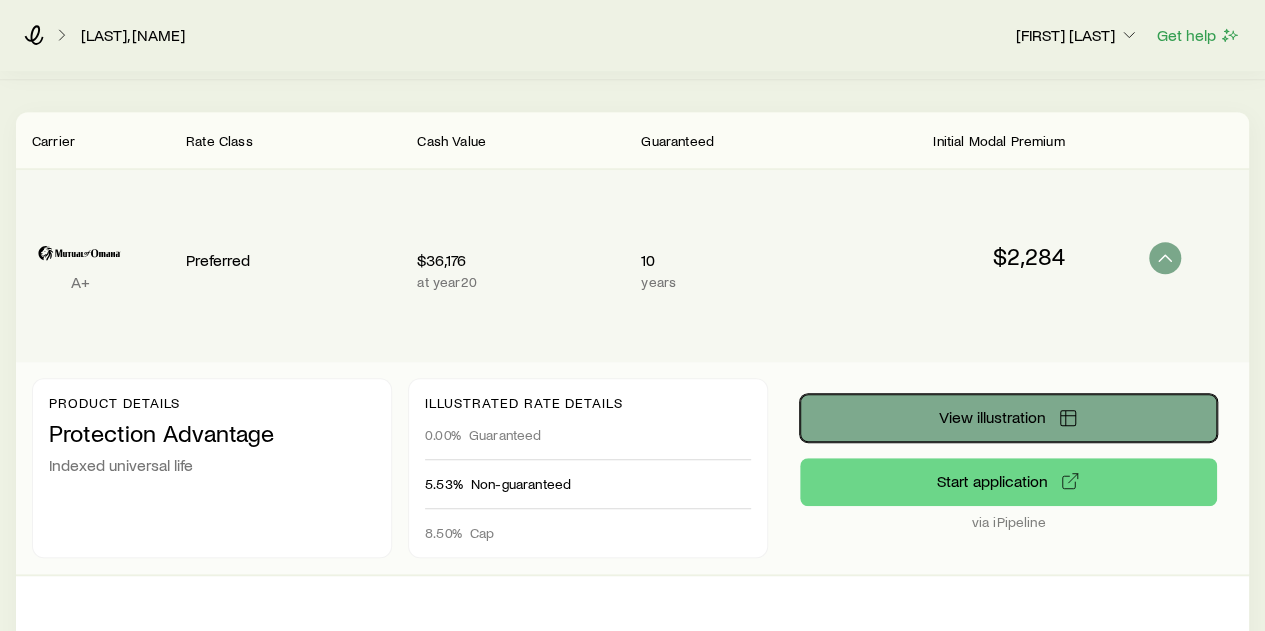 click on "View illustration" at bounding box center [992, 417] 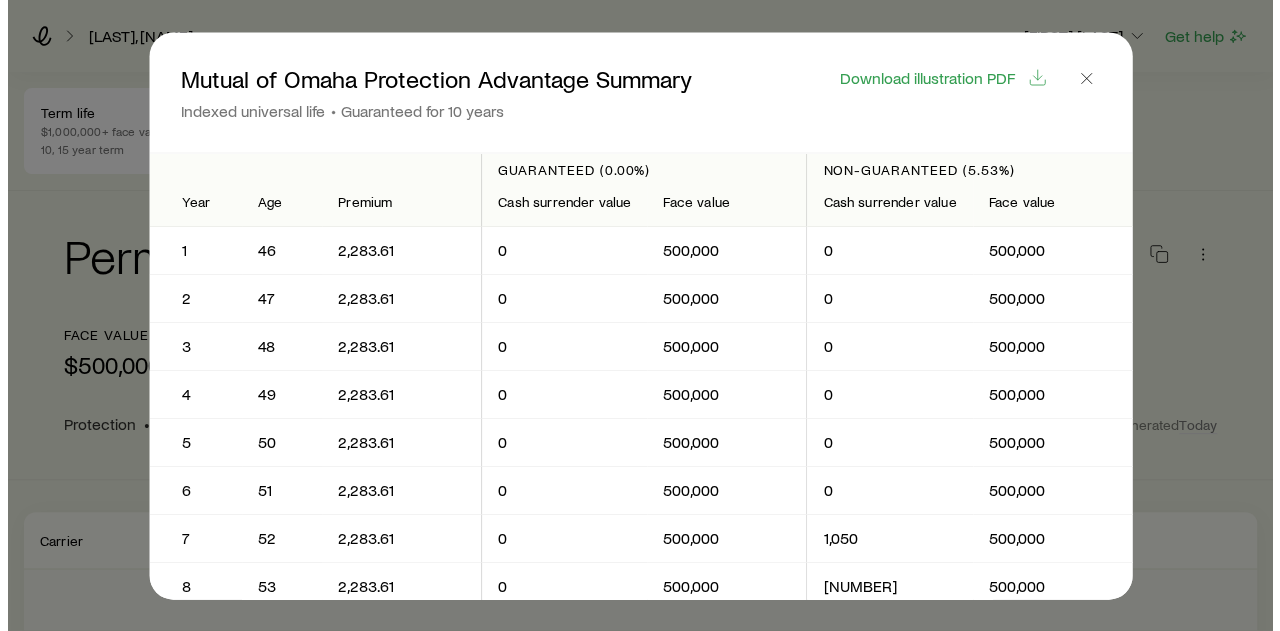 scroll, scrollTop: 0, scrollLeft: 0, axis: both 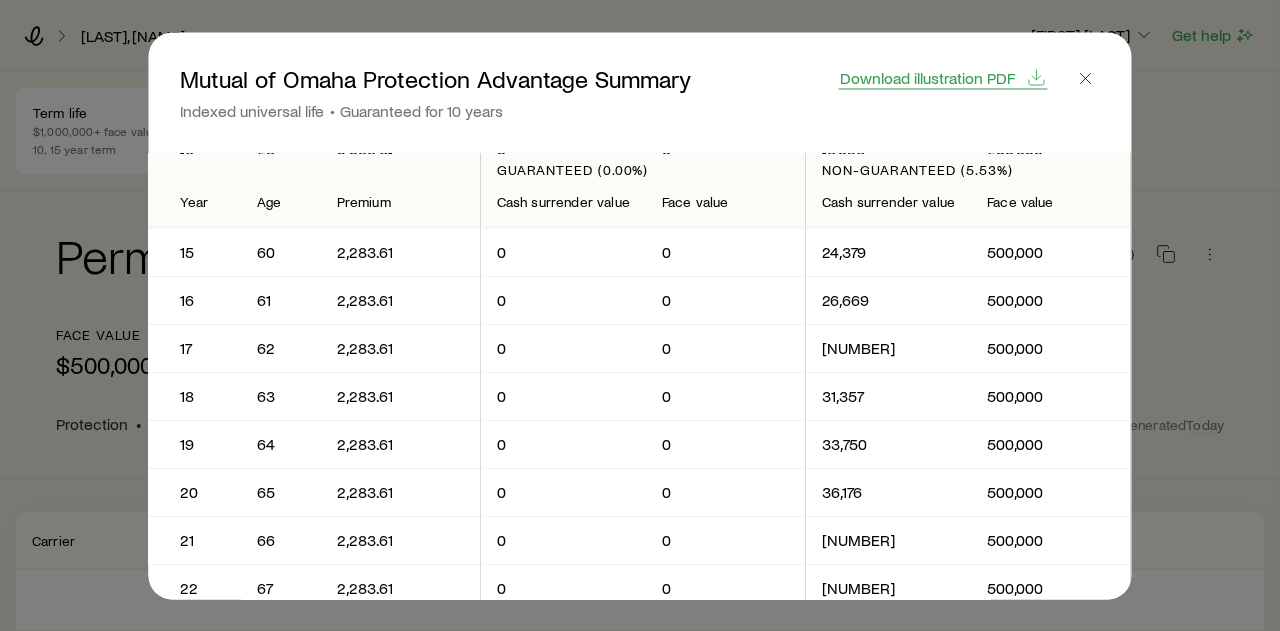 click on "Download illustration PDF" at bounding box center [927, 77] 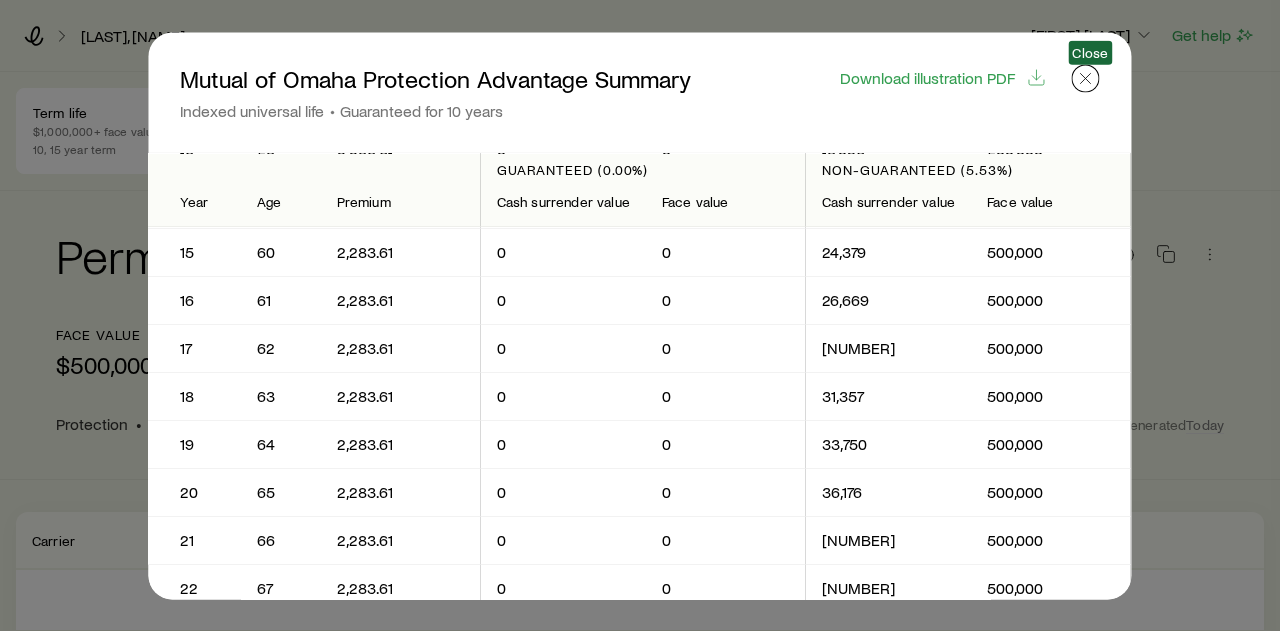 click 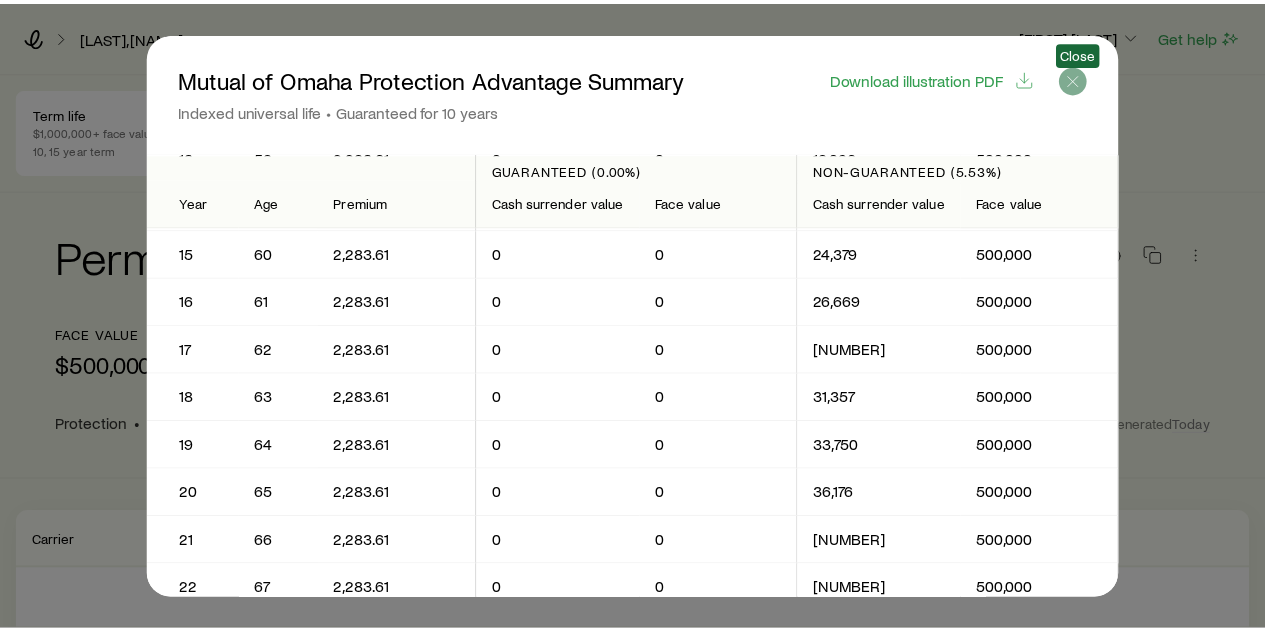 scroll, scrollTop: 400, scrollLeft: 0, axis: vertical 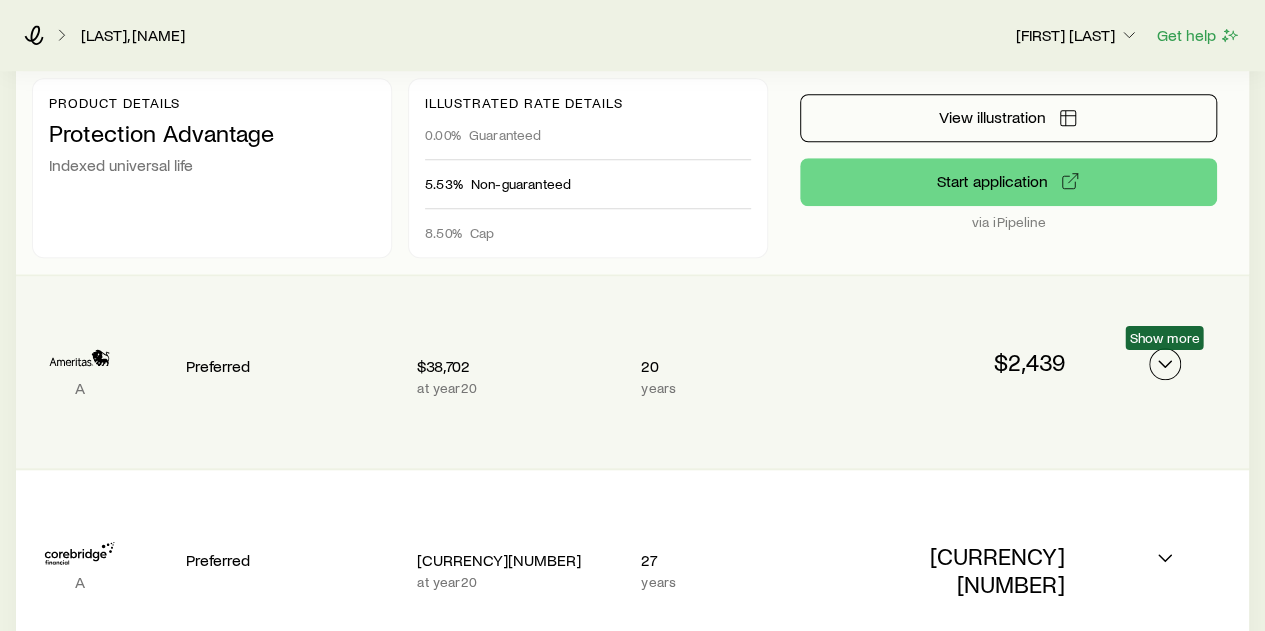 click 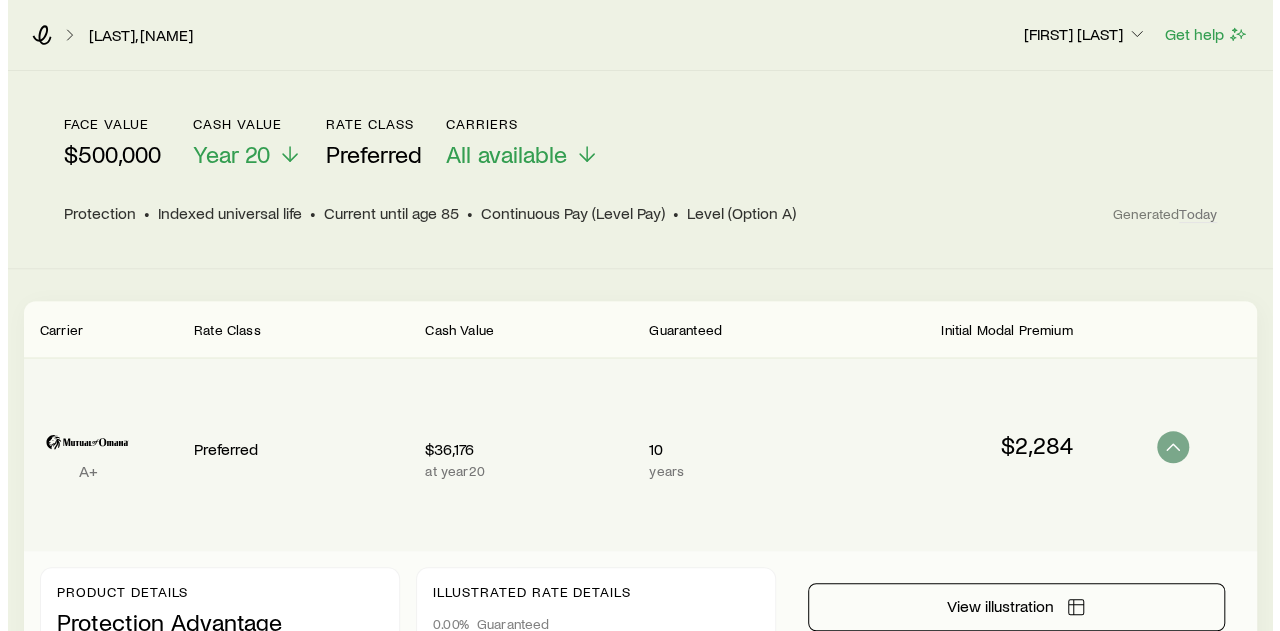scroll, scrollTop: 0, scrollLeft: 0, axis: both 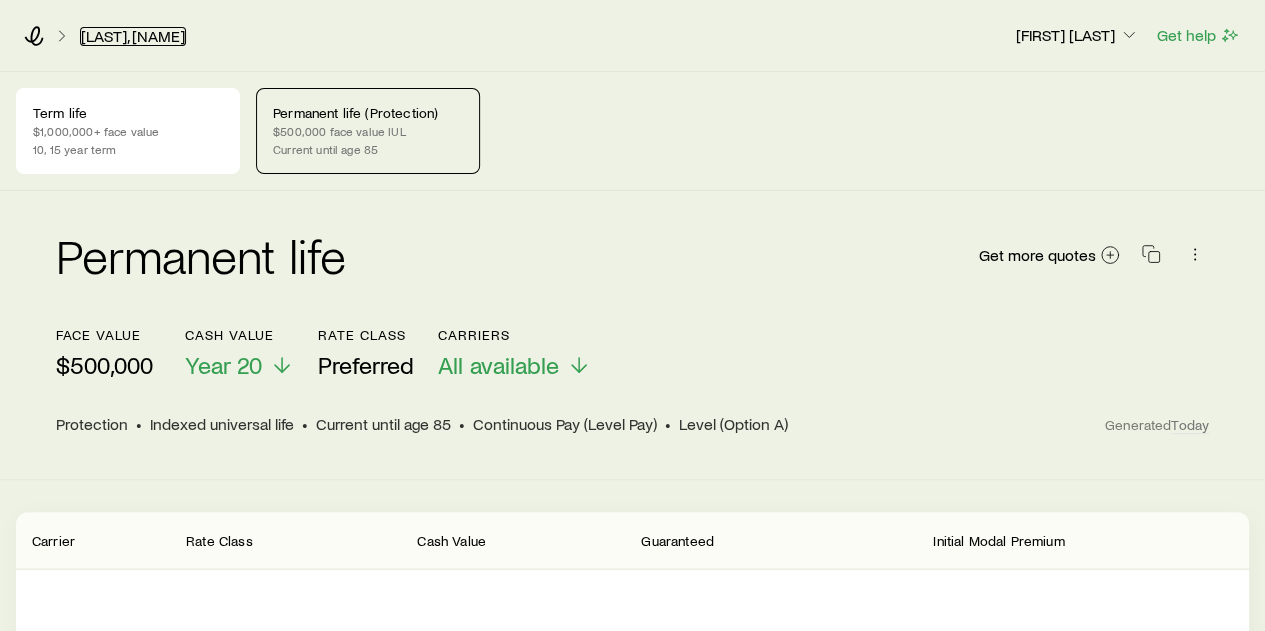 click on "[LAST], [NAME]" at bounding box center (133, 36) 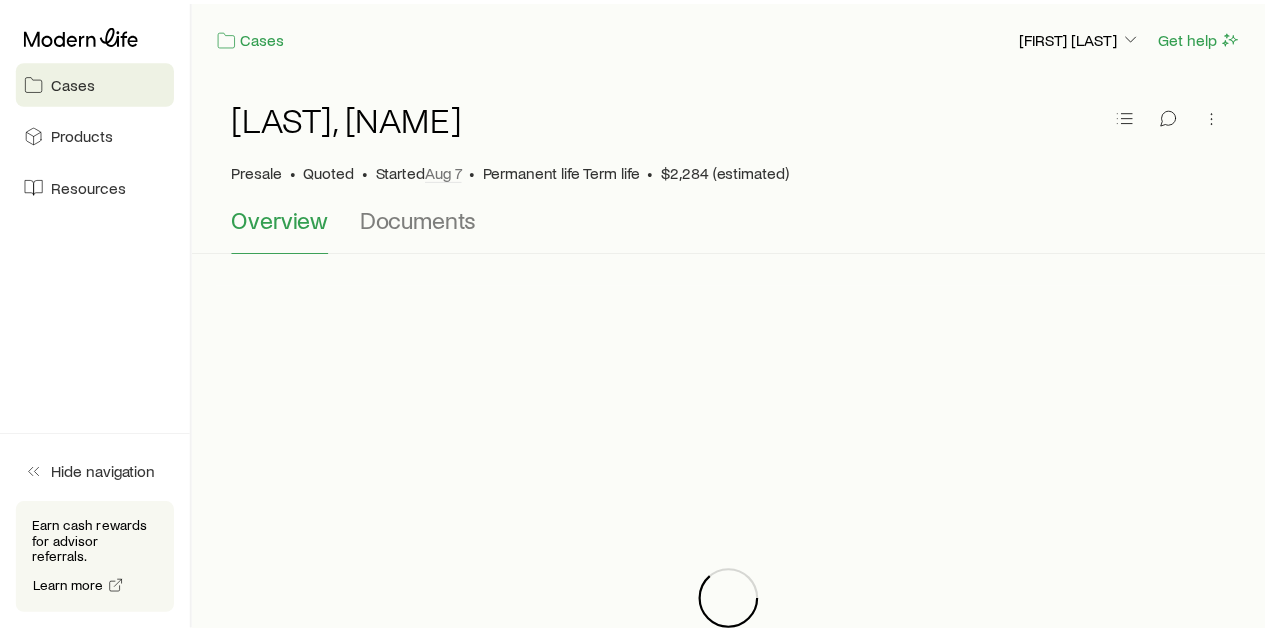 scroll, scrollTop: 201570, scrollLeft: 0, axis: vertical 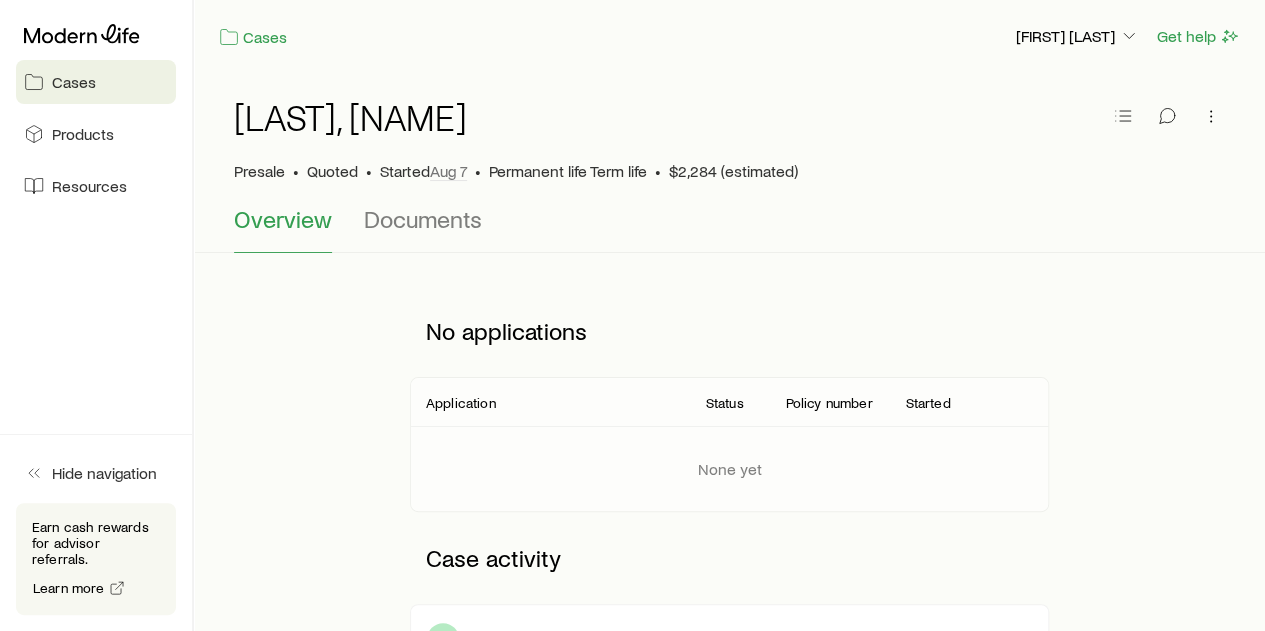 click on "Cases" at bounding box center (74, 82) 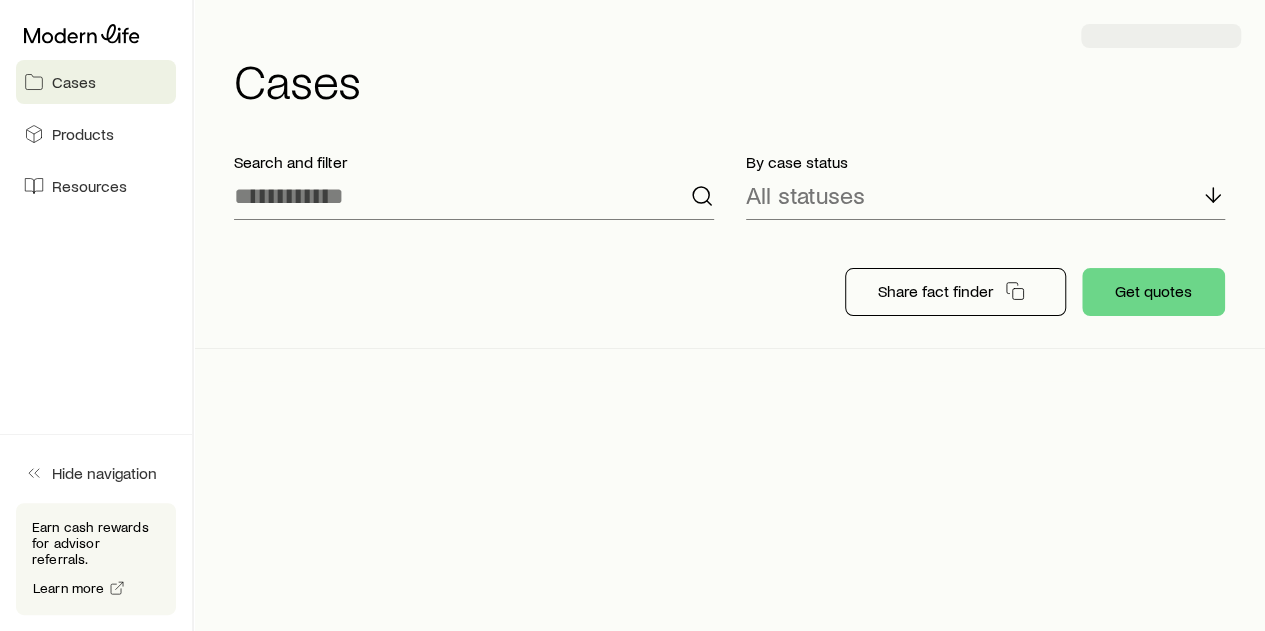 scroll, scrollTop: 201570, scrollLeft: 0, axis: vertical 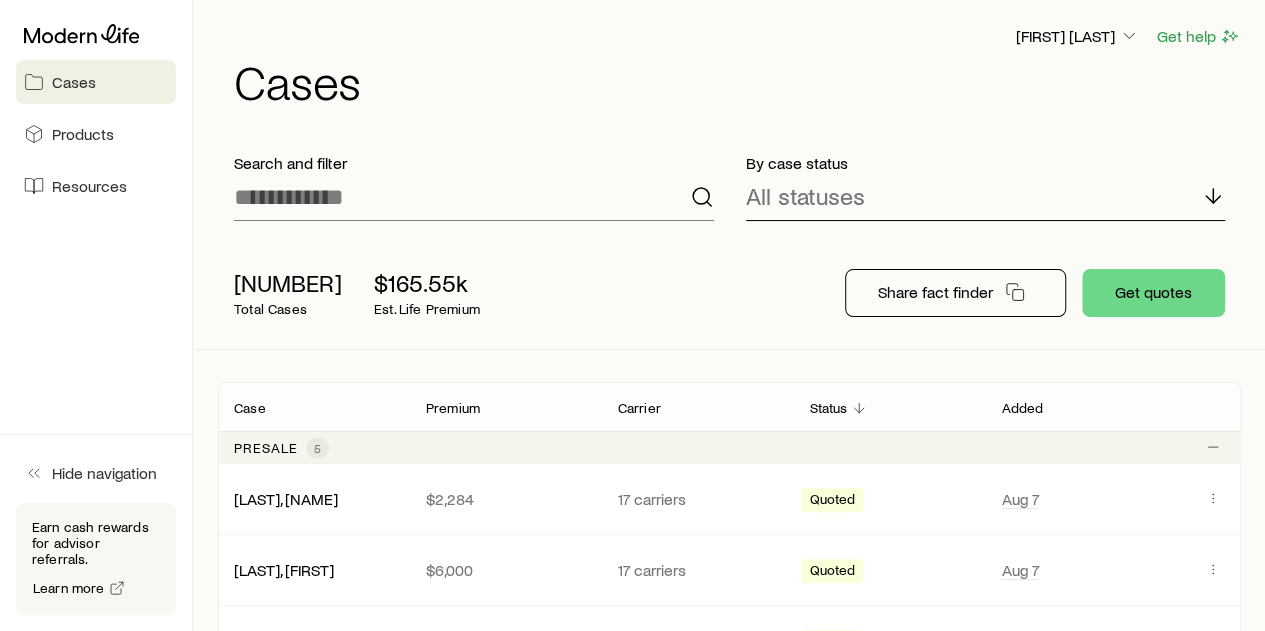 click 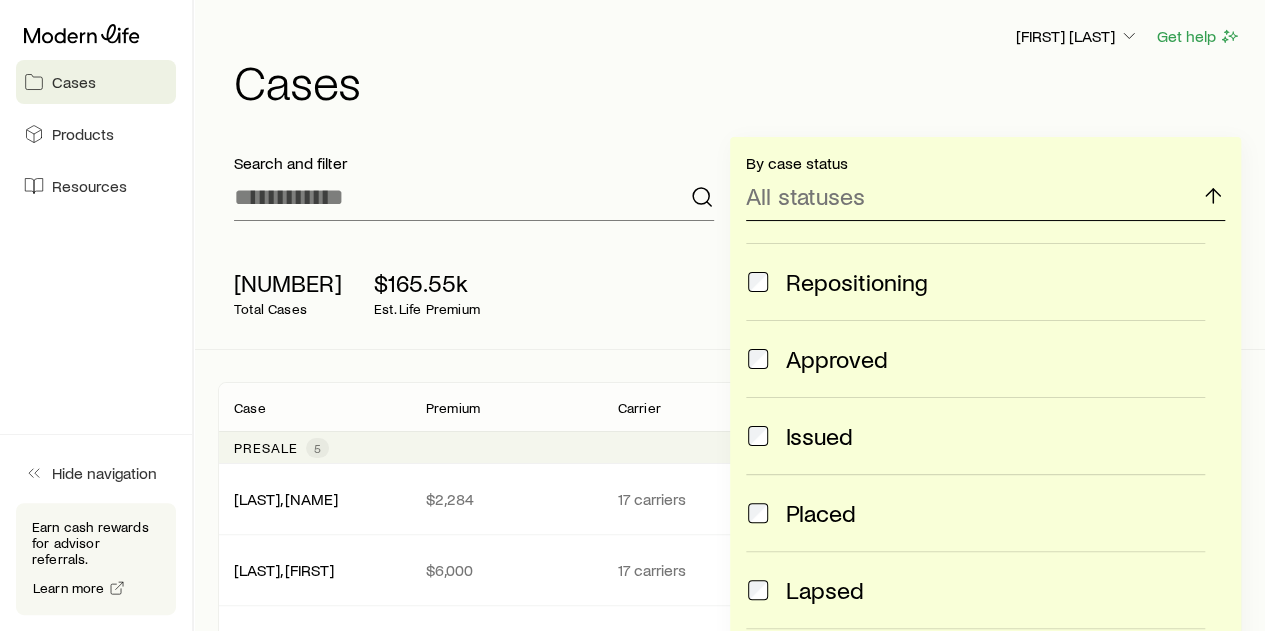 scroll, scrollTop: 400, scrollLeft: 0, axis: vertical 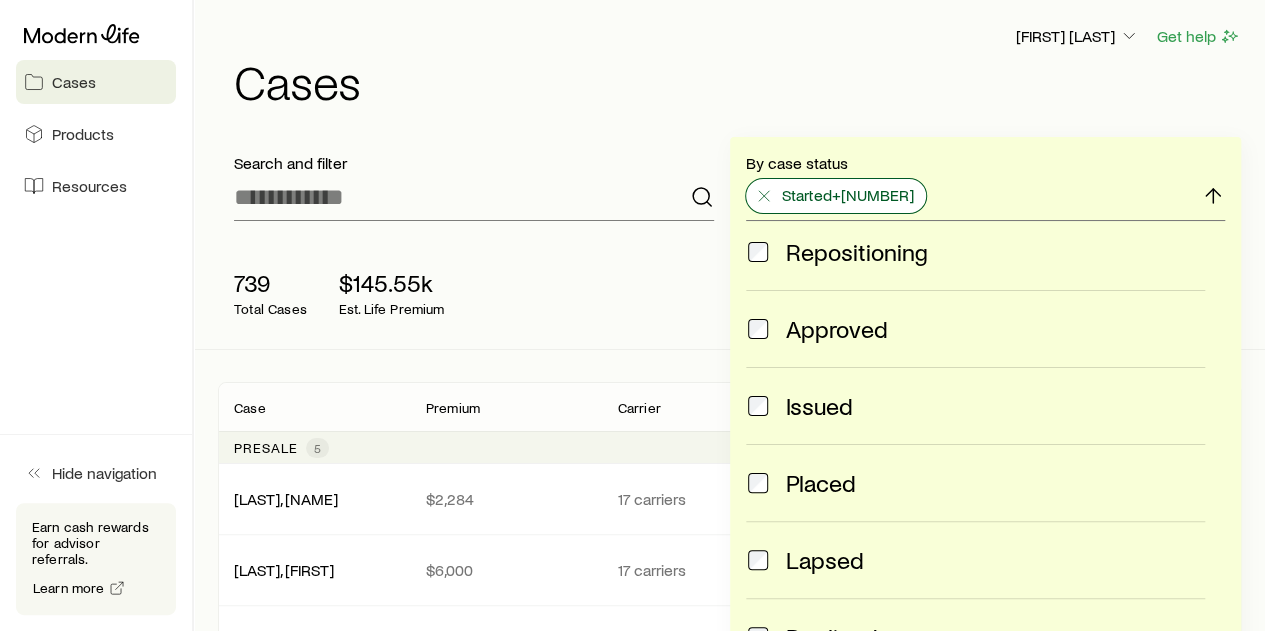 click 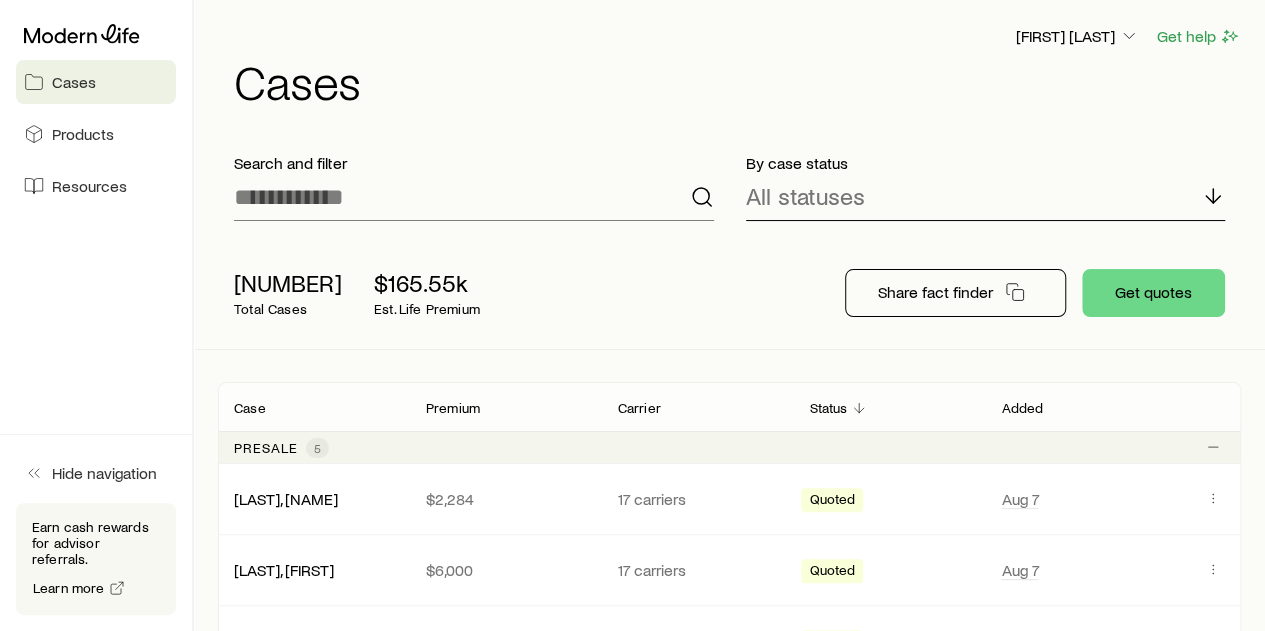 click 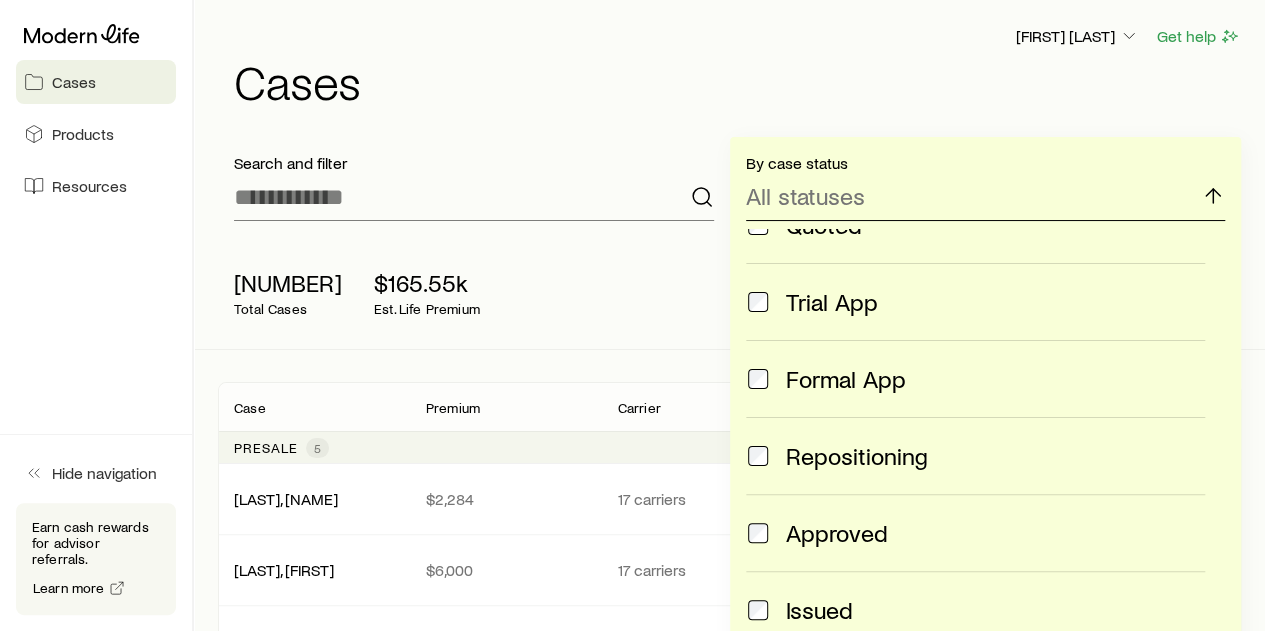 scroll, scrollTop: 200, scrollLeft: 0, axis: vertical 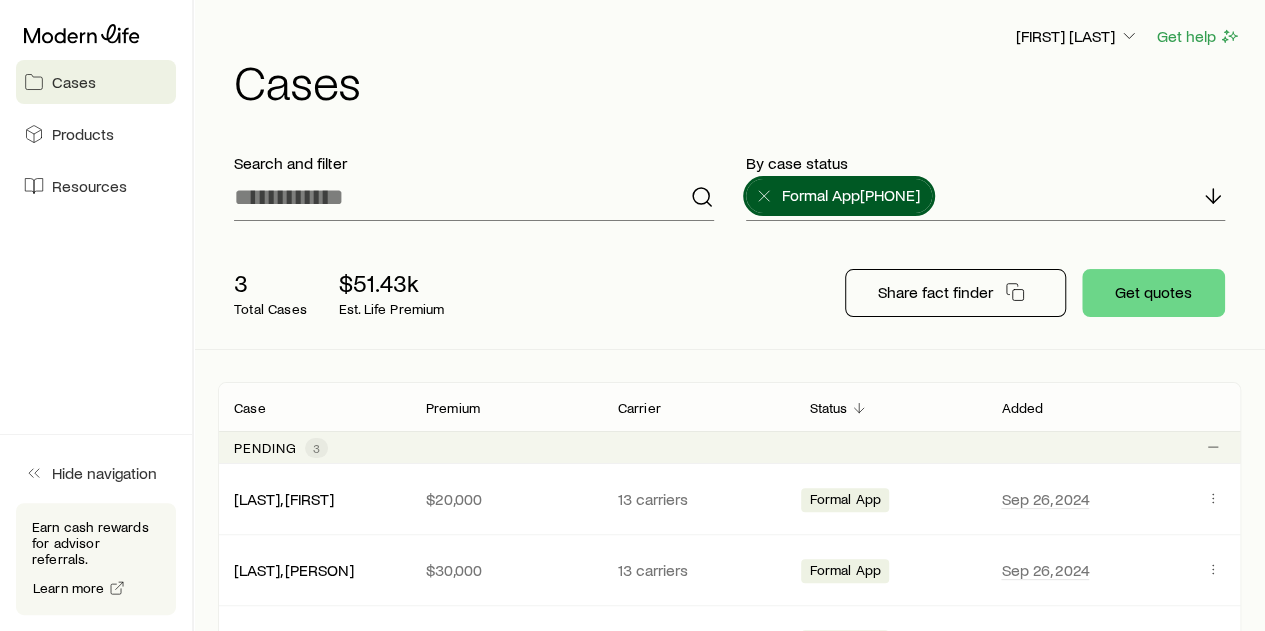 click on "Cases" at bounding box center [74, 82] 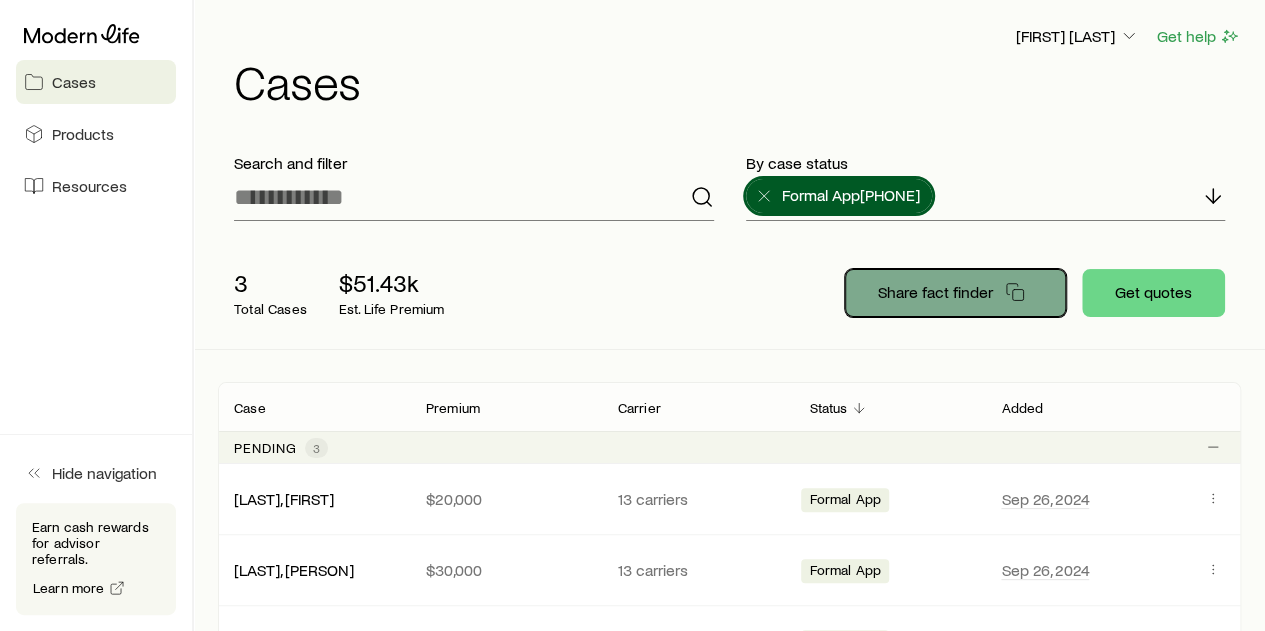 click on "Share fact finder" at bounding box center (935, 292) 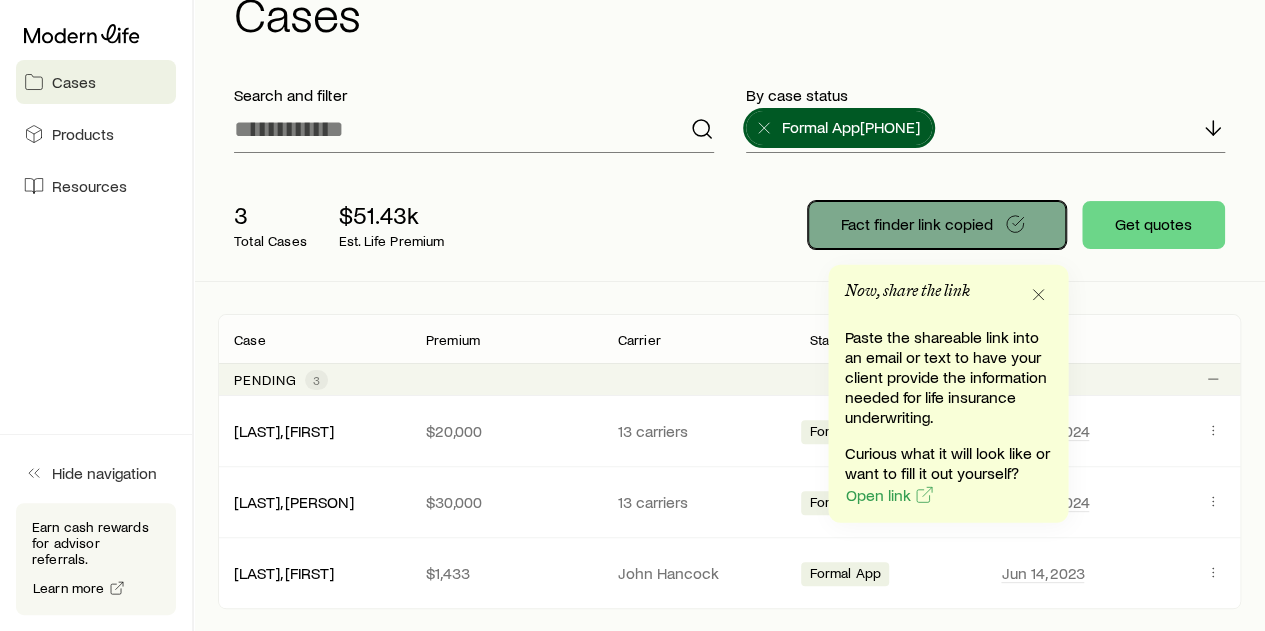 scroll, scrollTop: 100, scrollLeft: 0, axis: vertical 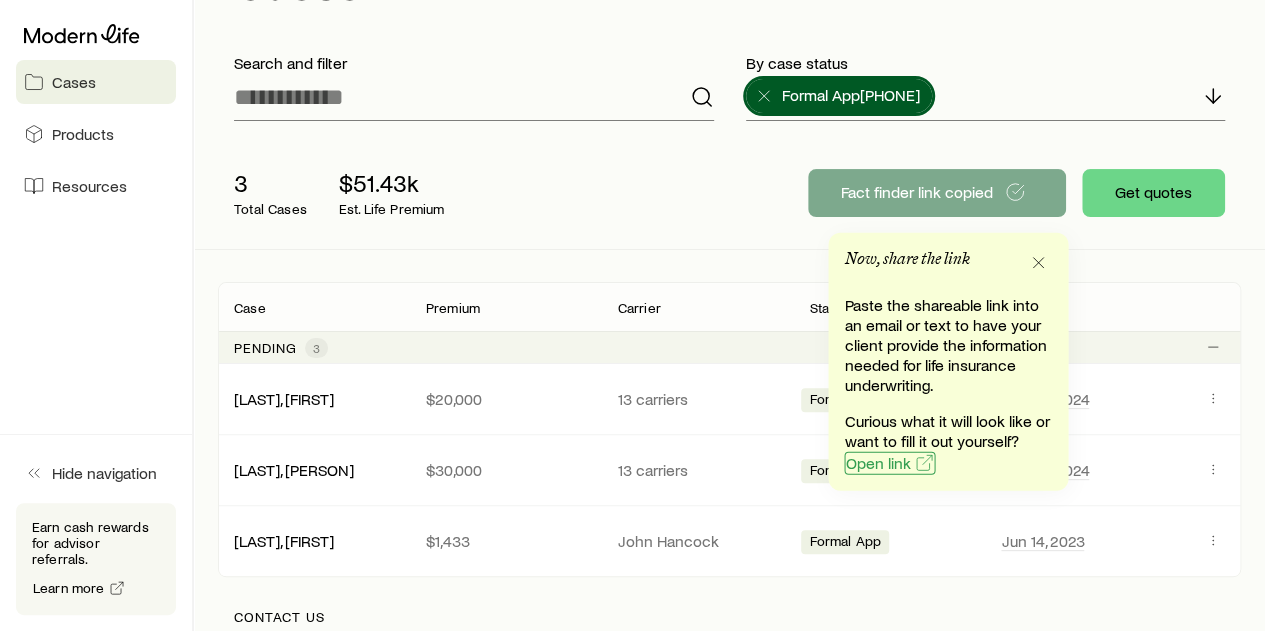 click on "Open link" at bounding box center (877, 463) 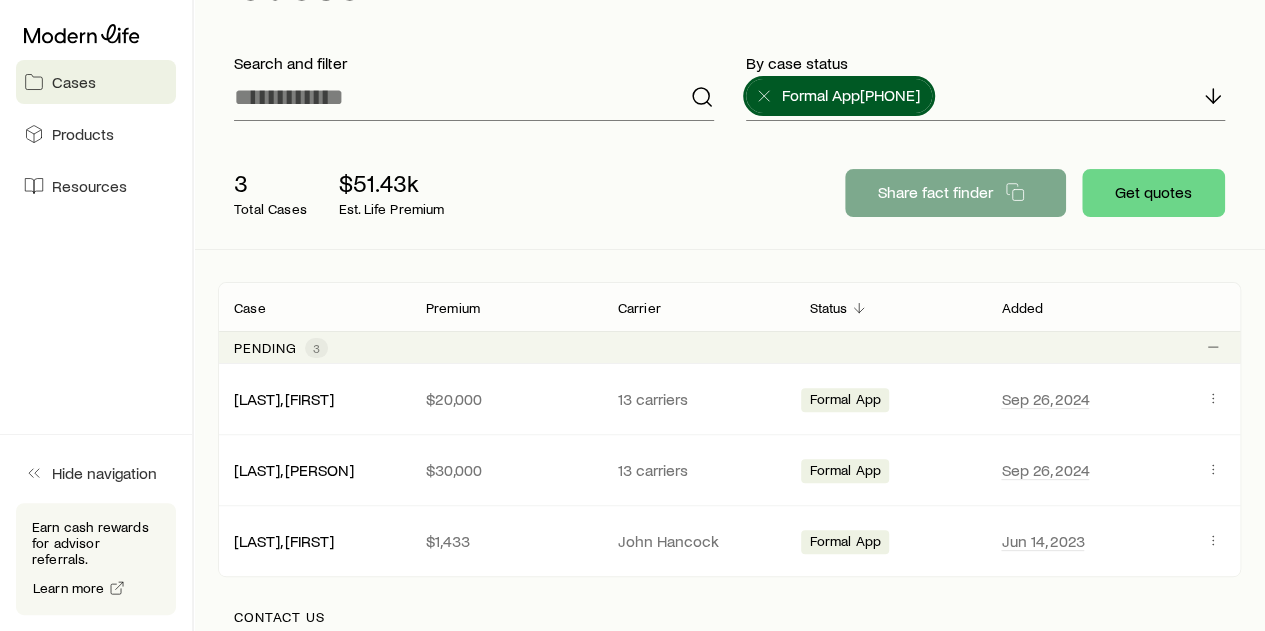 click on "Cases" at bounding box center [74, 82] 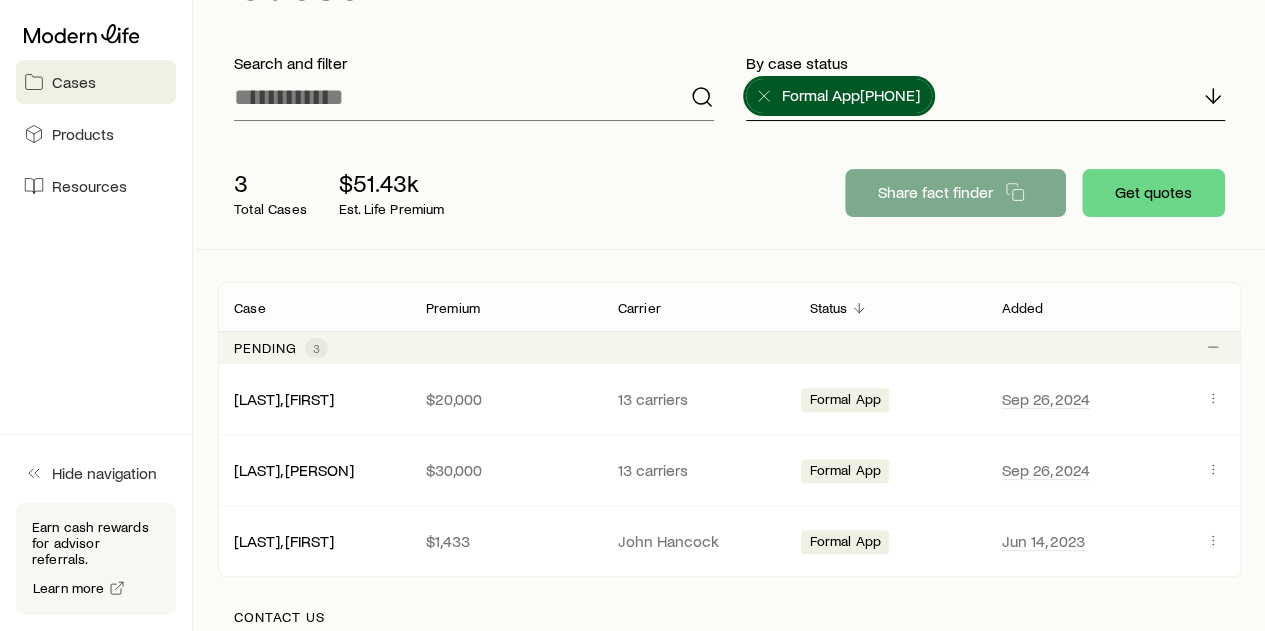 click 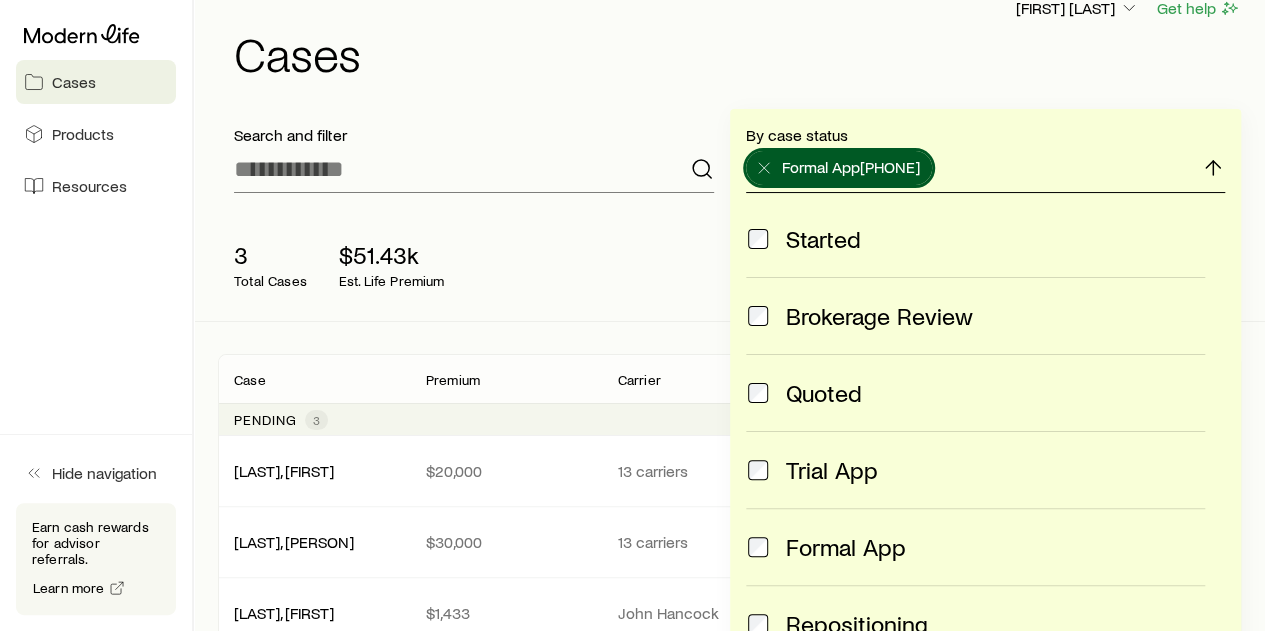 scroll, scrollTop: 0, scrollLeft: 0, axis: both 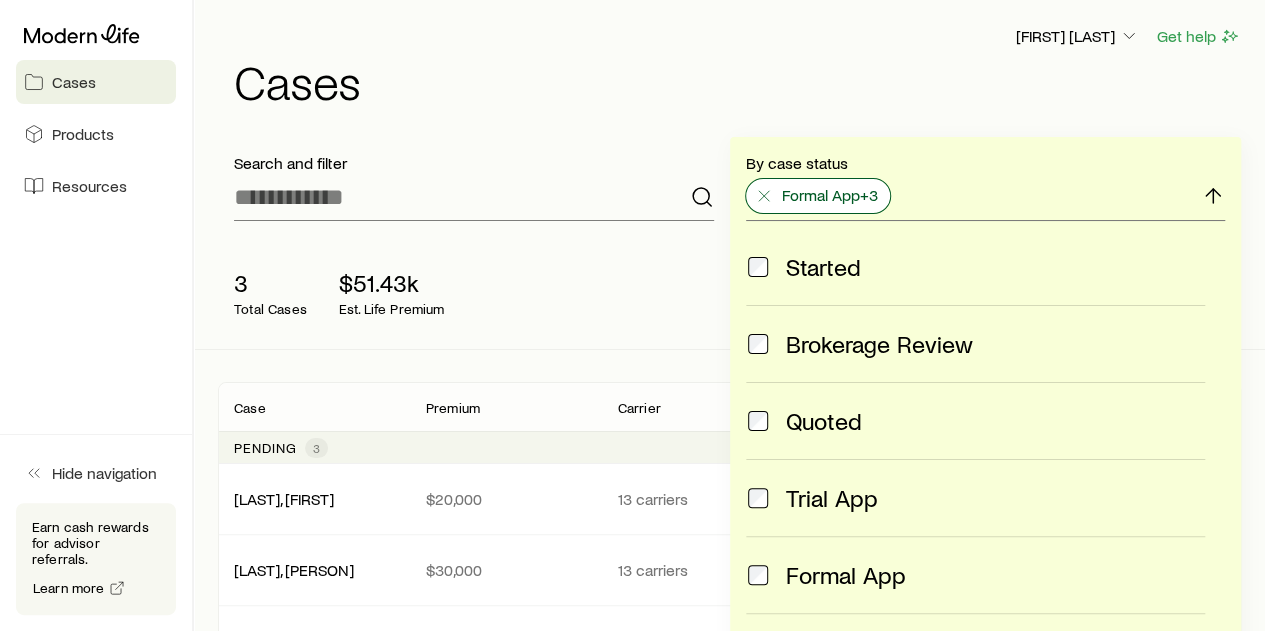 click 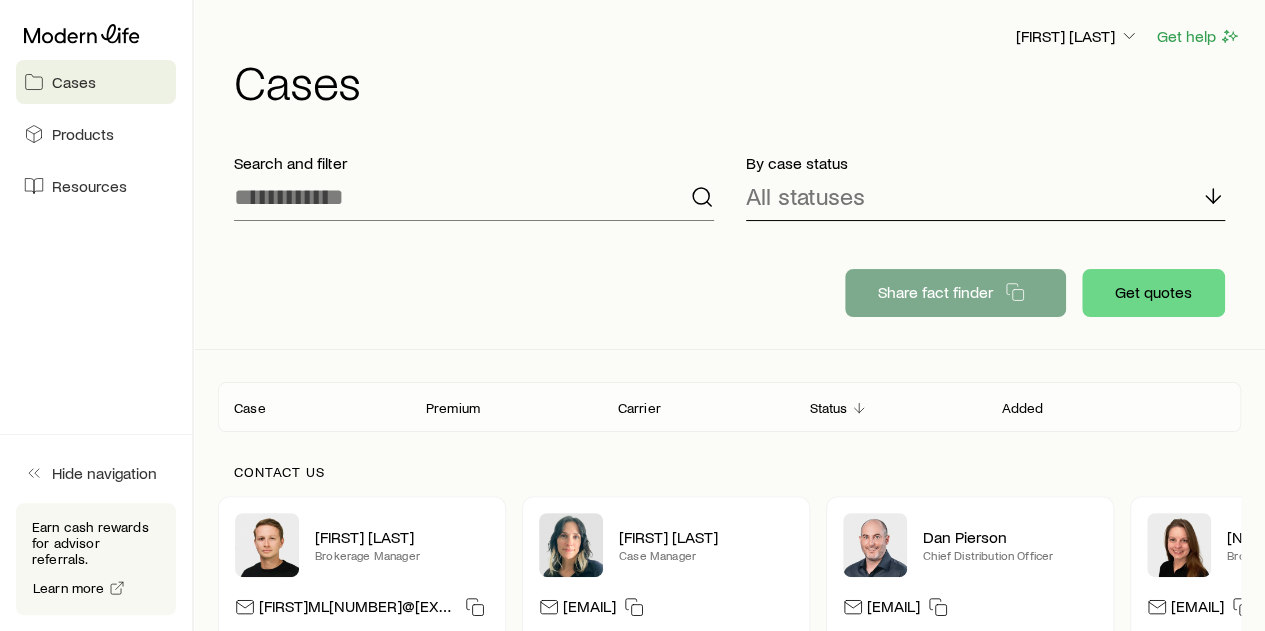 click 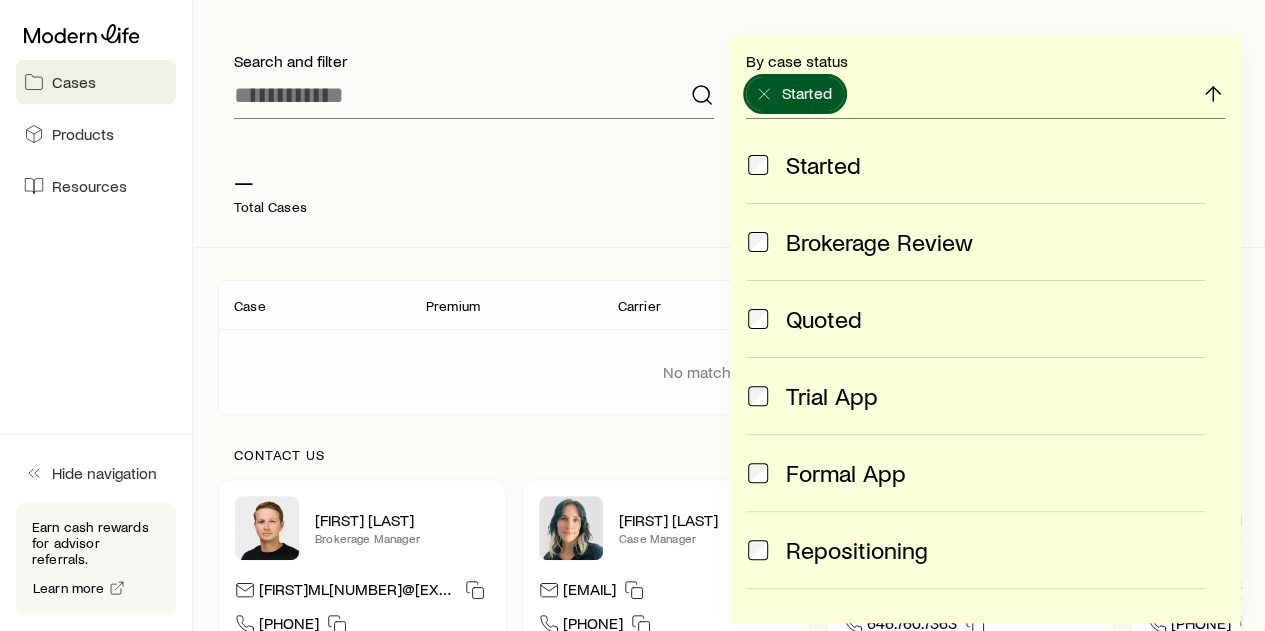 scroll, scrollTop: 100, scrollLeft: 0, axis: vertical 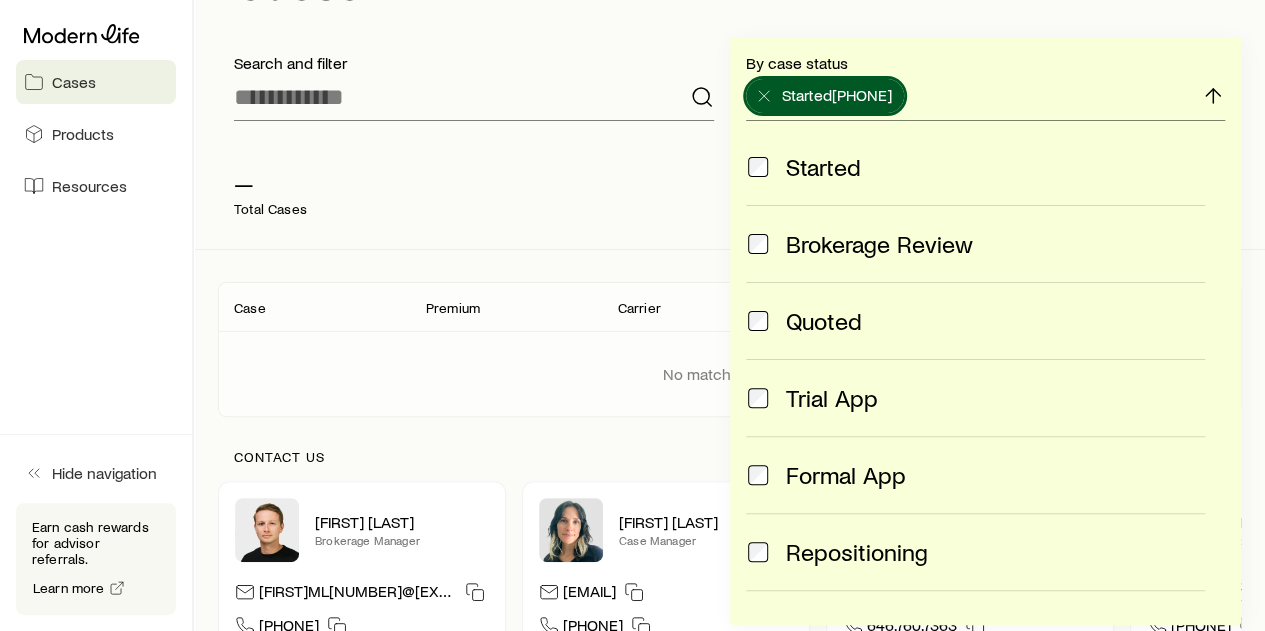 click at bounding box center [758, 321] 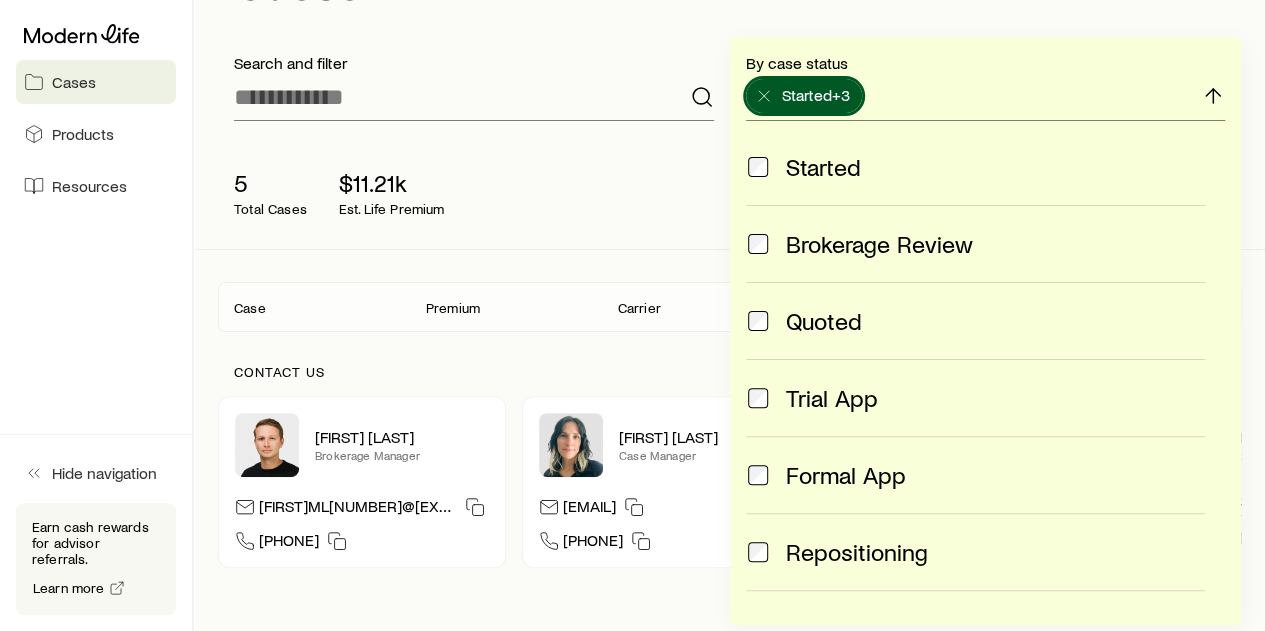 click at bounding box center (758, 475) 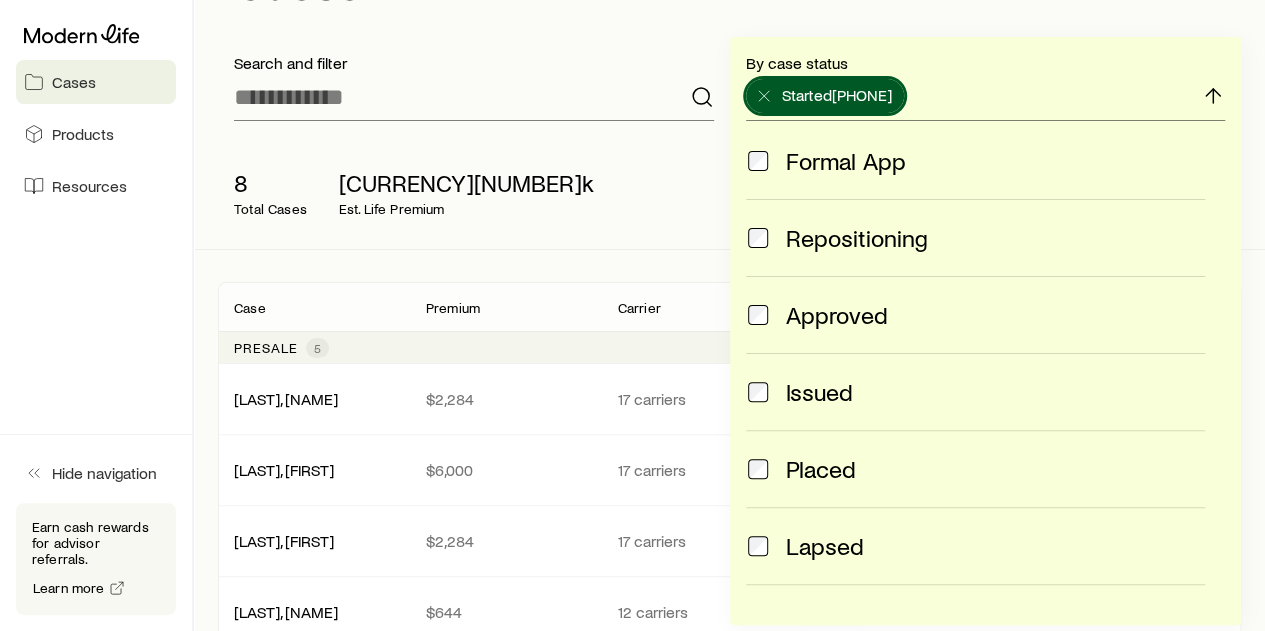 scroll, scrollTop: 330, scrollLeft: 0, axis: vertical 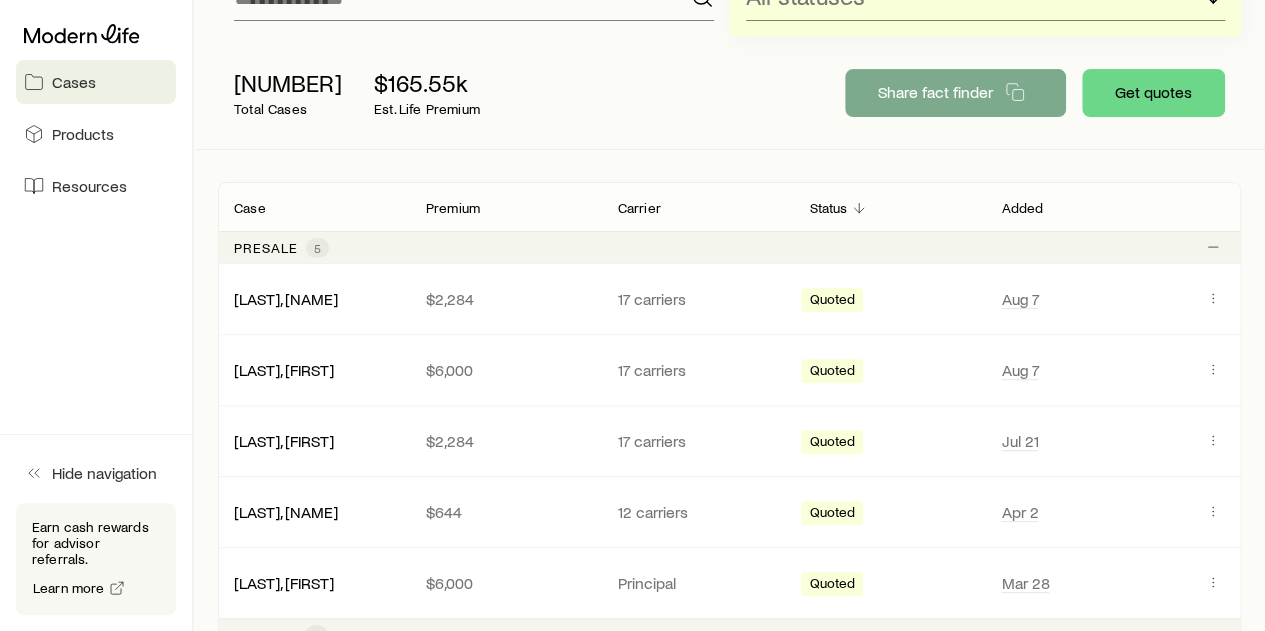 click on "Hide navigation Earn cash rewards for advisor referrals. Learn more" at bounding box center (97, 315) 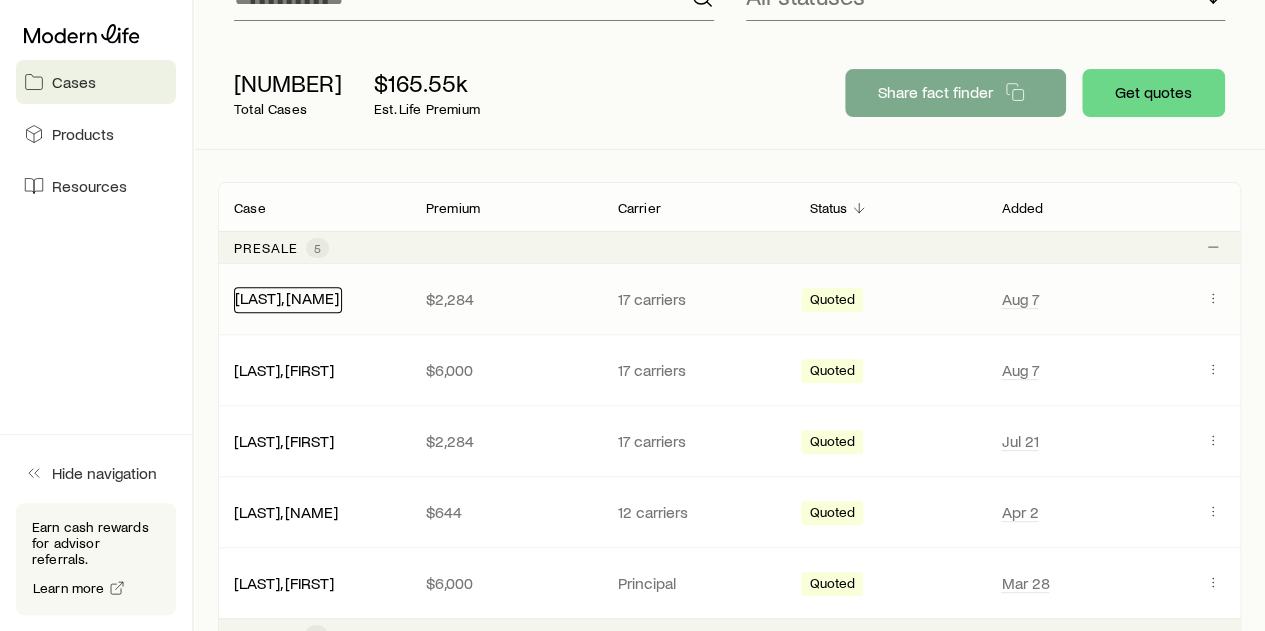 click on "[LAST], [NAME]" at bounding box center [287, 297] 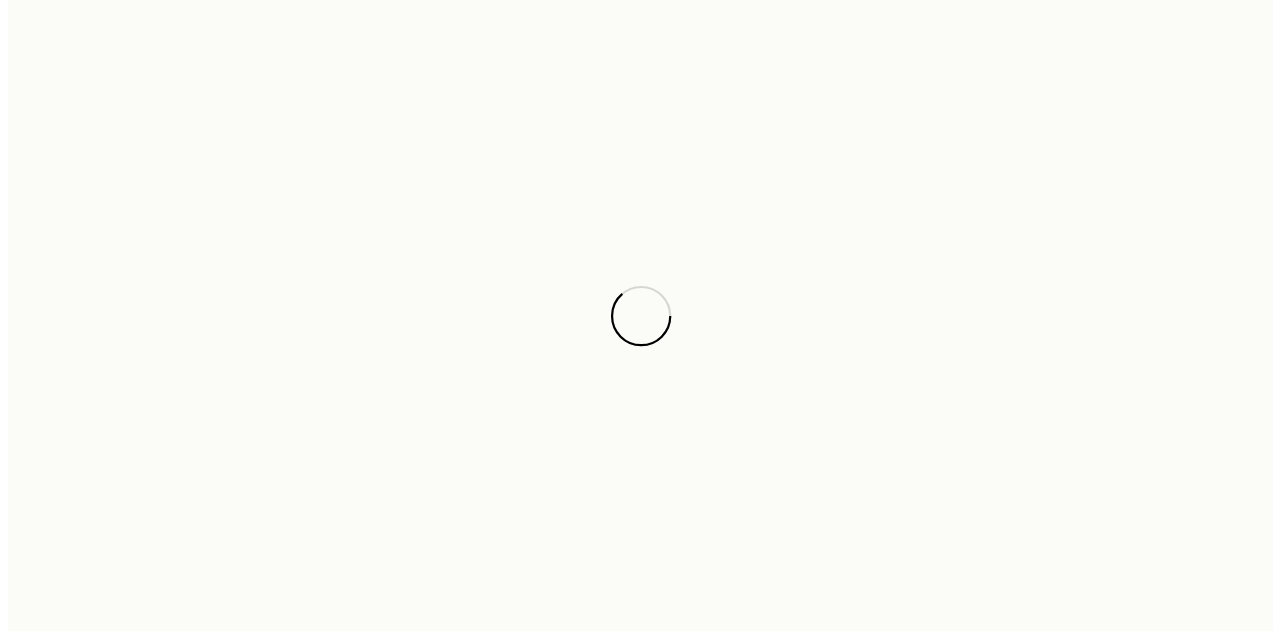 scroll, scrollTop: 0, scrollLeft: 0, axis: both 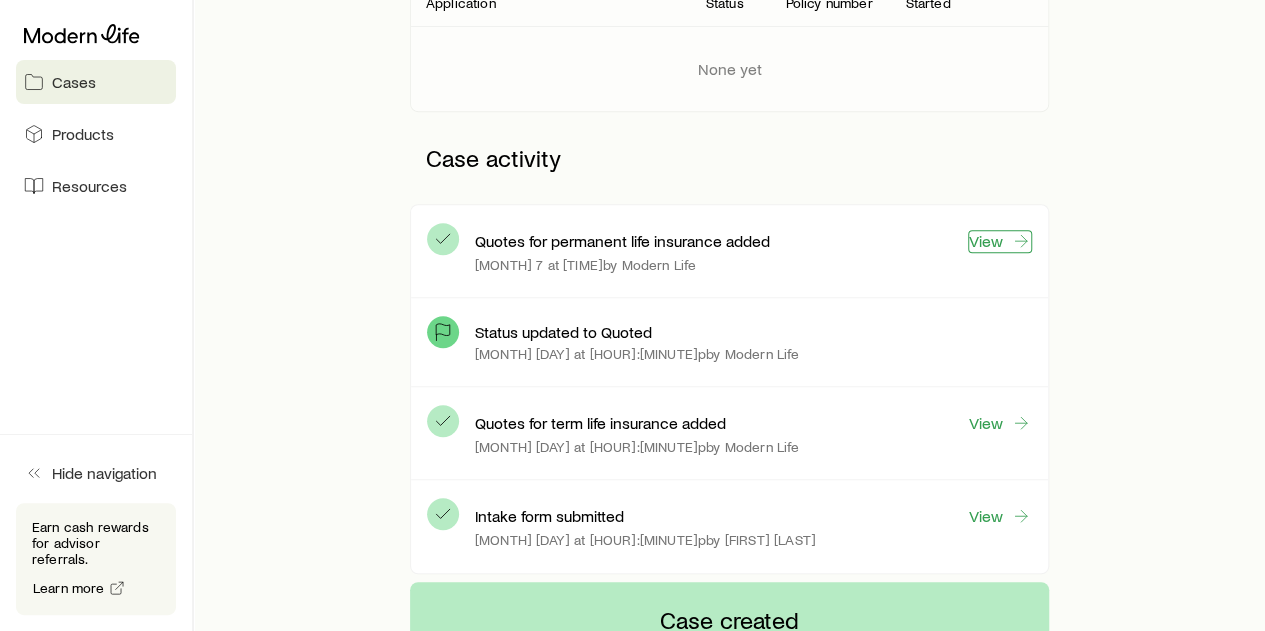 click on "View" at bounding box center (1000, 241) 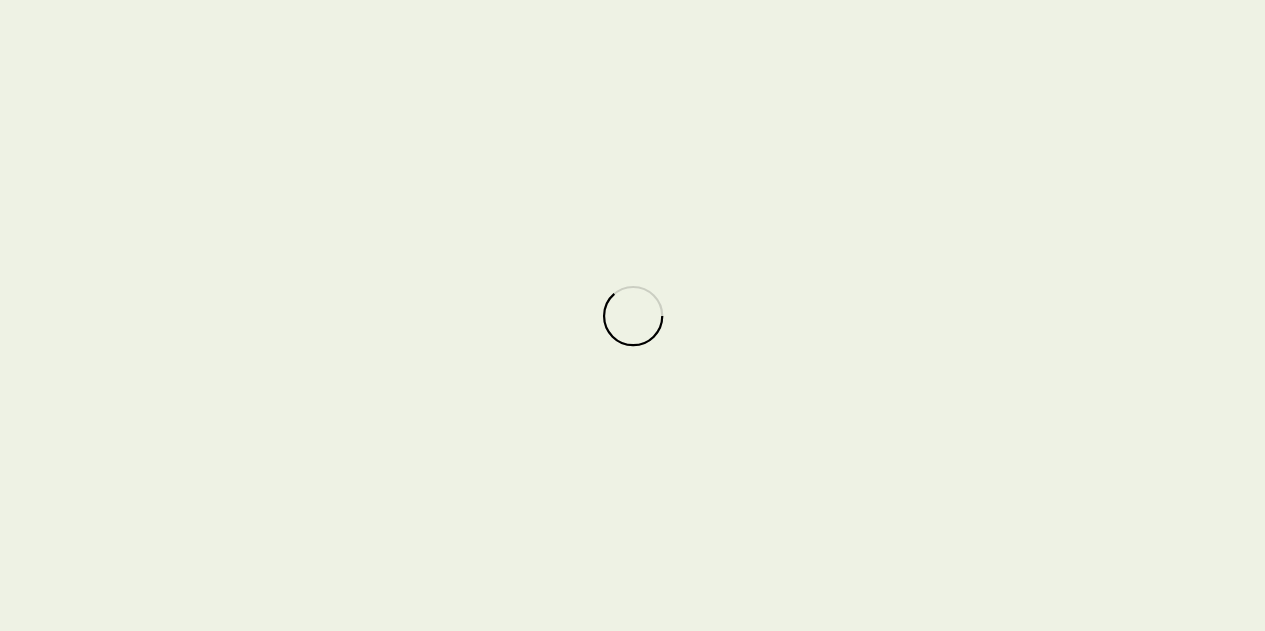 scroll, scrollTop: 0, scrollLeft: 0, axis: both 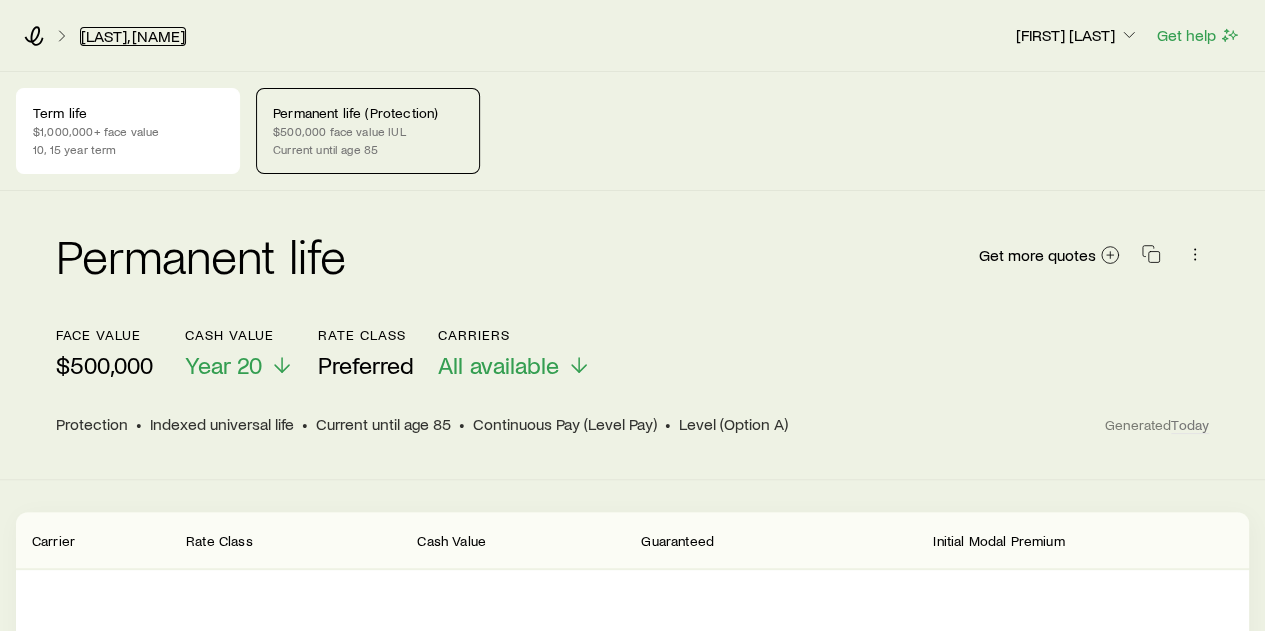 click on "[LAST], [NAME]" at bounding box center (133, 36) 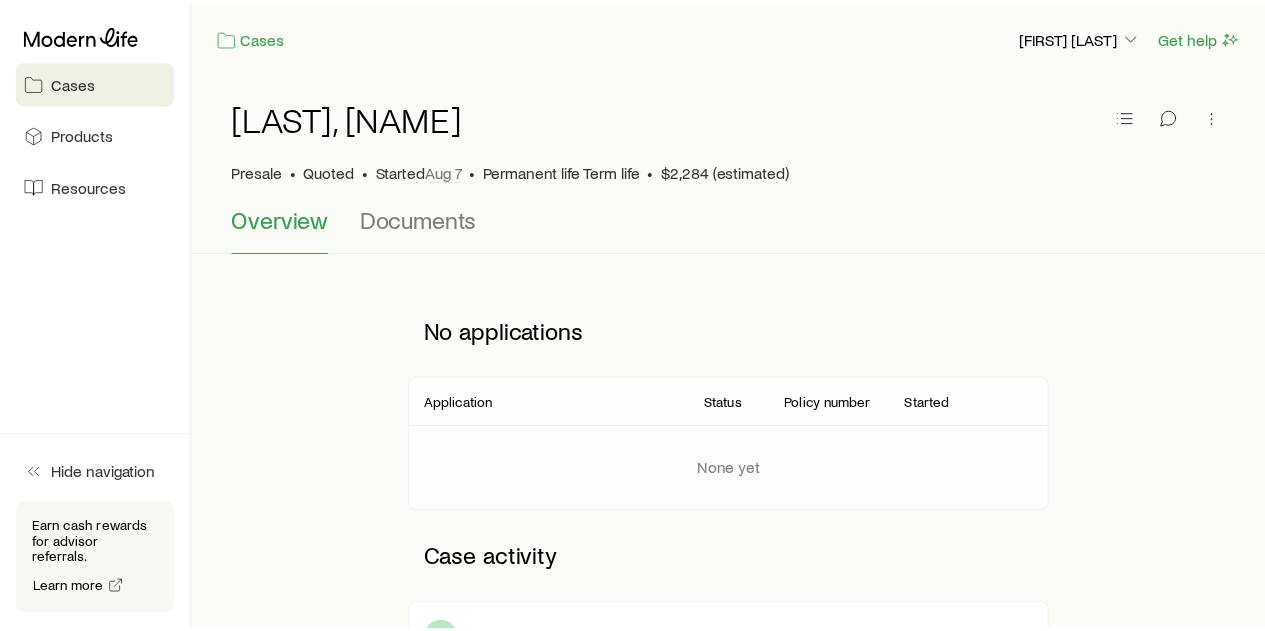 scroll, scrollTop: 201570, scrollLeft: 0, axis: vertical 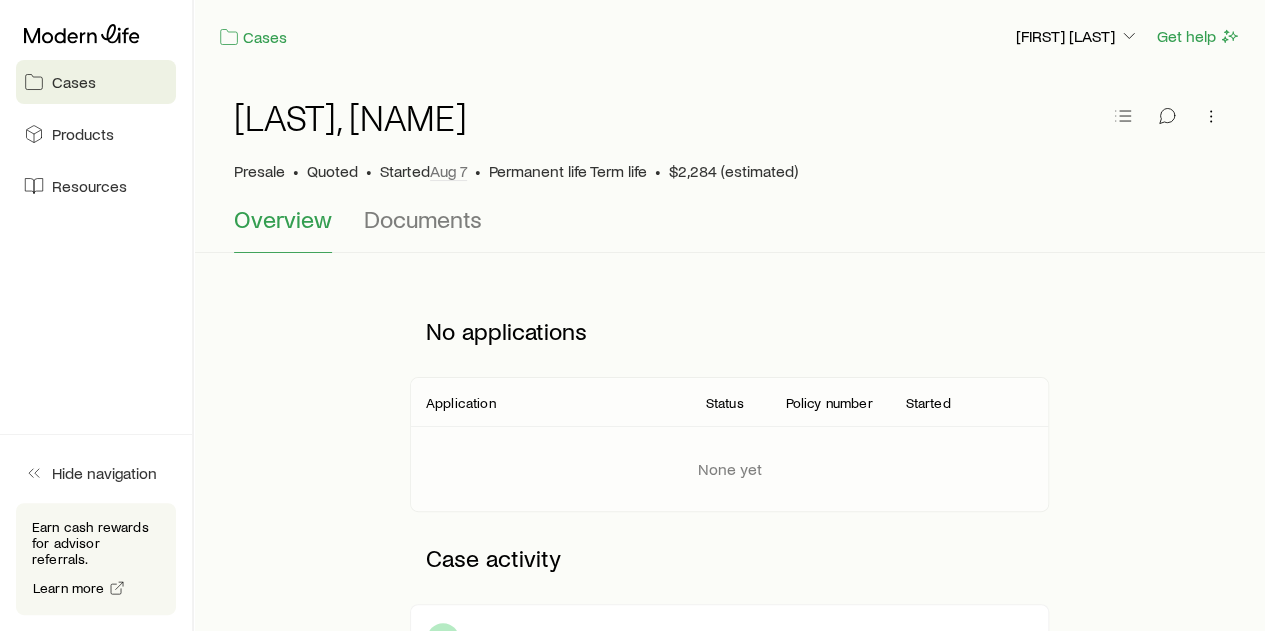 click on "Cases" at bounding box center (74, 82) 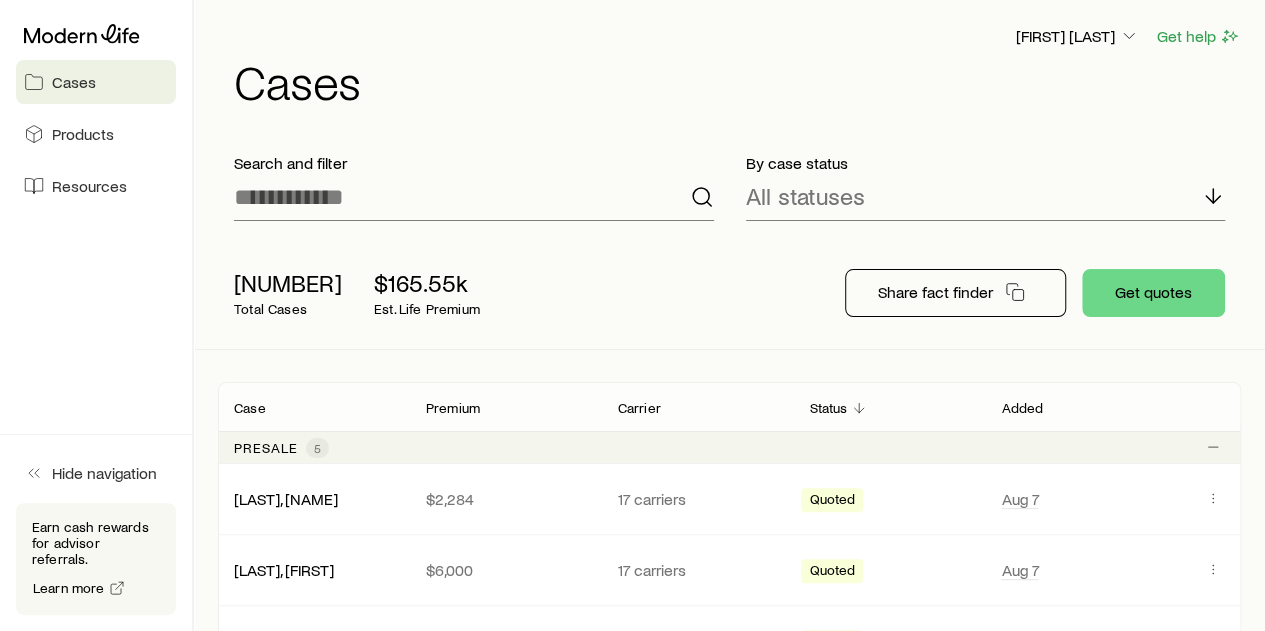 scroll, scrollTop: 201570, scrollLeft: 0, axis: vertical 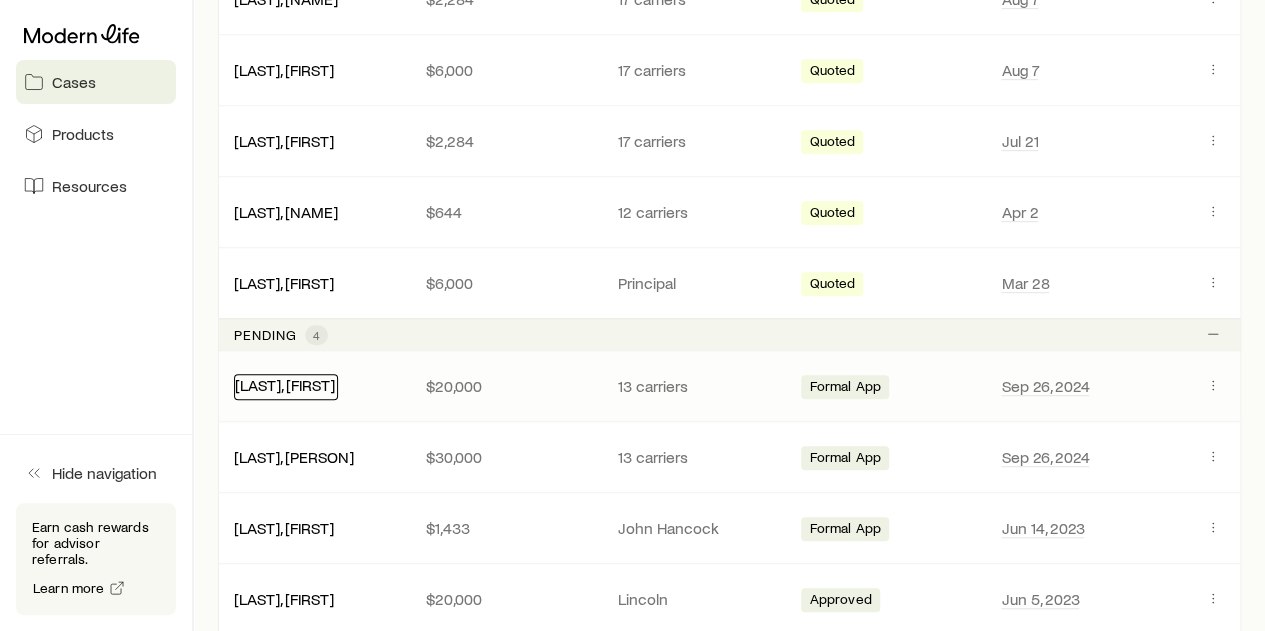 click on "[LAST], [FIRST]" at bounding box center [285, 384] 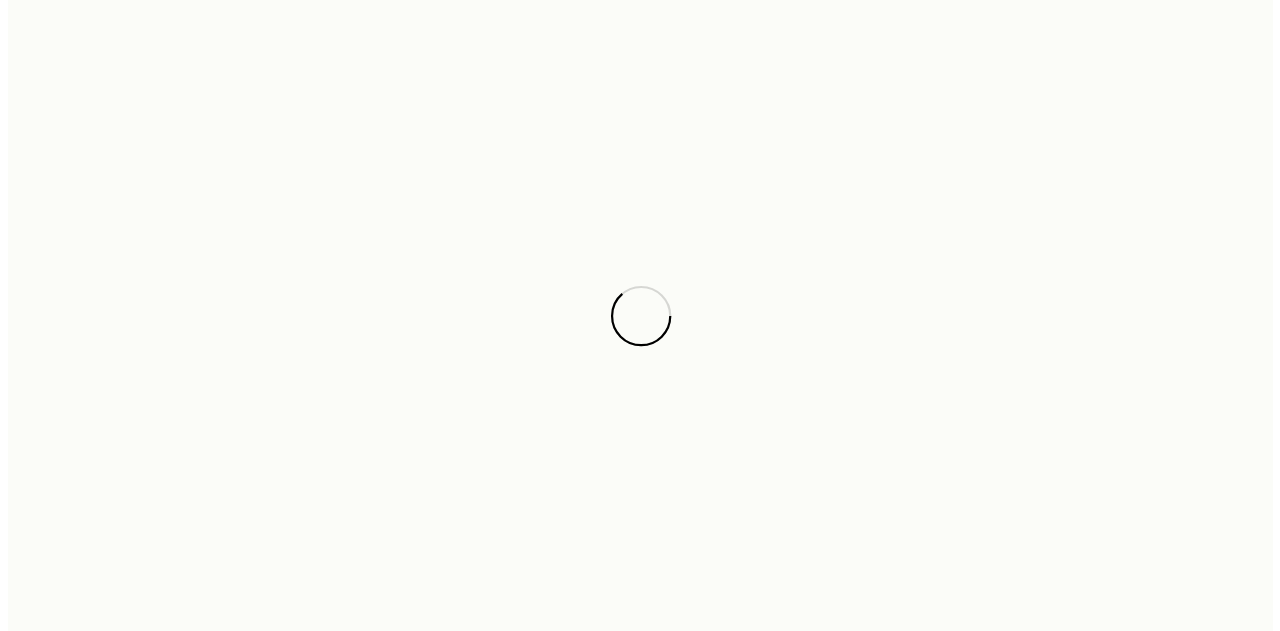 scroll, scrollTop: 0, scrollLeft: 0, axis: both 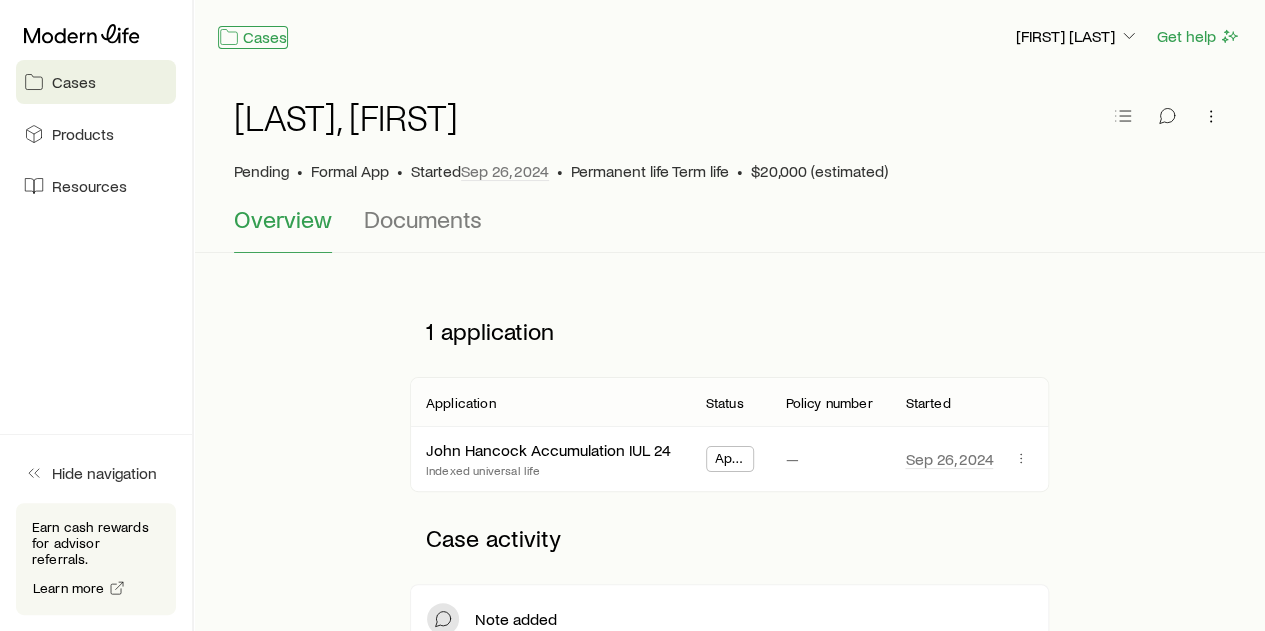 click on "Cases" at bounding box center (253, 37) 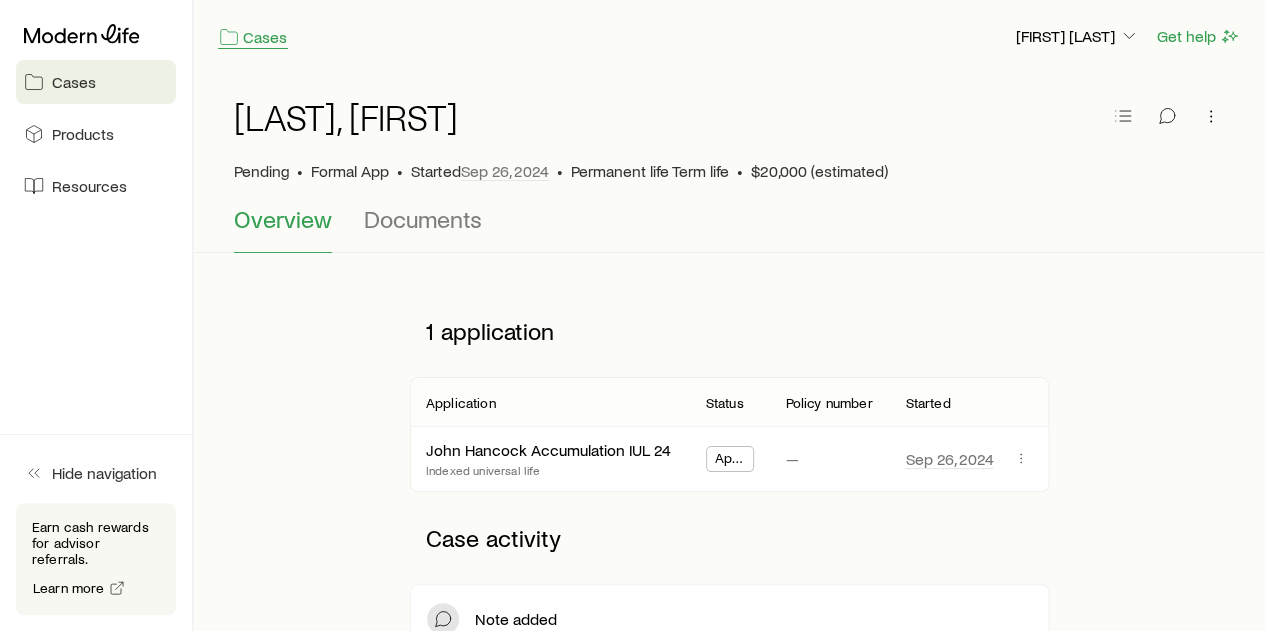 scroll, scrollTop: 201570, scrollLeft: 0, axis: vertical 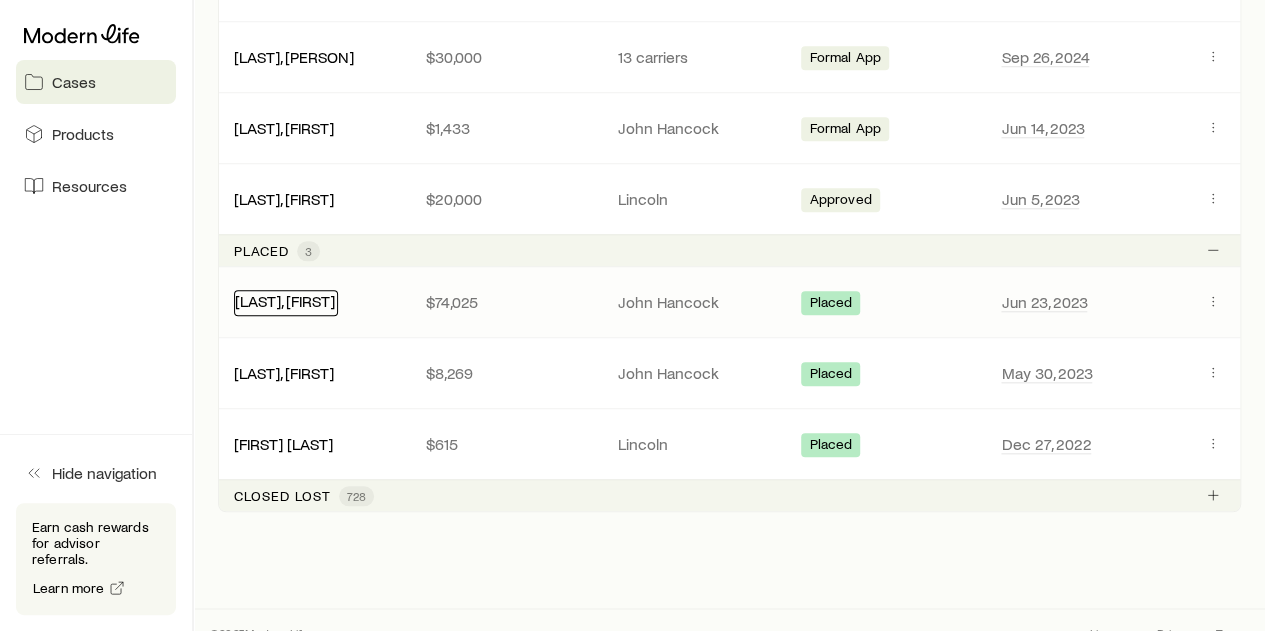 click on "[LAST], [FIRST]" at bounding box center [285, 300] 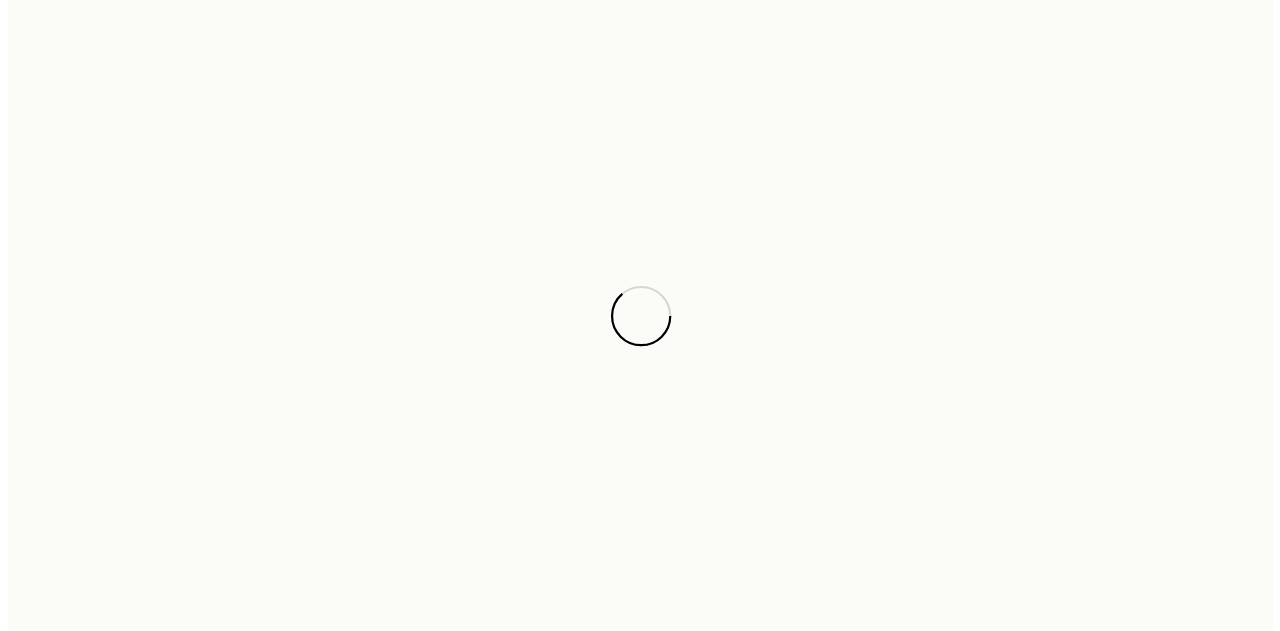 scroll, scrollTop: 0, scrollLeft: 0, axis: both 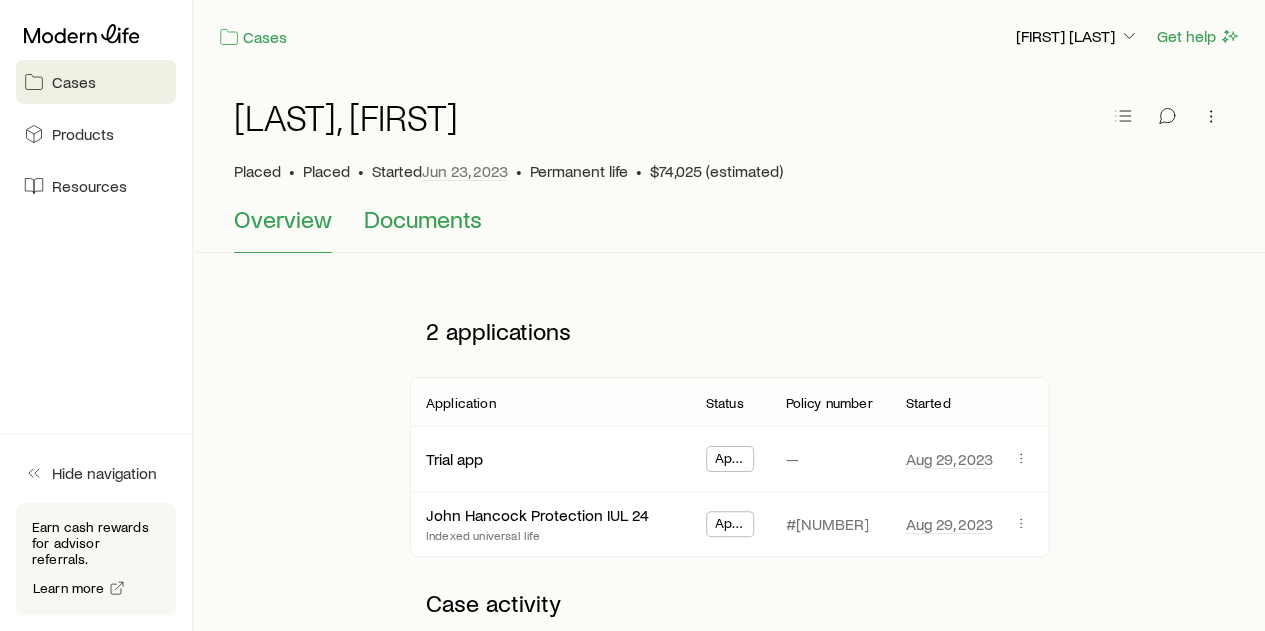 click on "Documents" at bounding box center [423, 219] 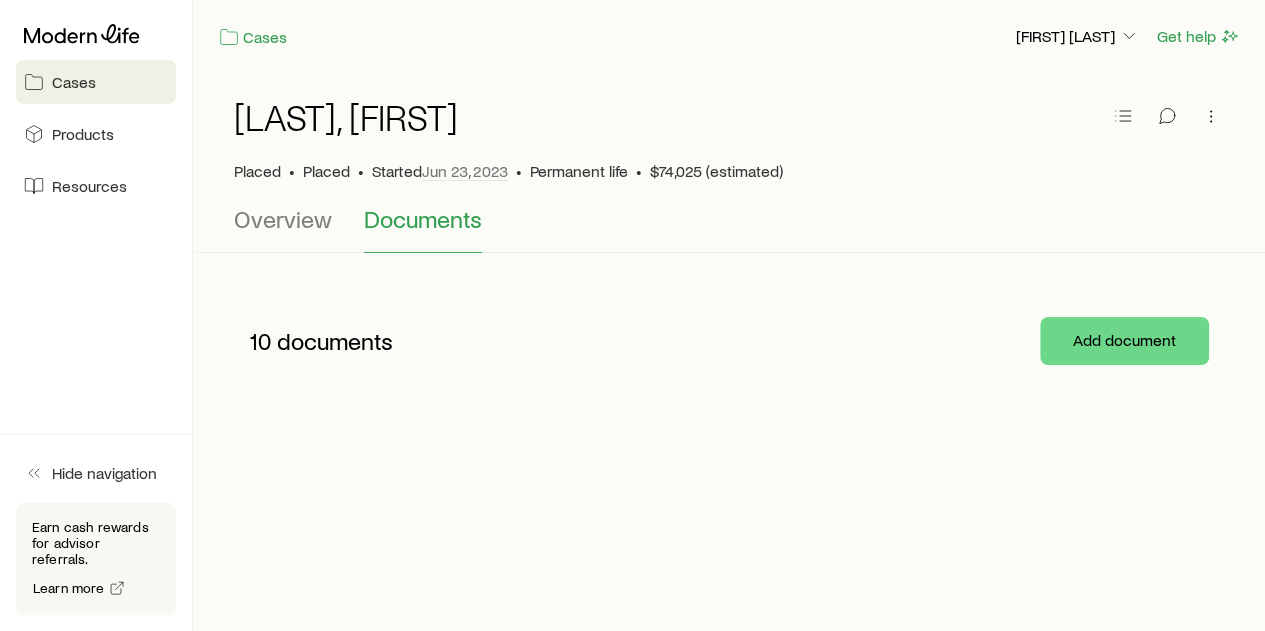 scroll, scrollTop: 201570, scrollLeft: 0, axis: vertical 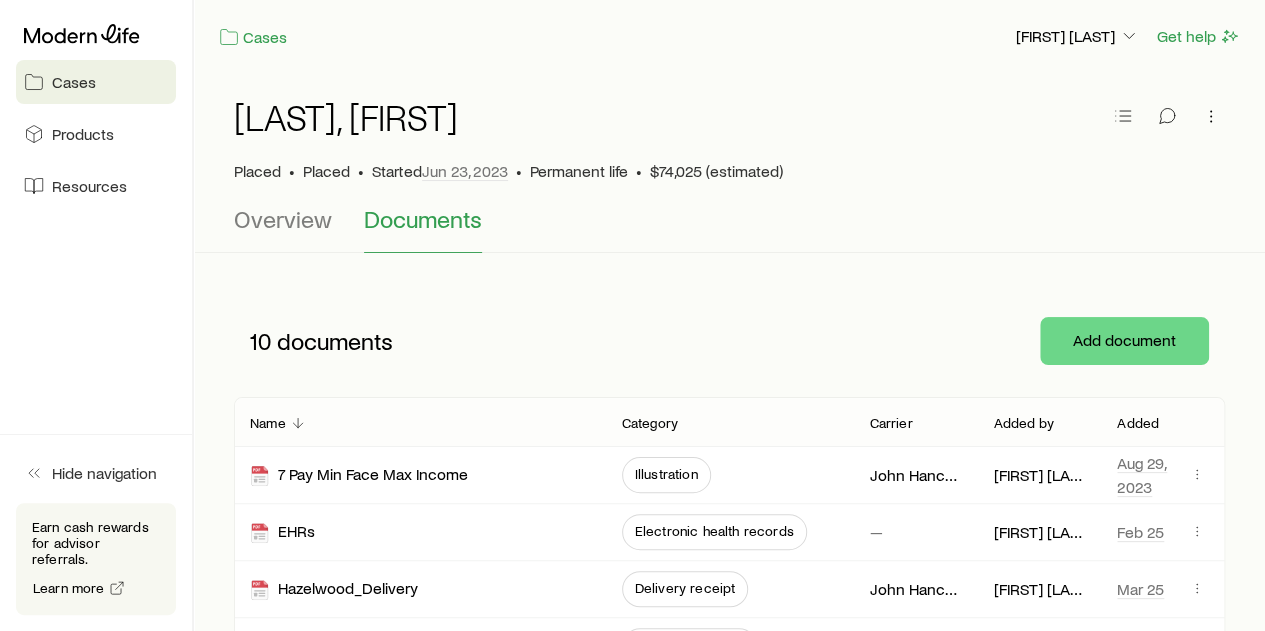 click on "Cases" at bounding box center [74, 82] 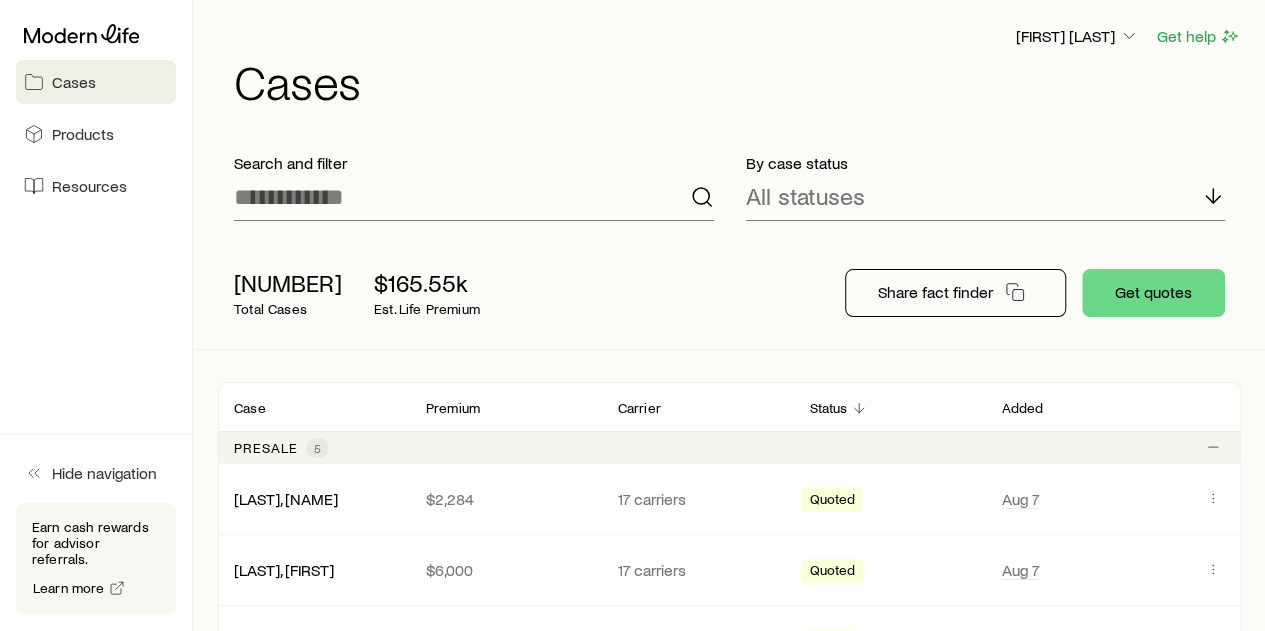scroll, scrollTop: 201570, scrollLeft: 0, axis: vertical 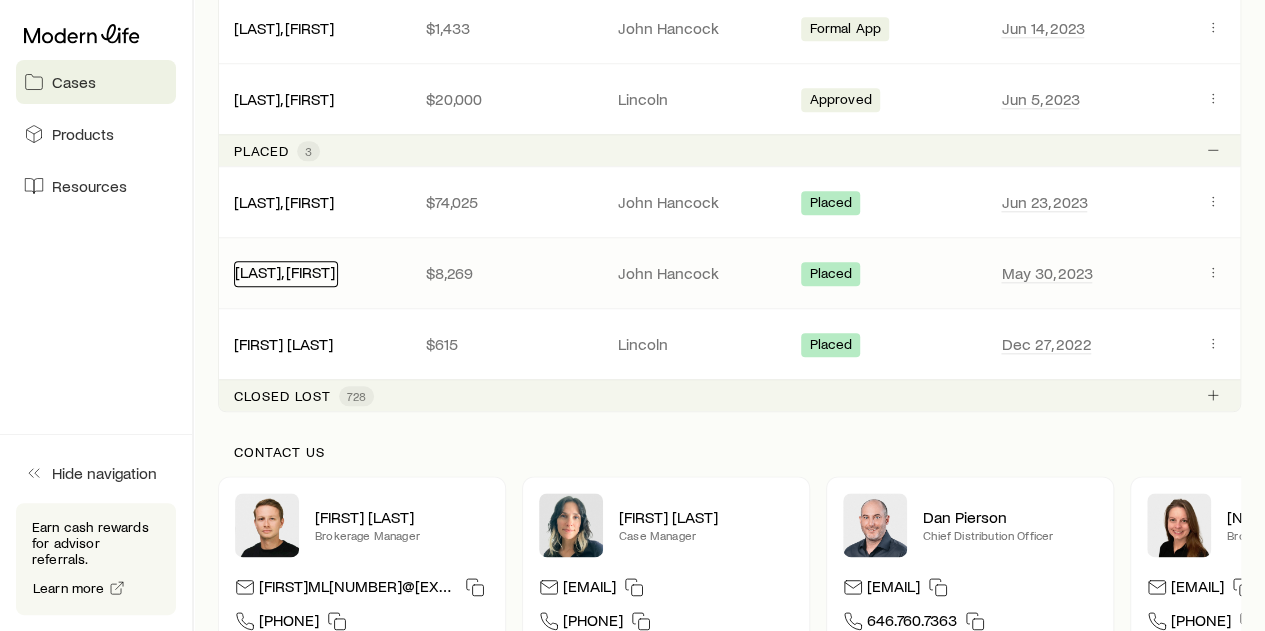 click on "[LAST], [FIRST]" at bounding box center [285, 271] 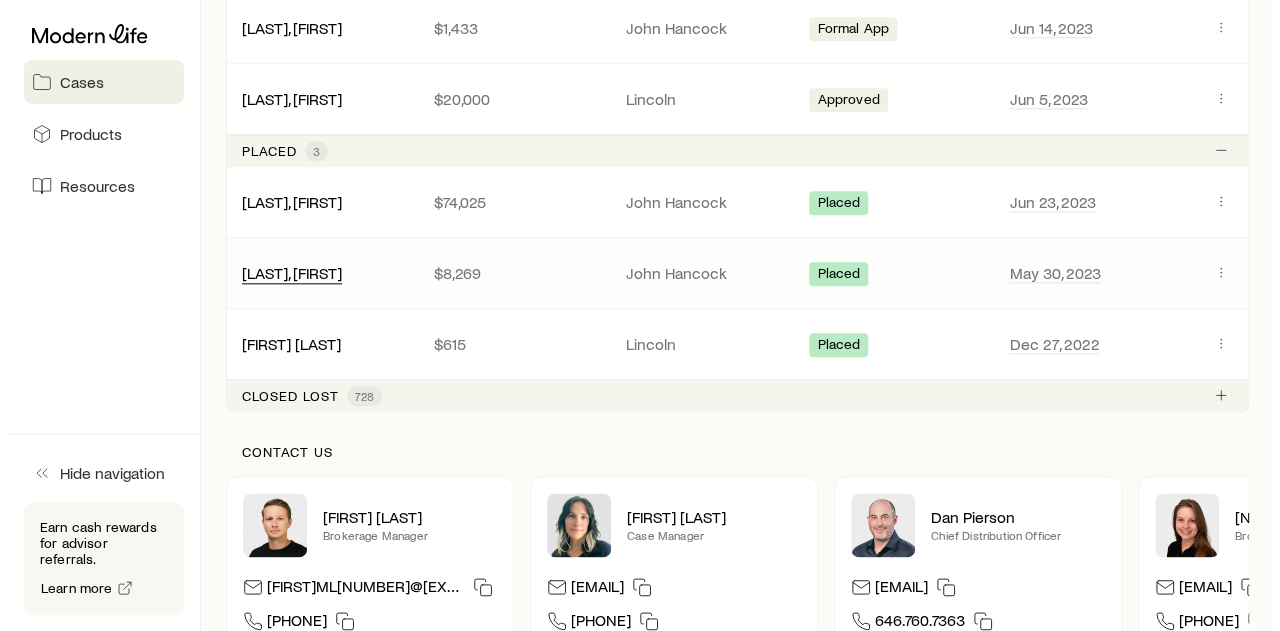 scroll, scrollTop: 0, scrollLeft: 0, axis: both 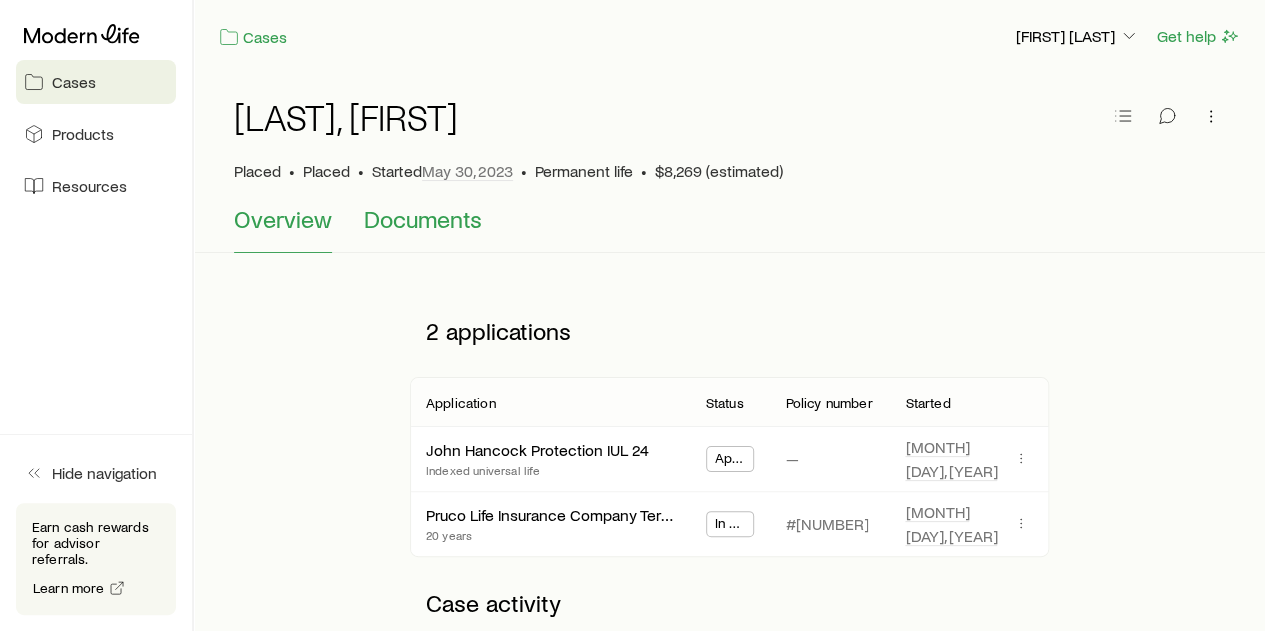 click on "Documents" at bounding box center [423, 219] 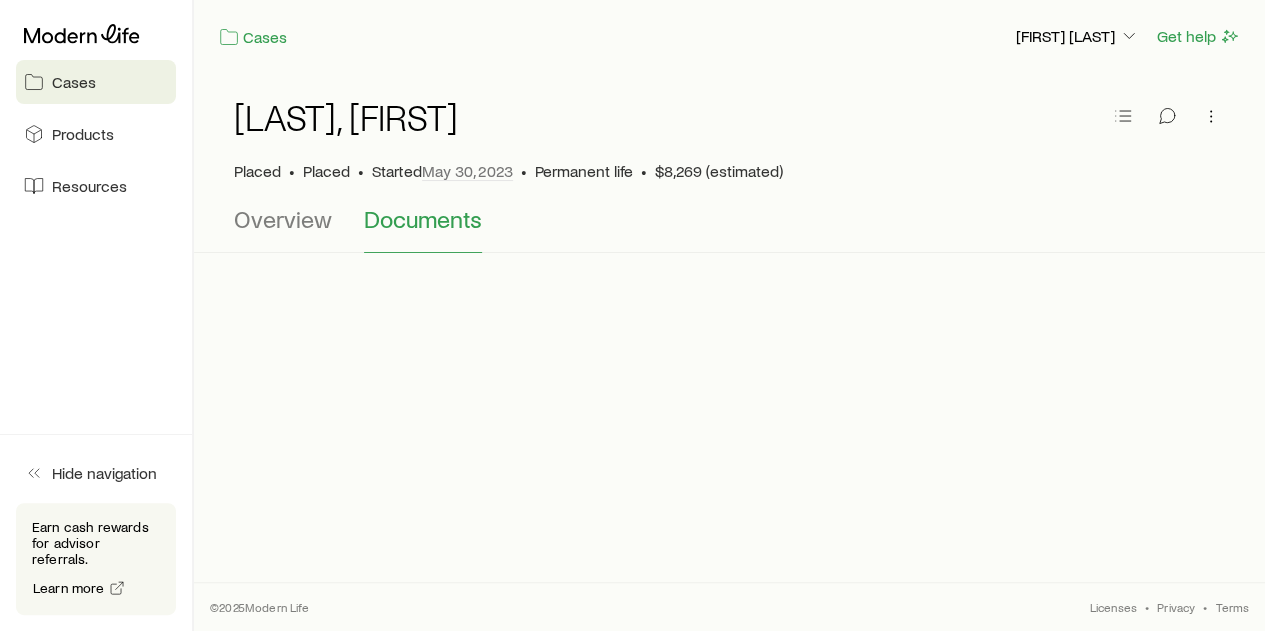 scroll, scrollTop: 201570, scrollLeft: 0, axis: vertical 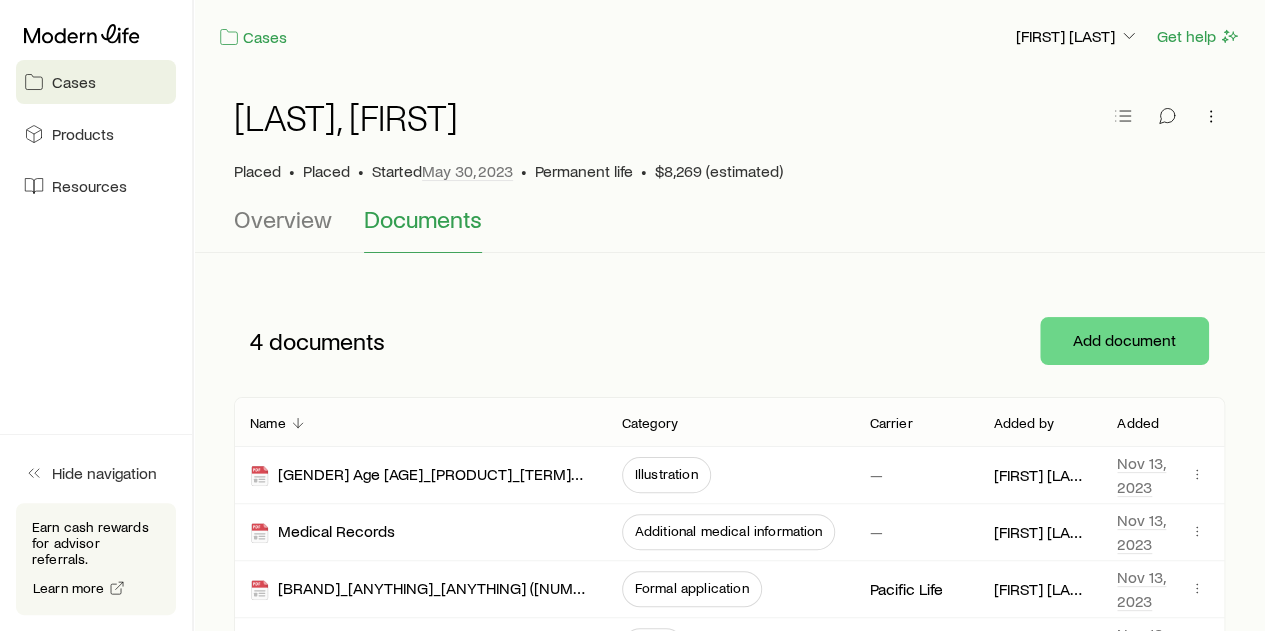 click on "Cases" at bounding box center [74, 82] 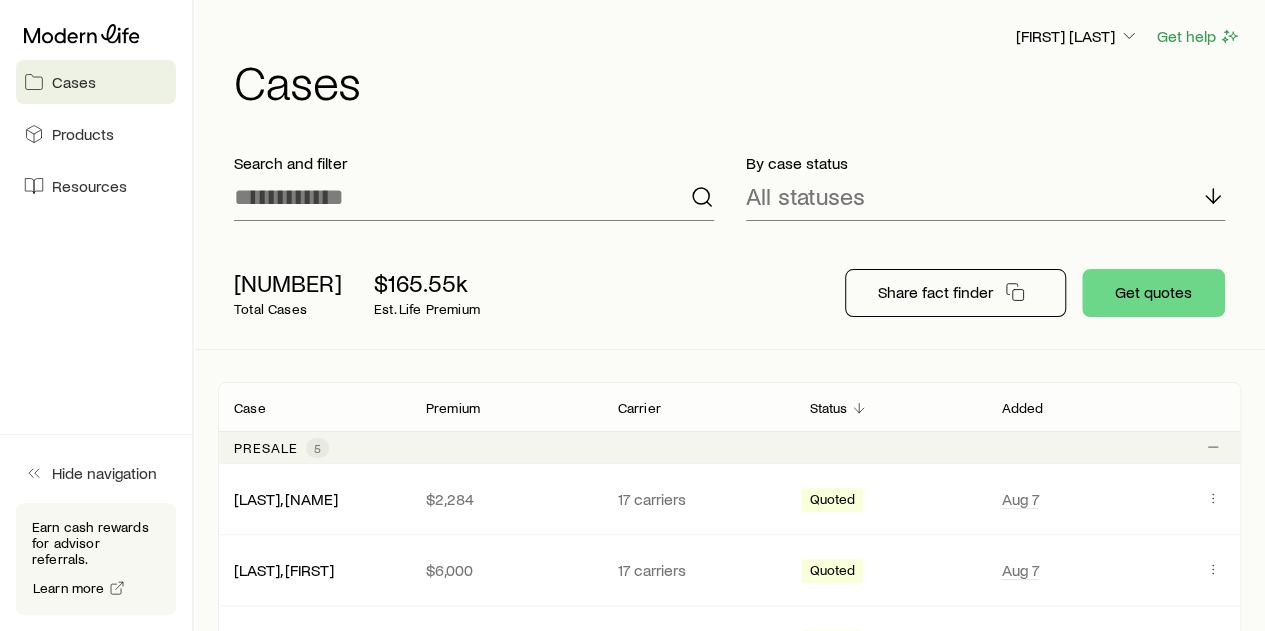 scroll, scrollTop: 201570, scrollLeft: 0, axis: vertical 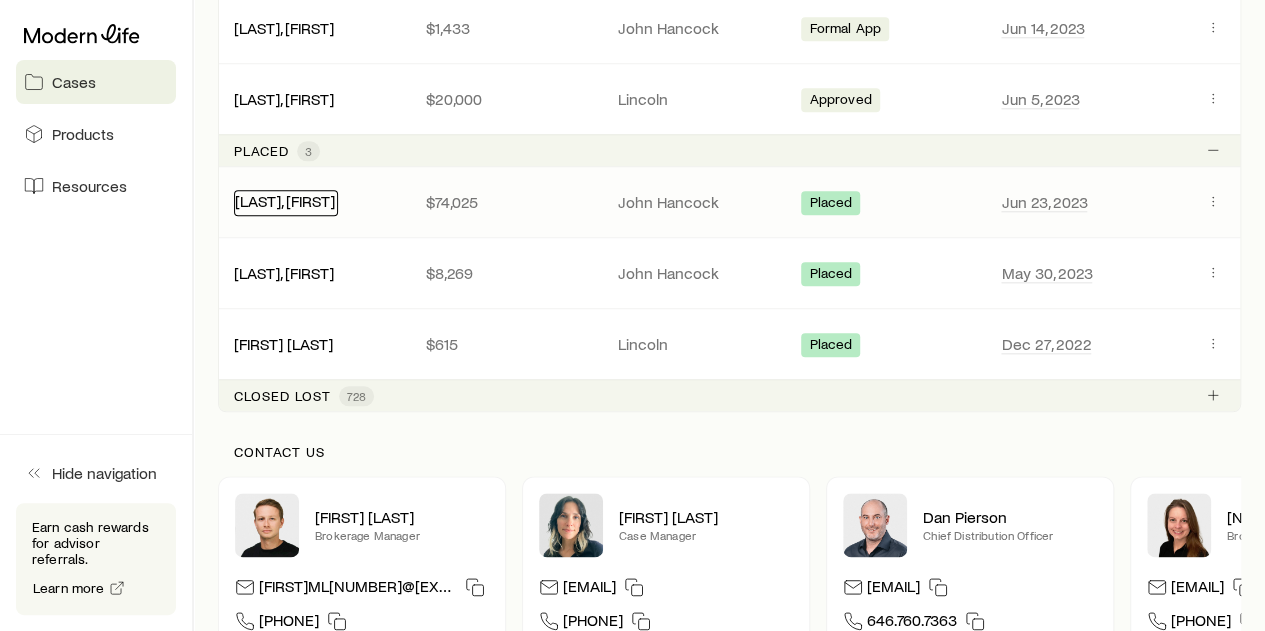 click on "[LAST], [FIRST]" at bounding box center (285, 200) 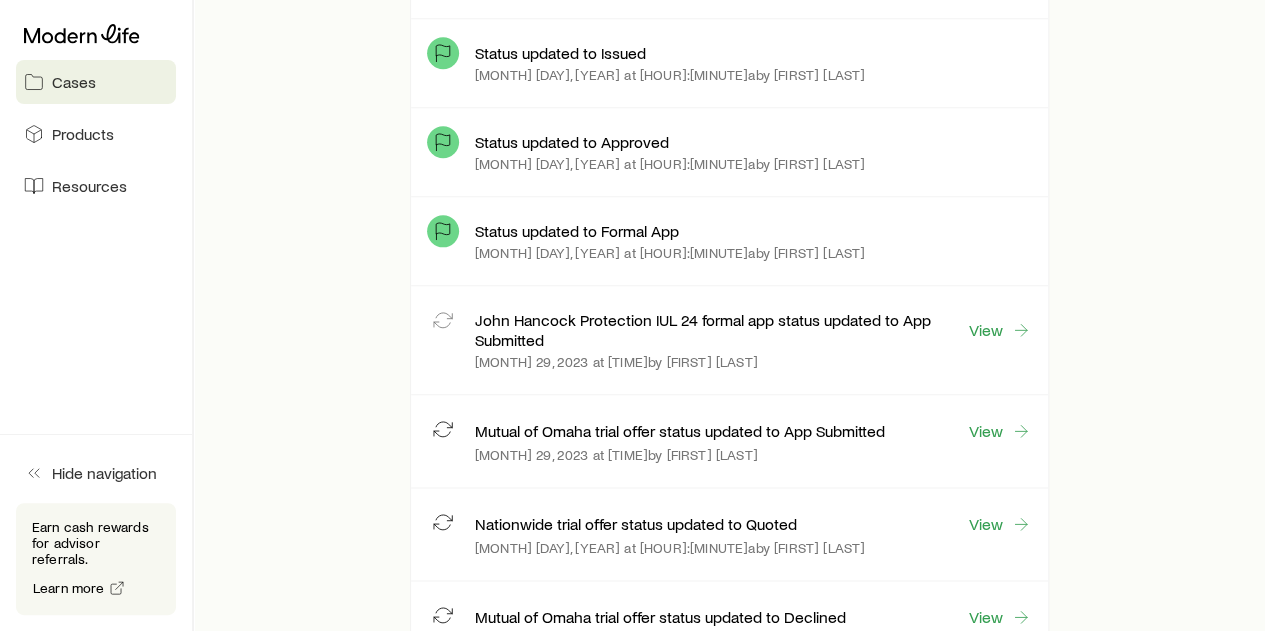 scroll, scrollTop: 0, scrollLeft: 0, axis: both 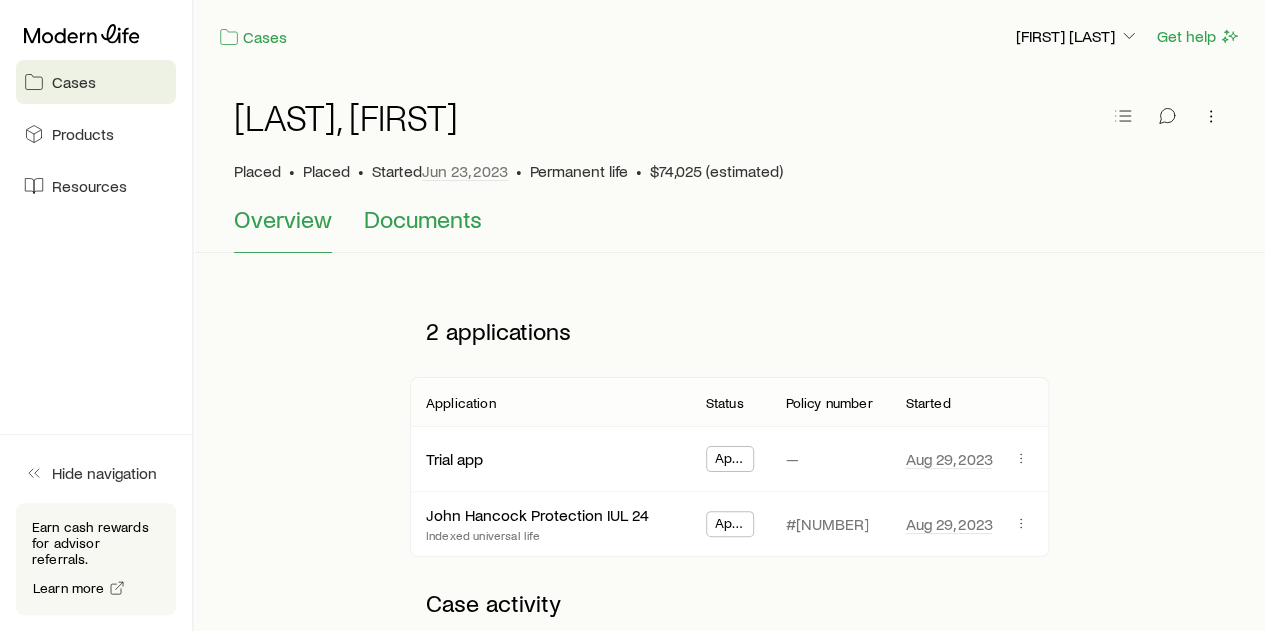 click on "Documents" at bounding box center (423, 219) 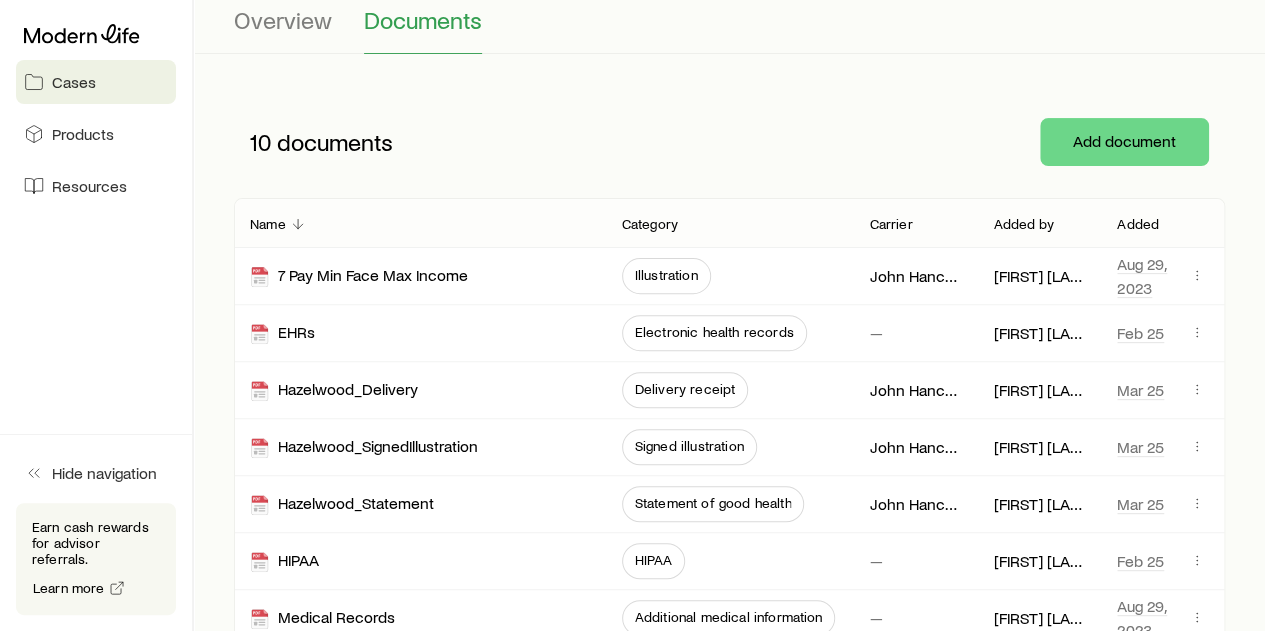 scroll, scrollTop: 200, scrollLeft: 0, axis: vertical 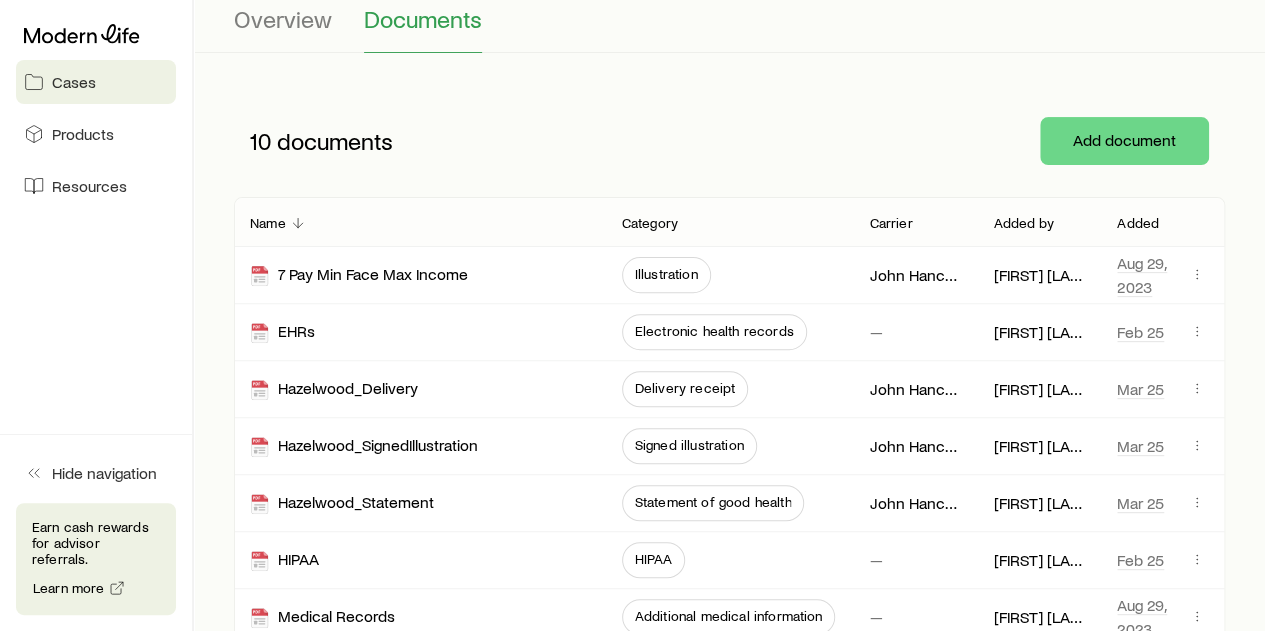click on "Earn cash rewards for advisor referrals." at bounding box center [96, 543] 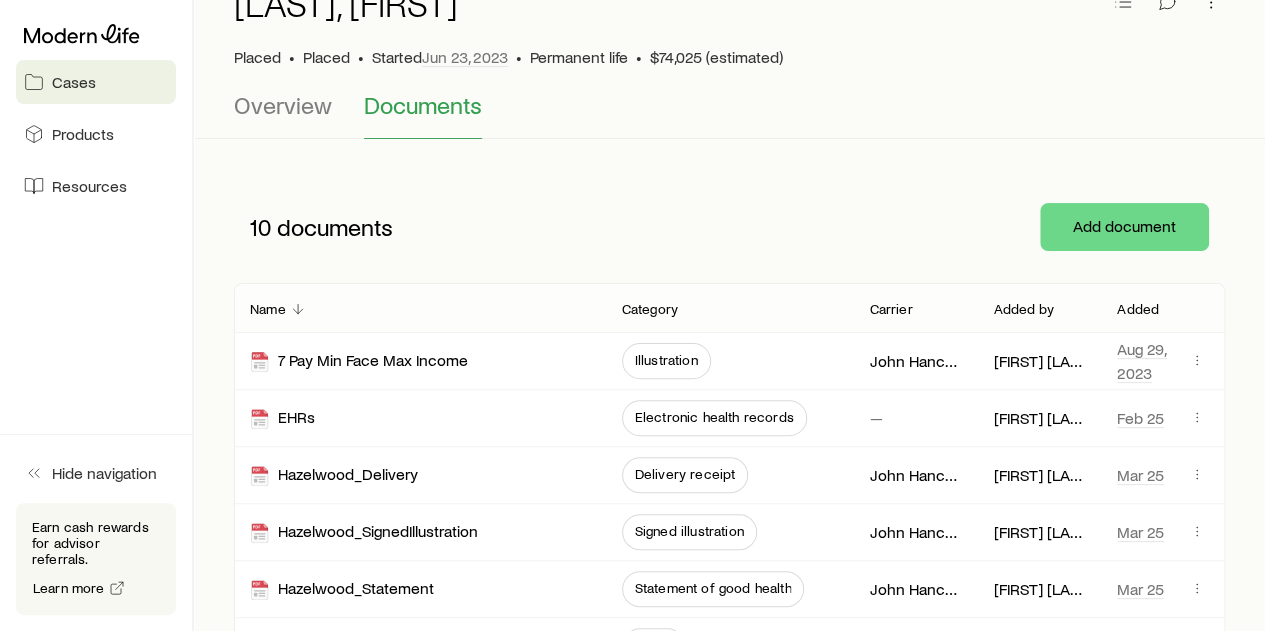 scroll, scrollTop: 0, scrollLeft: 0, axis: both 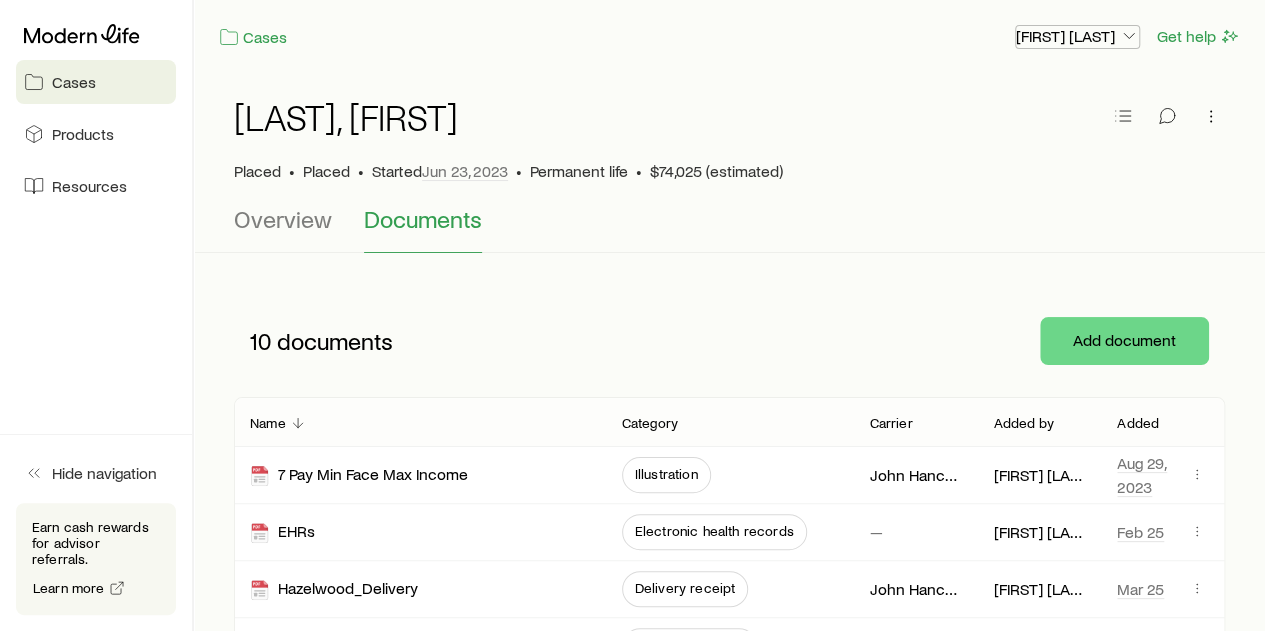 click 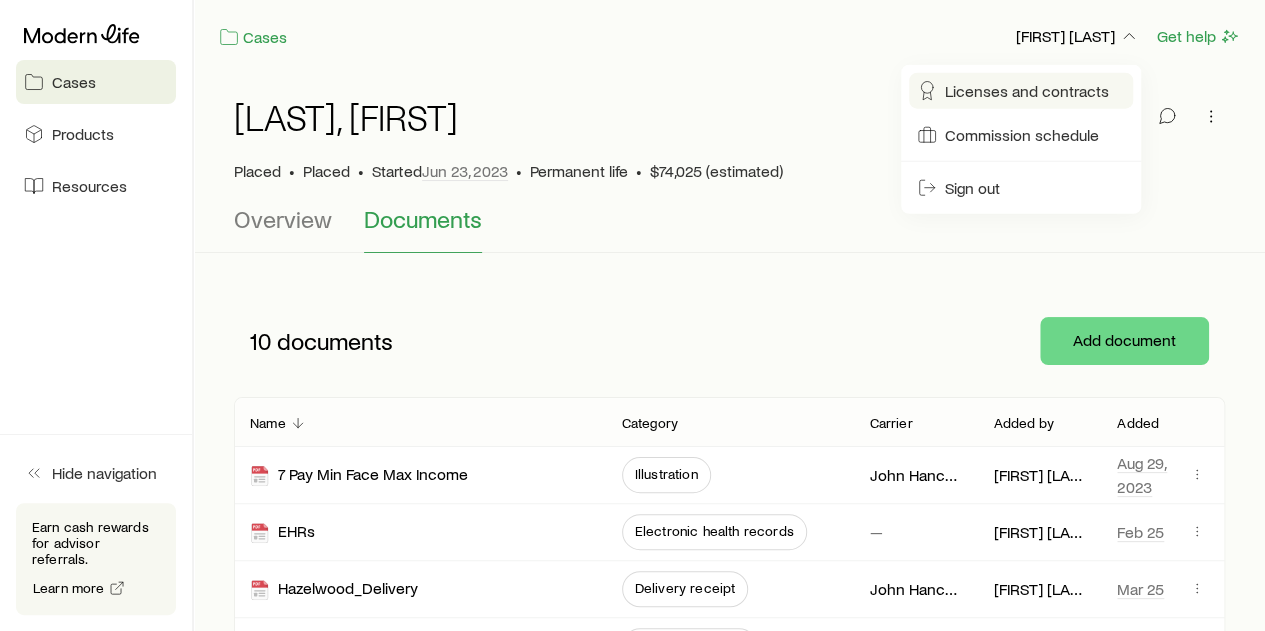 click on "Licenses and contracts" at bounding box center [1027, 91] 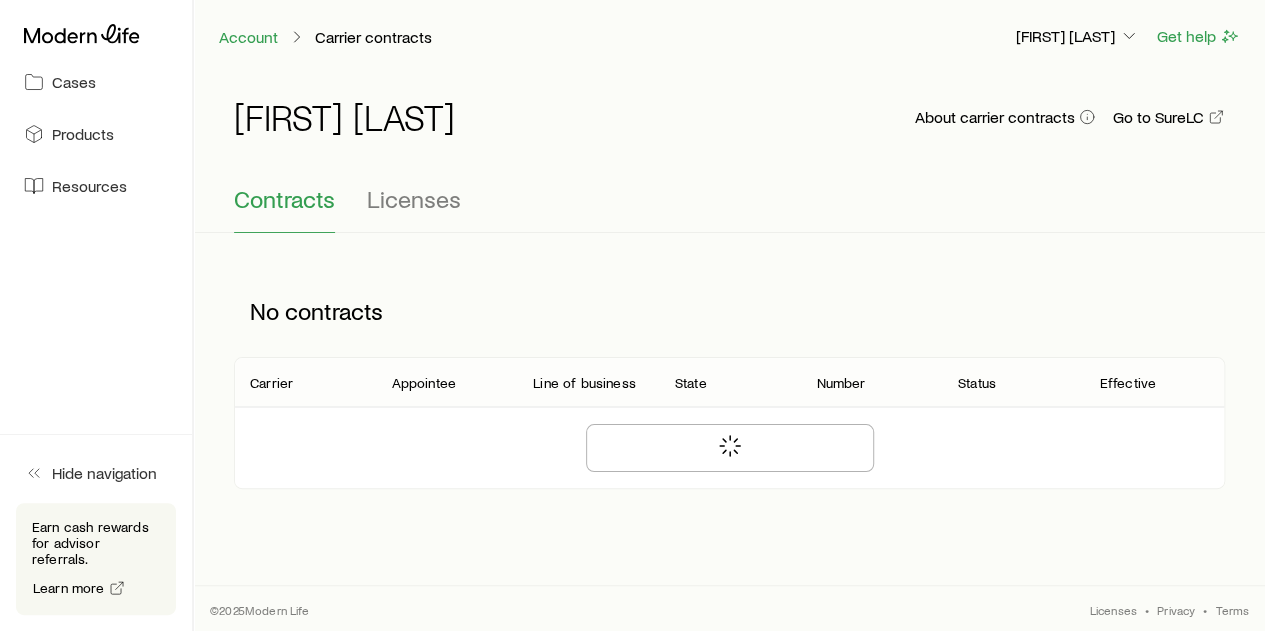 scroll, scrollTop: 201570, scrollLeft: 0, axis: vertical 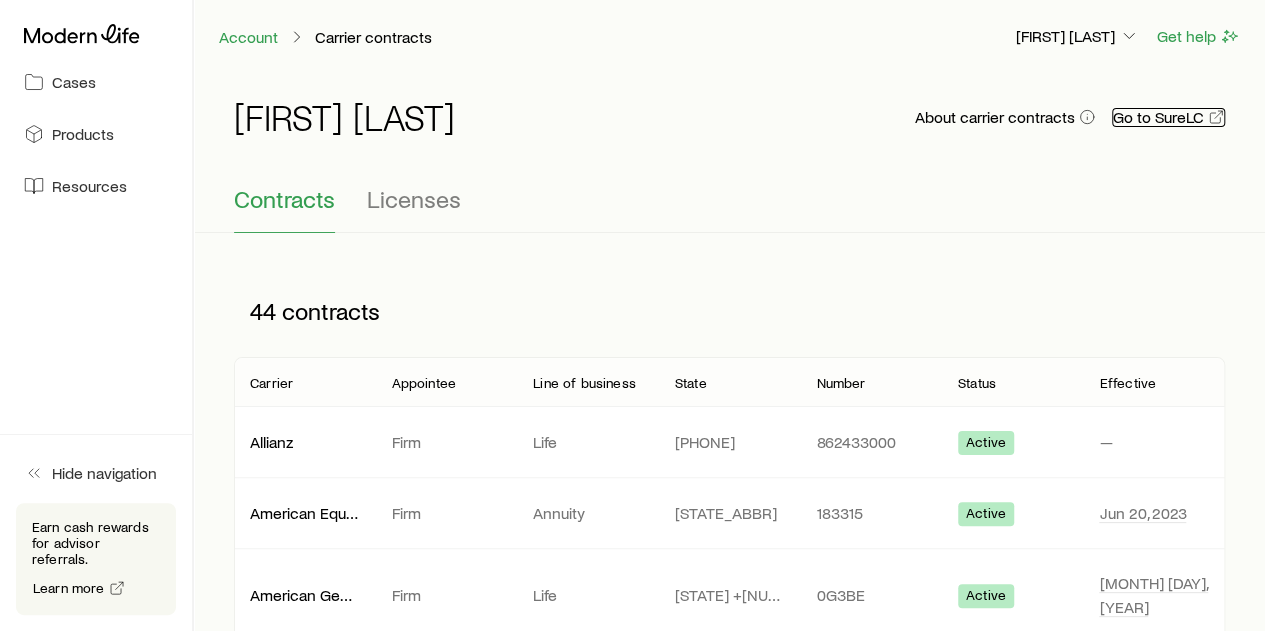click on "Go to SureLC" at bounding box center (1168, 117) 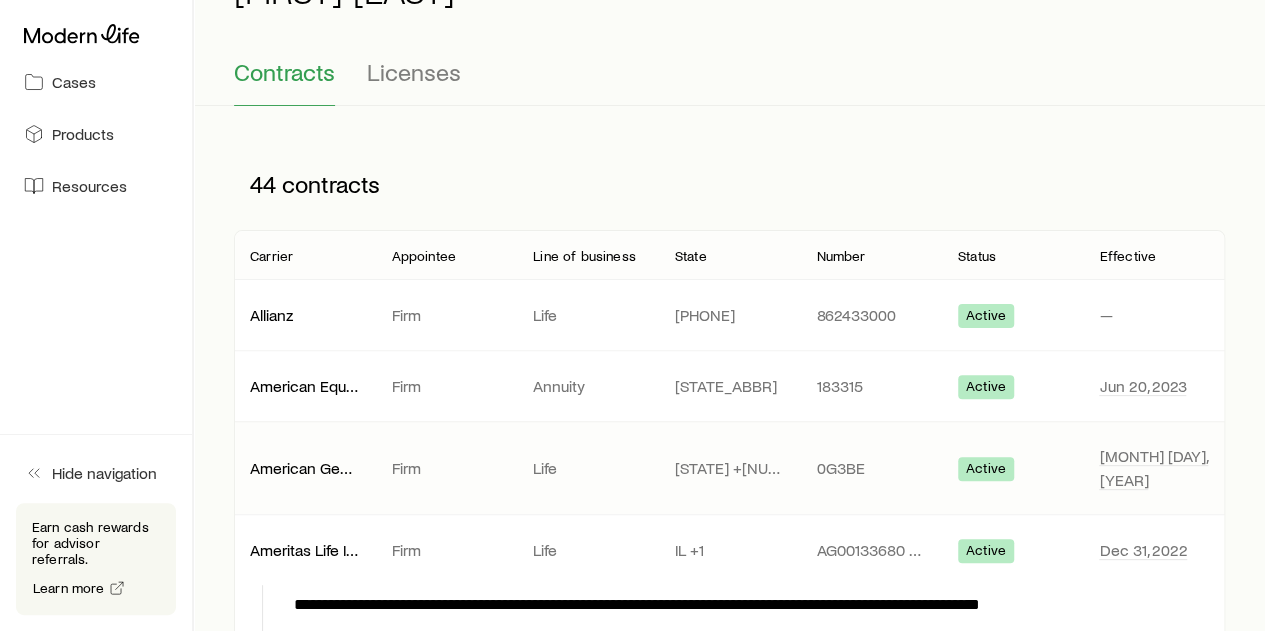 scroll, scrollTop: 0, scrollLeft: 0, axis: both 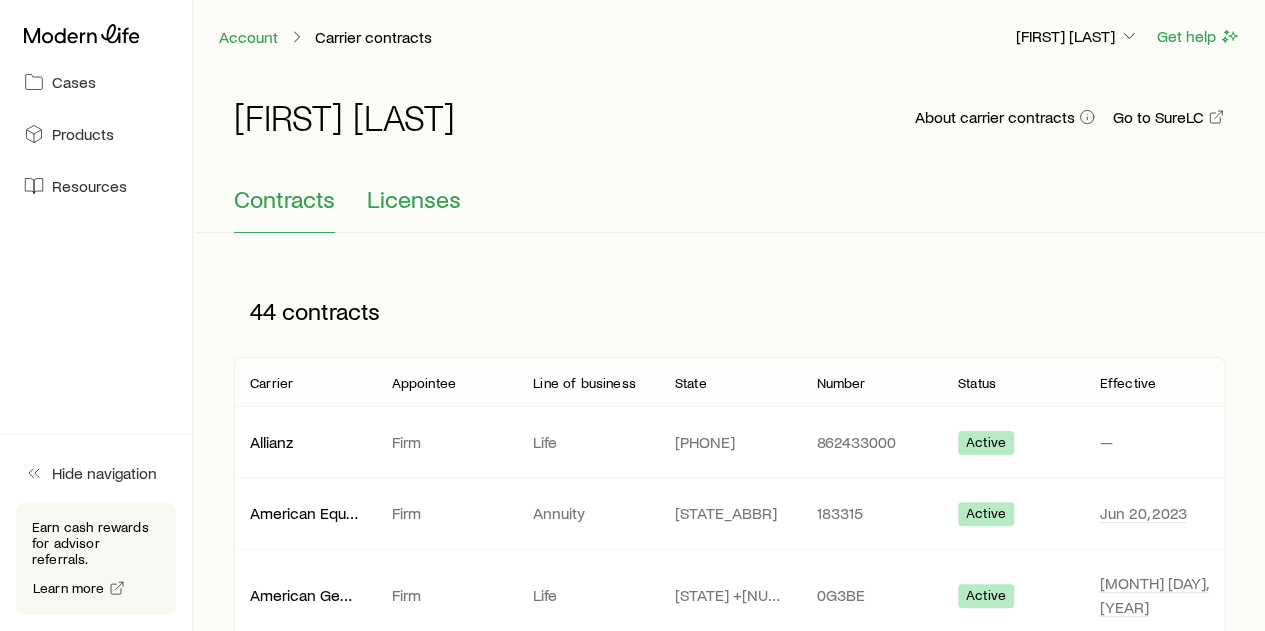 click on "Licenses" at bounding box center (414, 199) 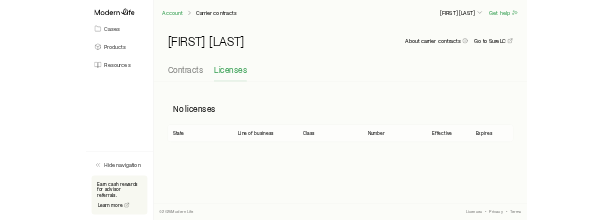 scroll, scrollTop: 201570, scrollLeft: 0, axis: vertical 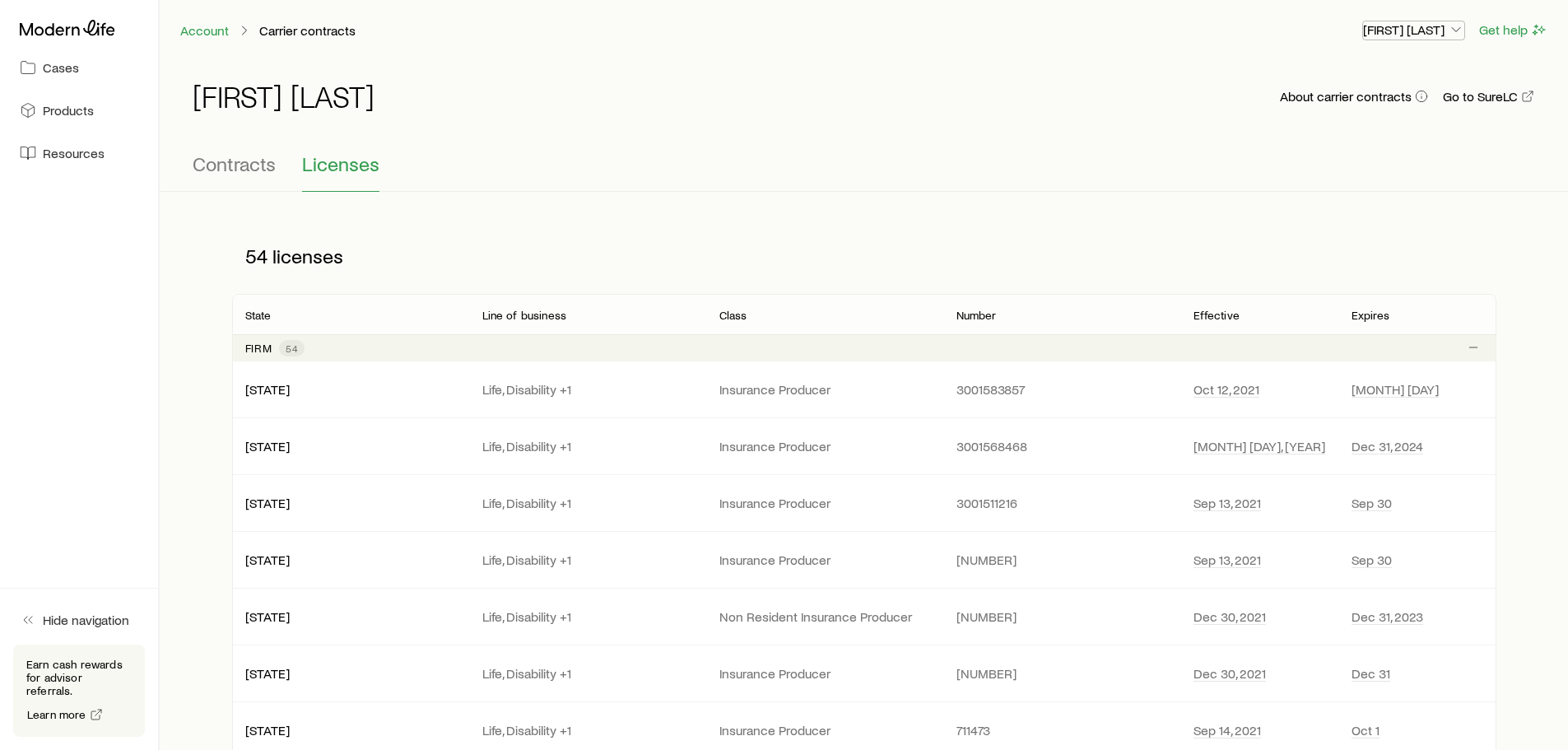 click 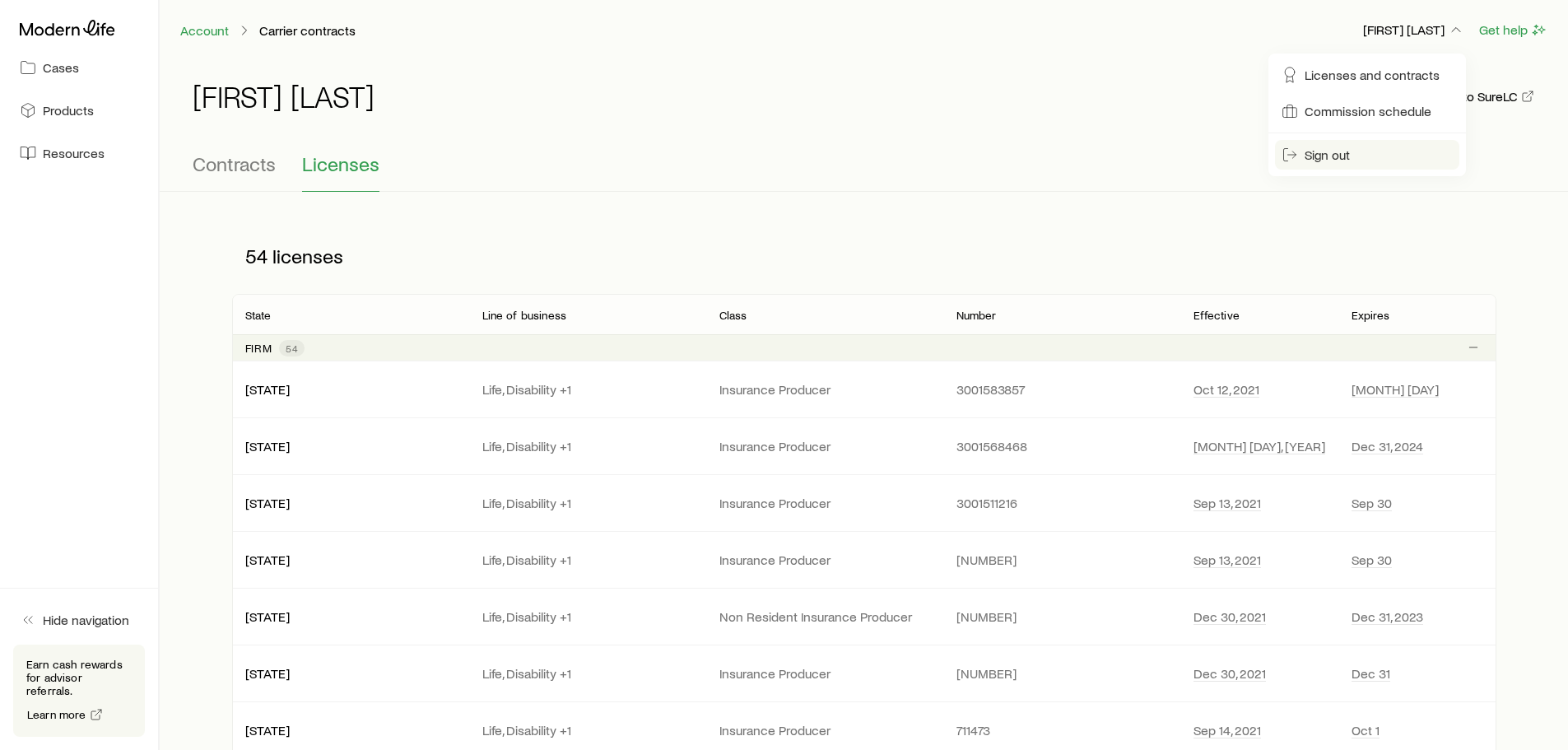 click on "Sign out" at bounding box center [1327, 155] 